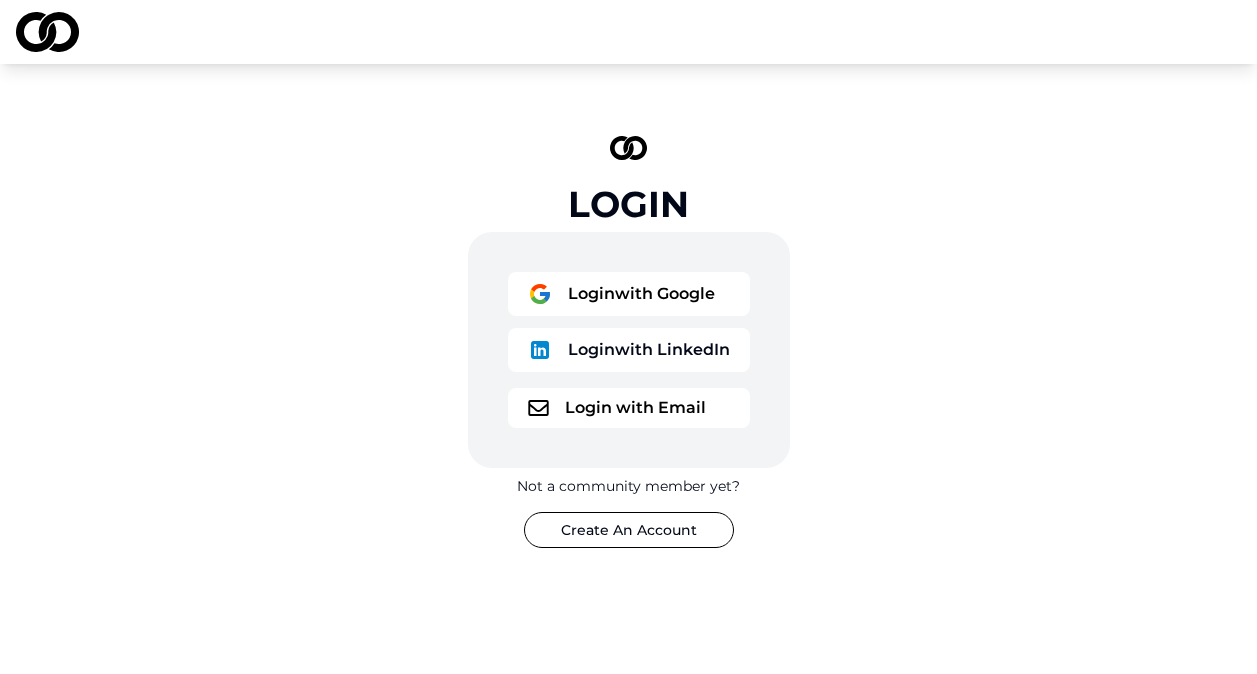 scroll, scrollTop: 0, scrollLeft: 0, axis: both 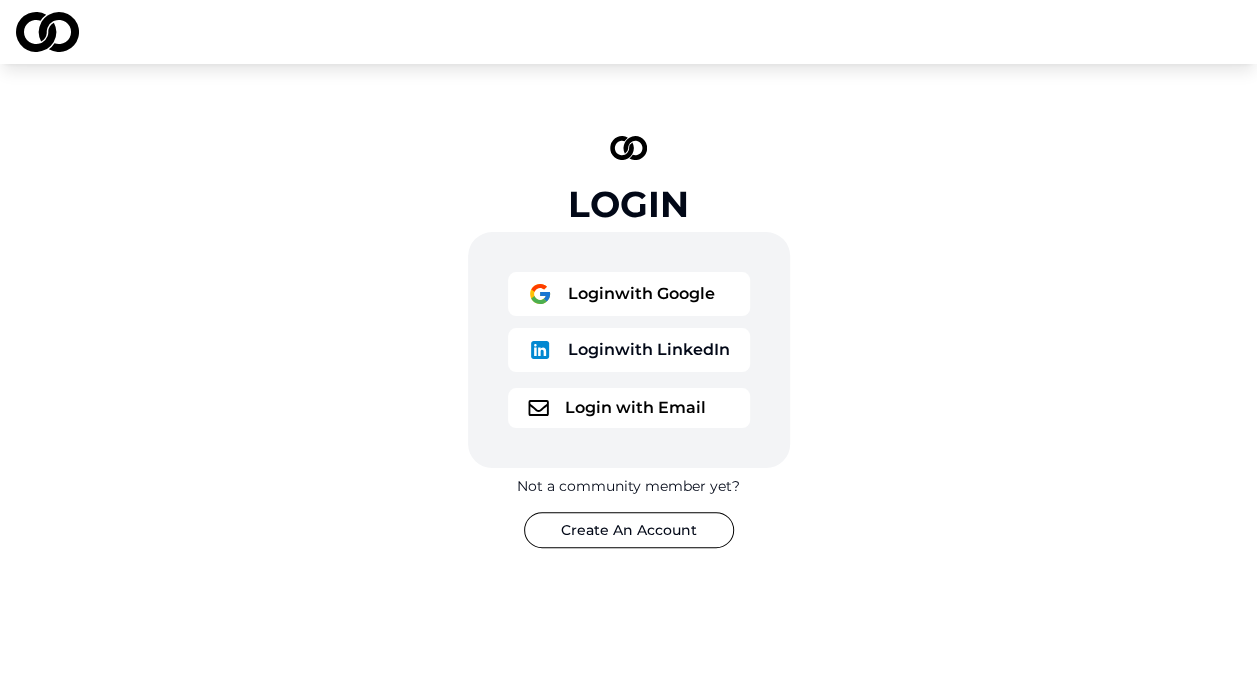 click on "Login  with Google" at bounding box center (629, 294) 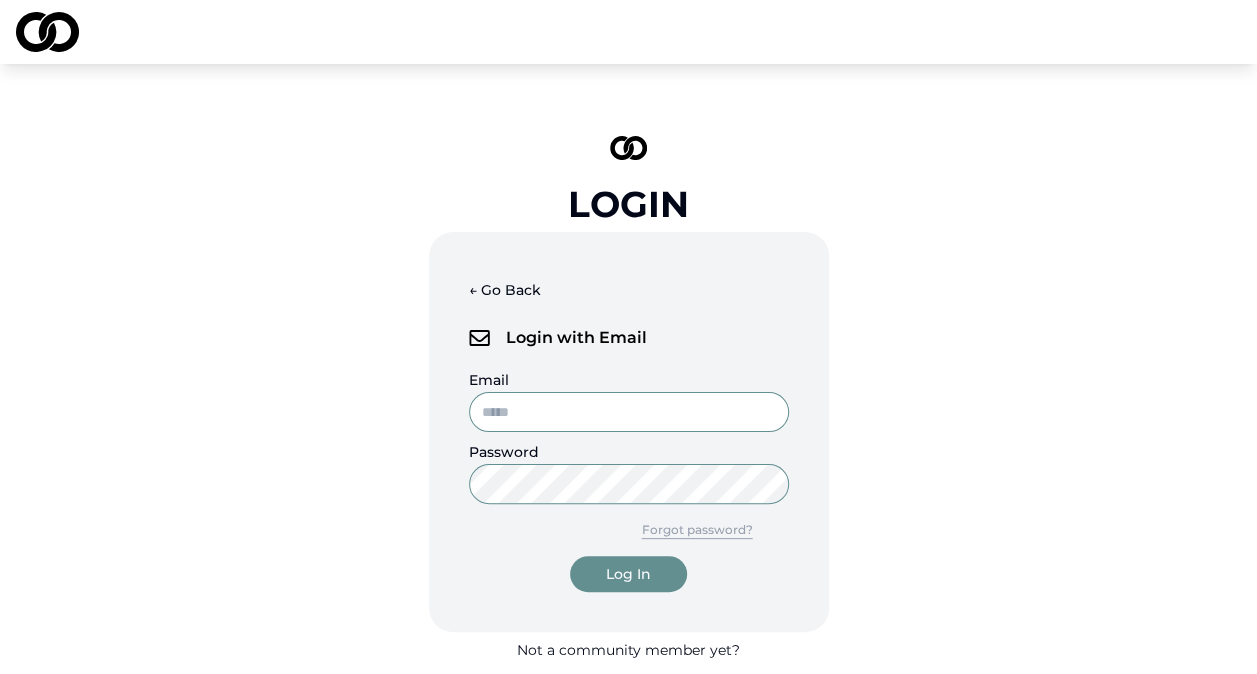 click on "Email" at bounding box center [629, 412] 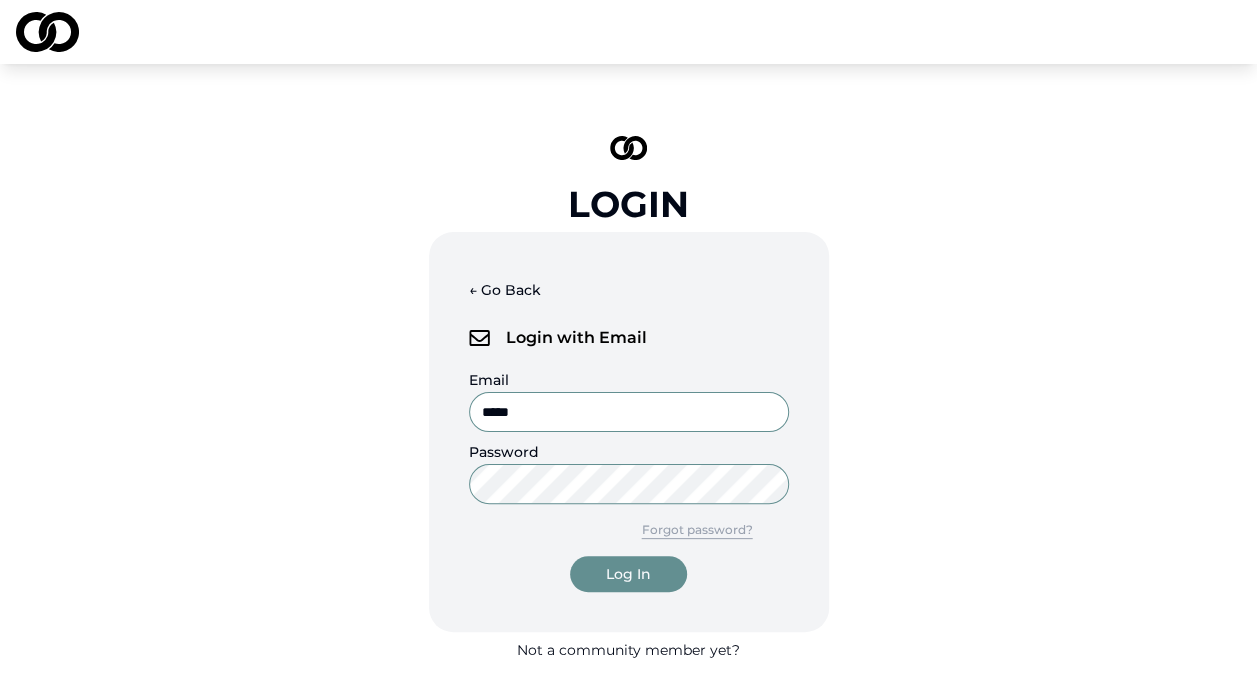 type on "**********" 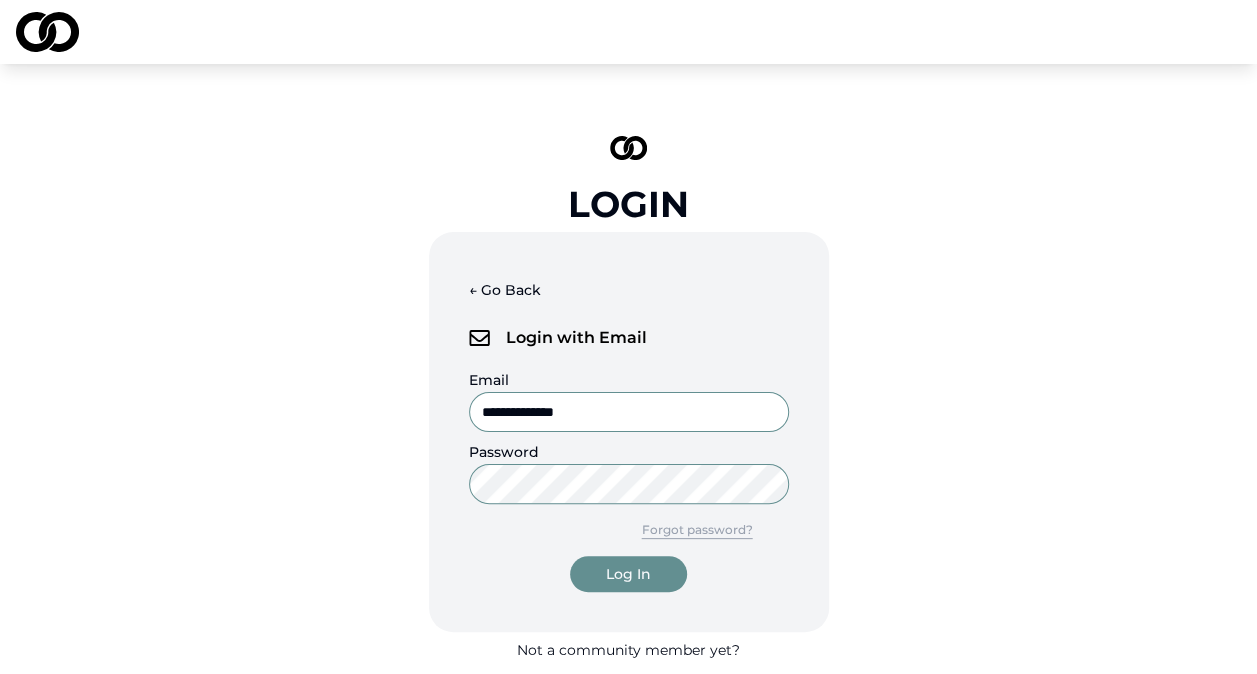 click on "Log In" at bounding box center [628, 574] 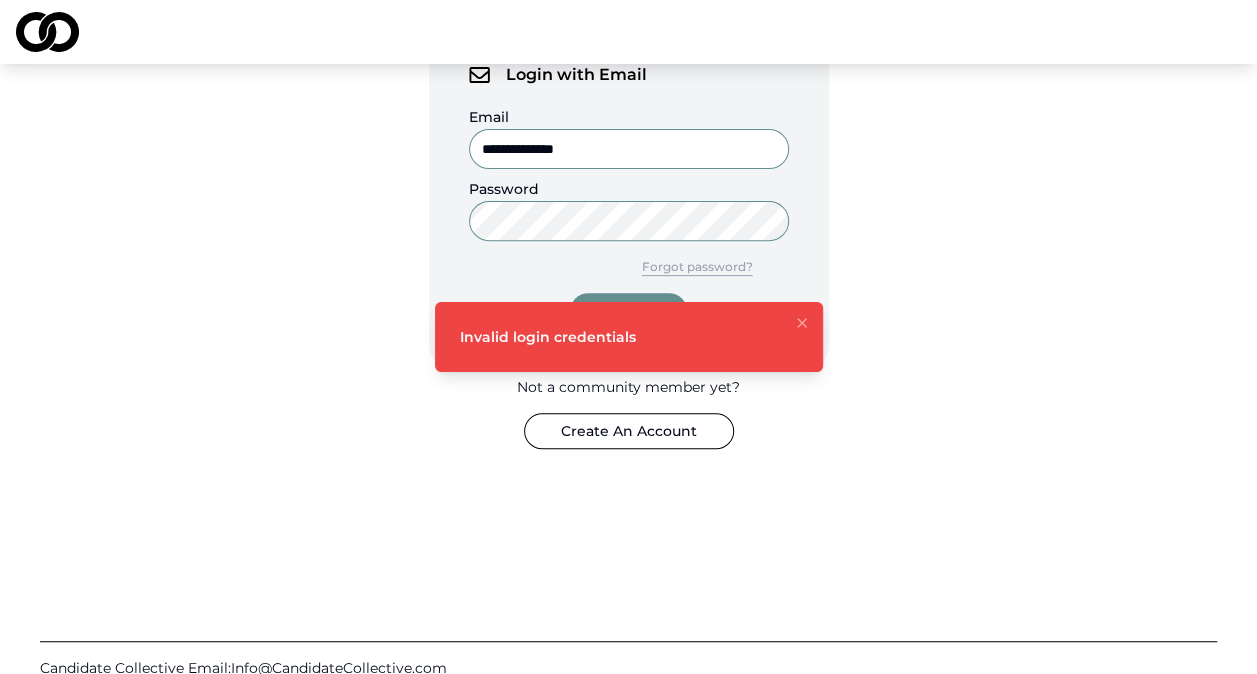 click on "Create An Account" at bounding box center [629, 431] 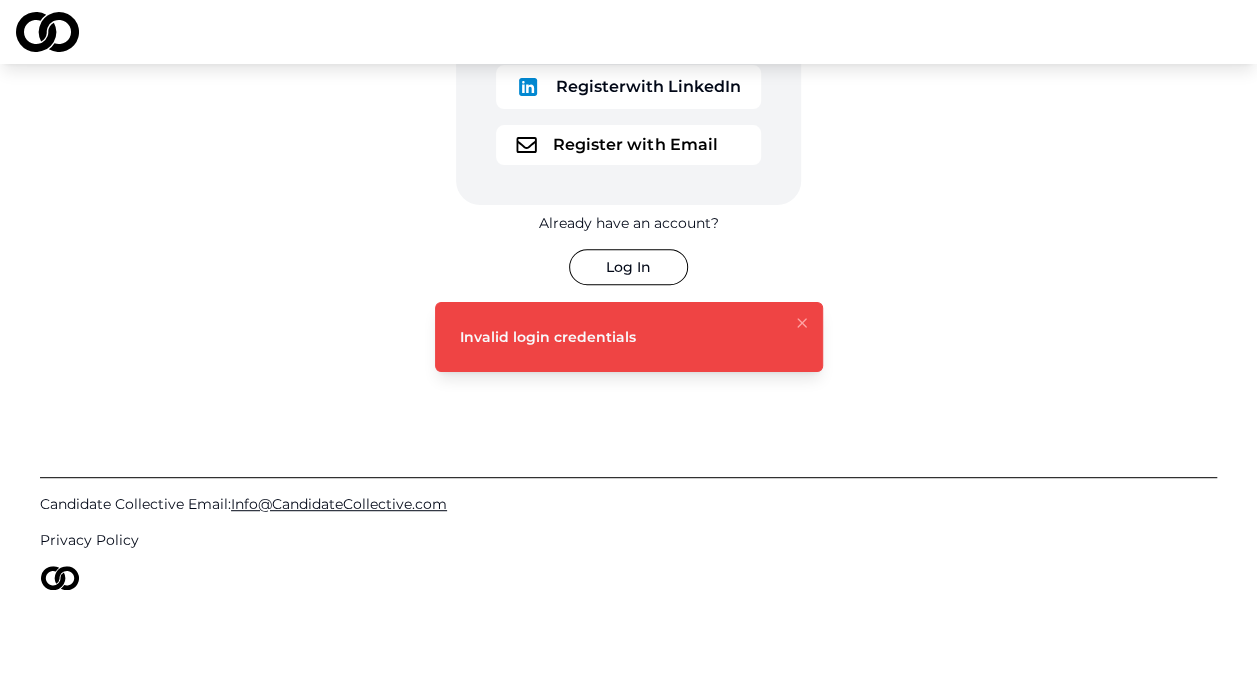 scroll, scrollTop: 99, scrollLeft: 0, axis: vertical 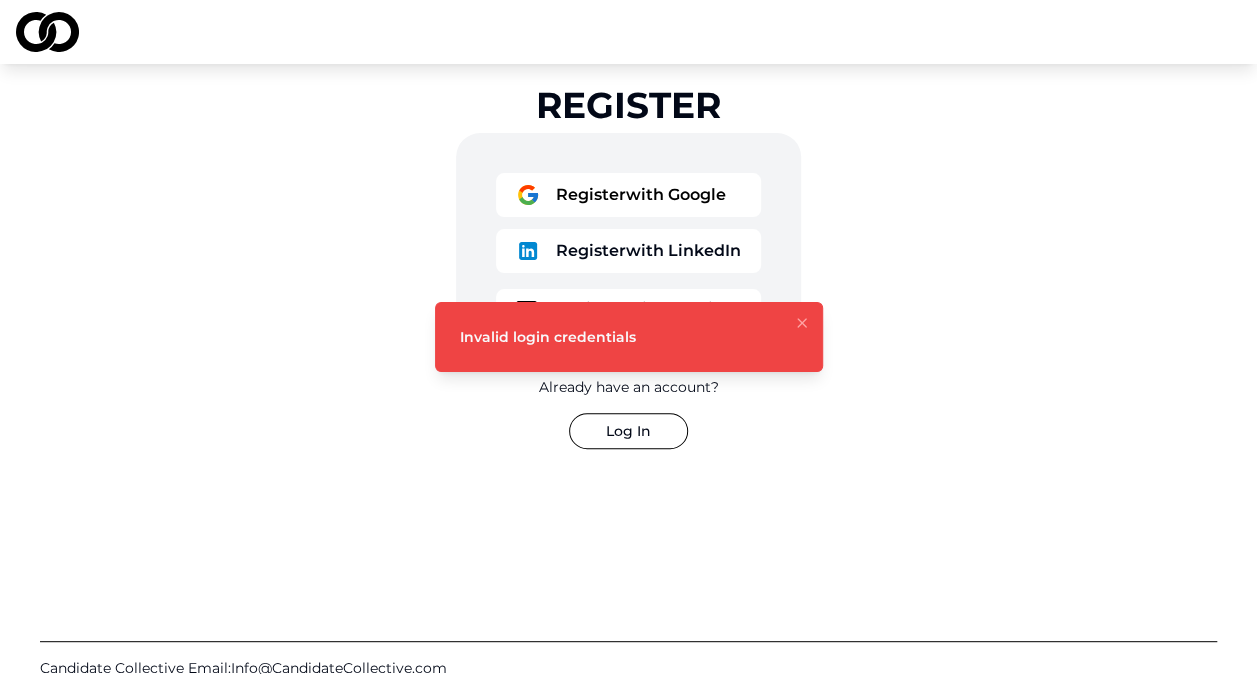 click 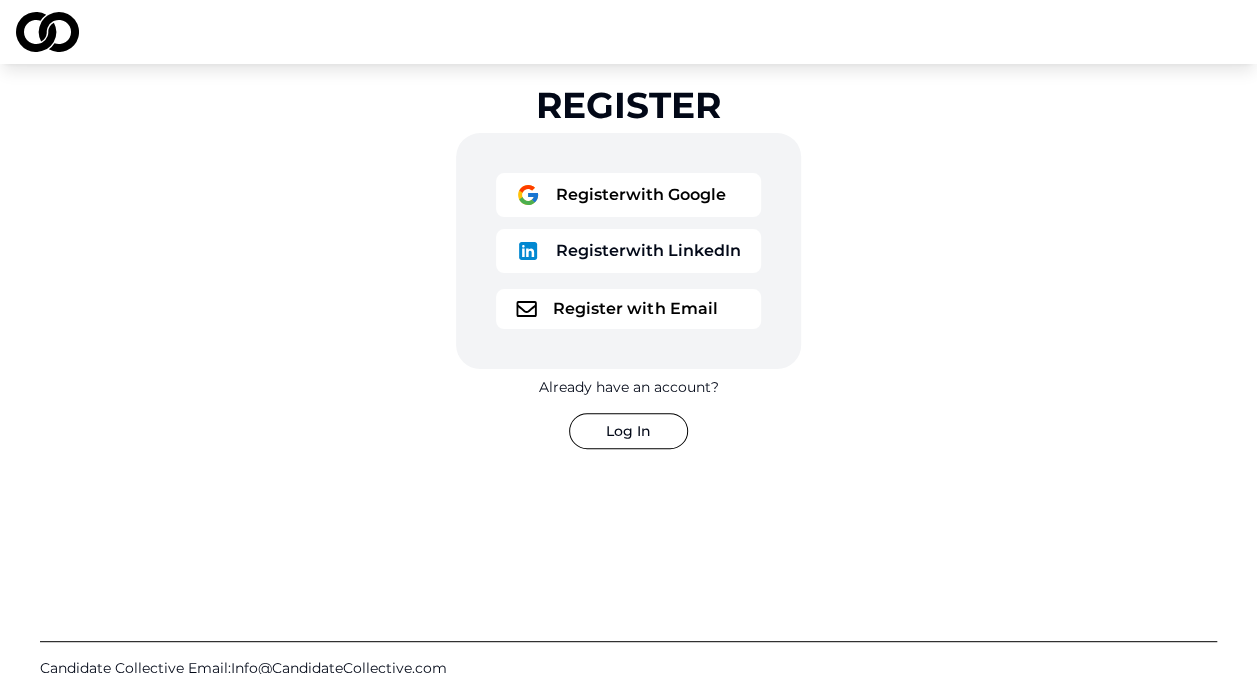 click on "Register with Email" at bounding box center [628, 309] 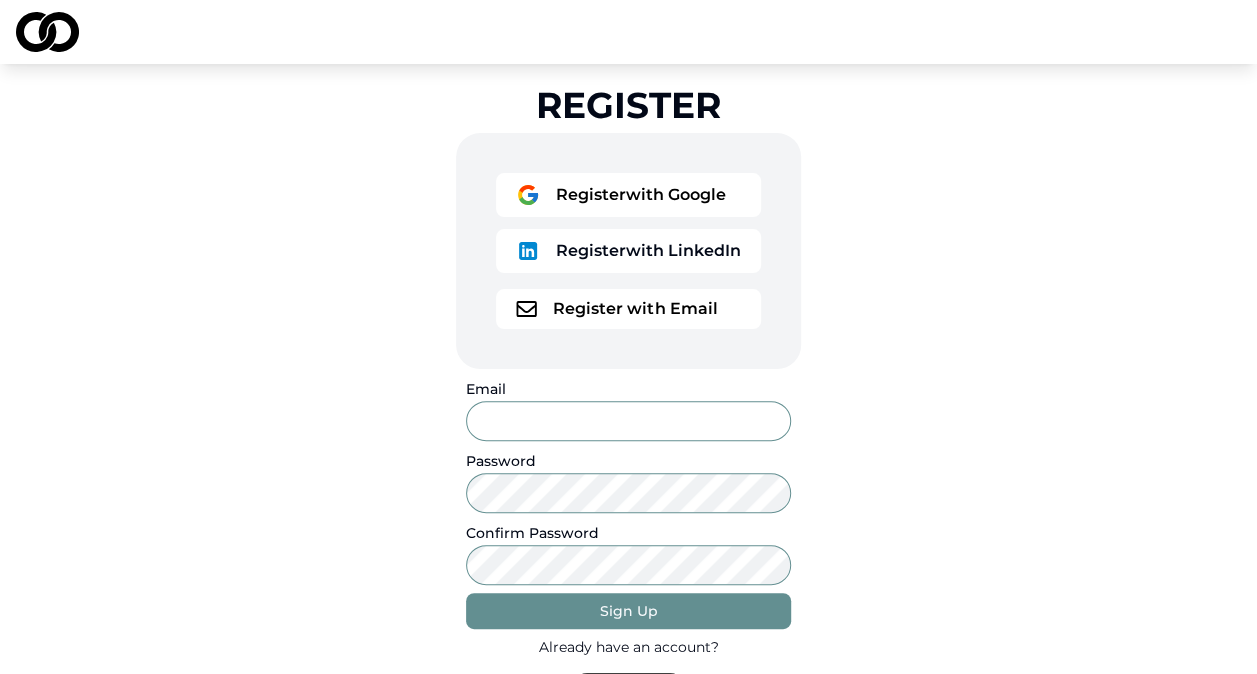click on "Email" at bounding box center (628, 421) 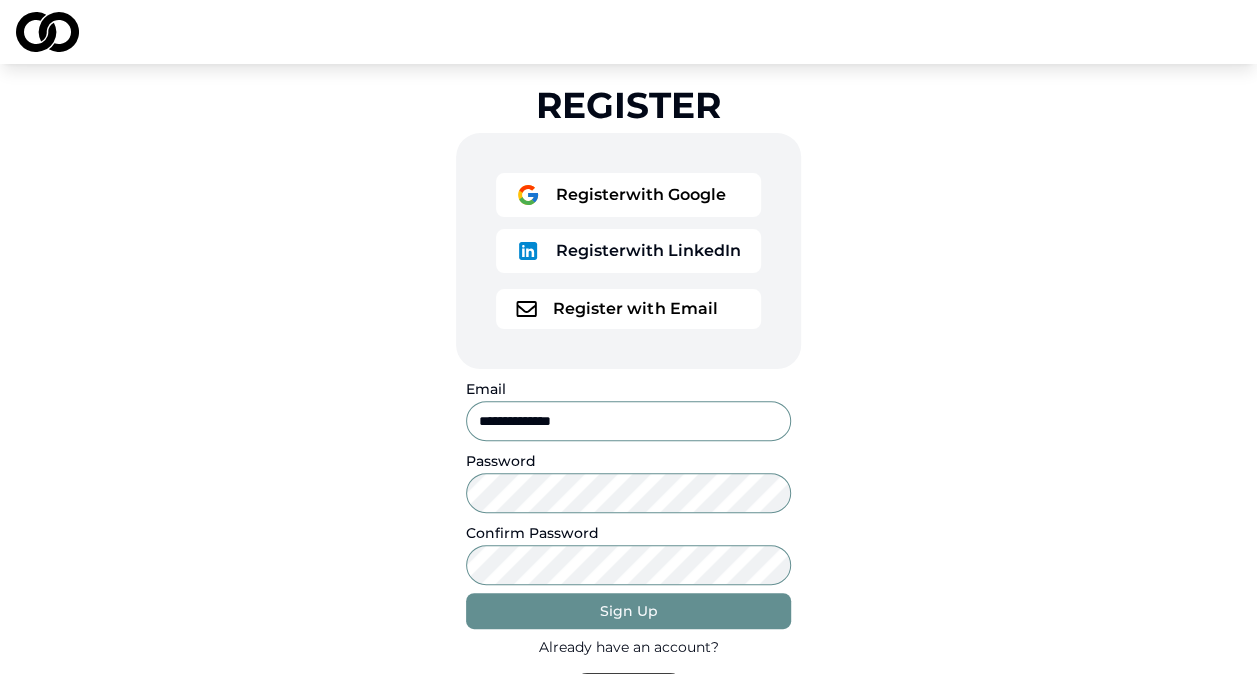 click on "Sign Up" at bounding box center [628, 611] 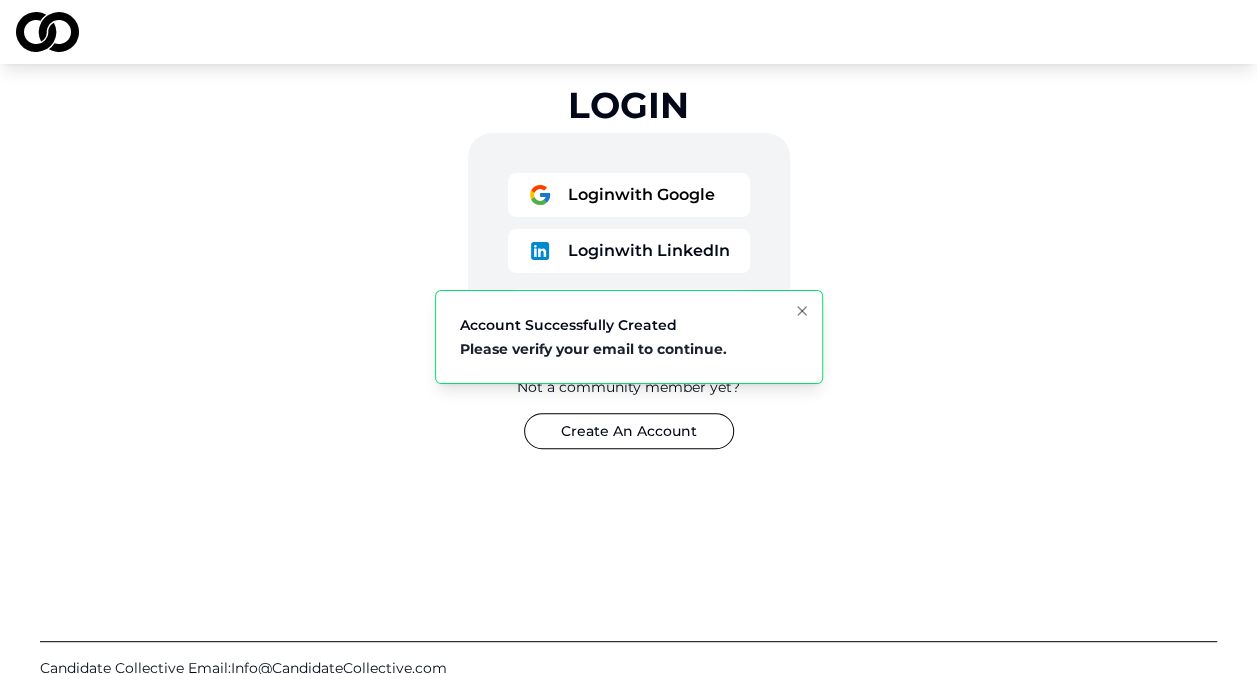click at bounding box center (802, 311) 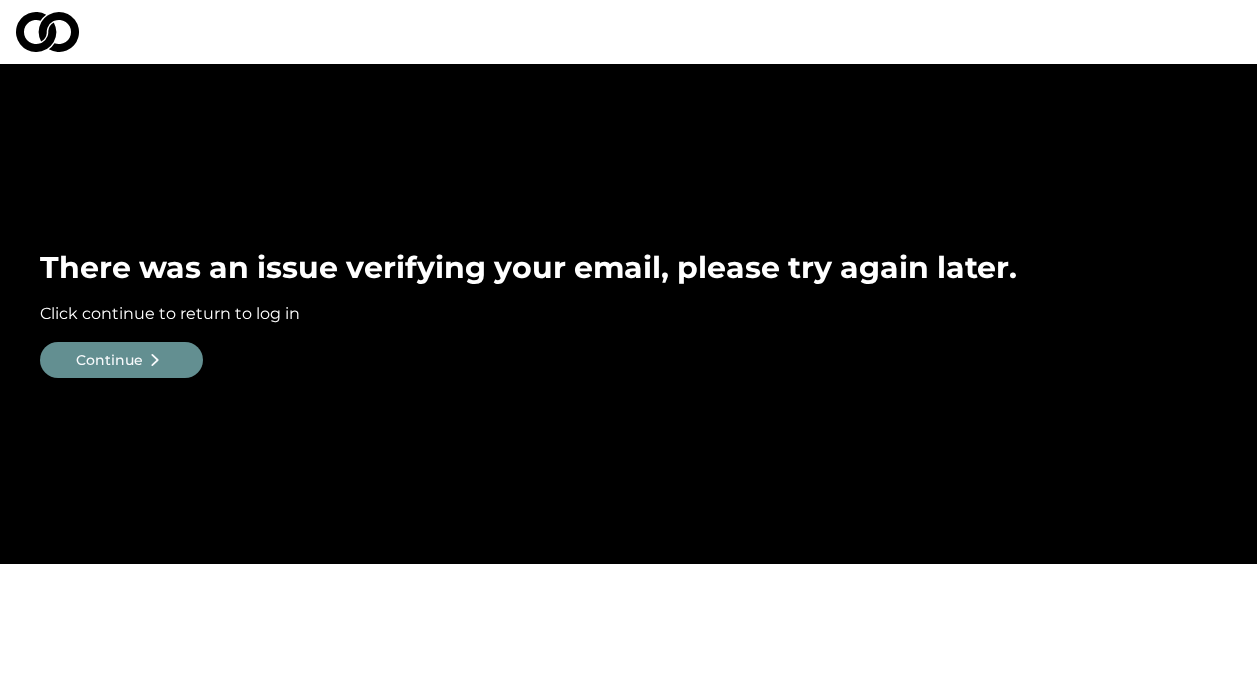 scroll, scrollTop: 0, scrollLeft: 0, axis: both 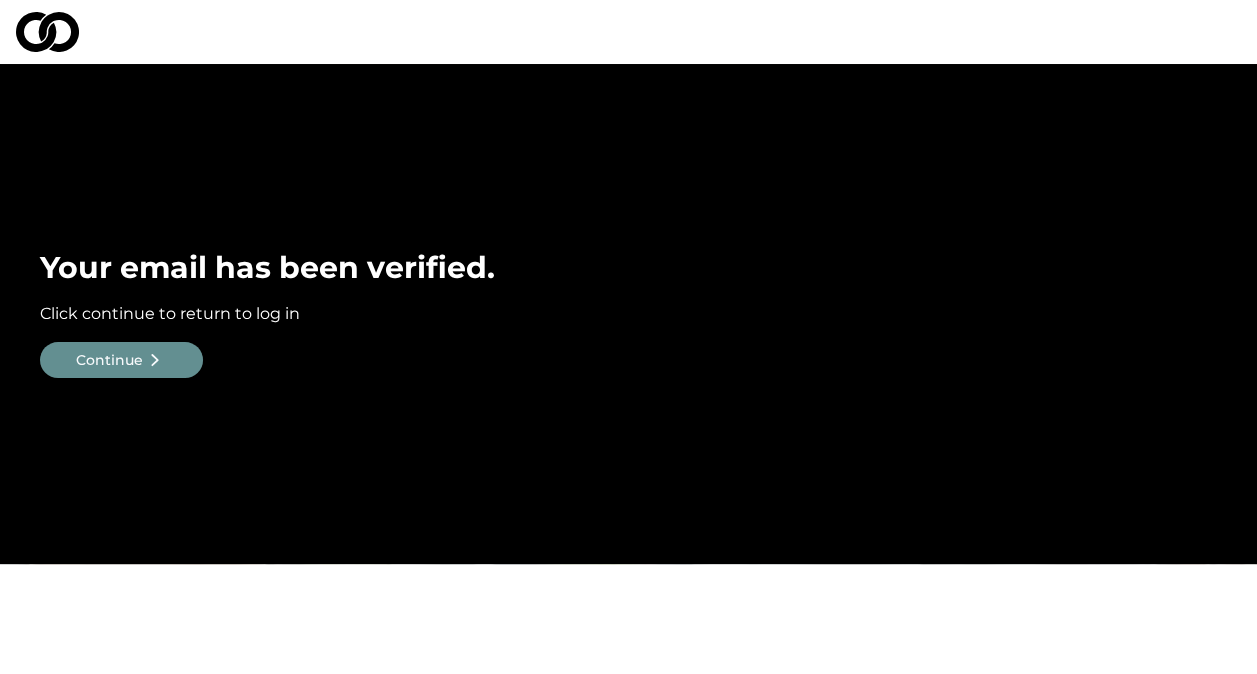 click 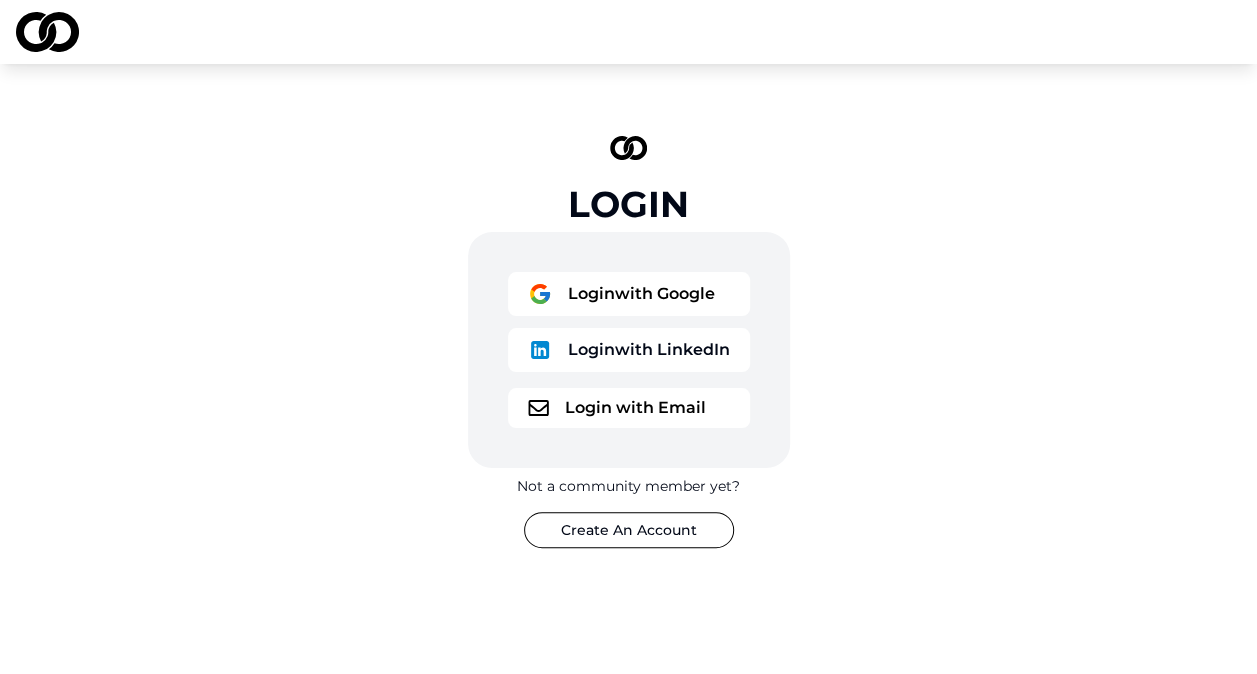 click on "Login with Email" at bounding box center [629, 408] 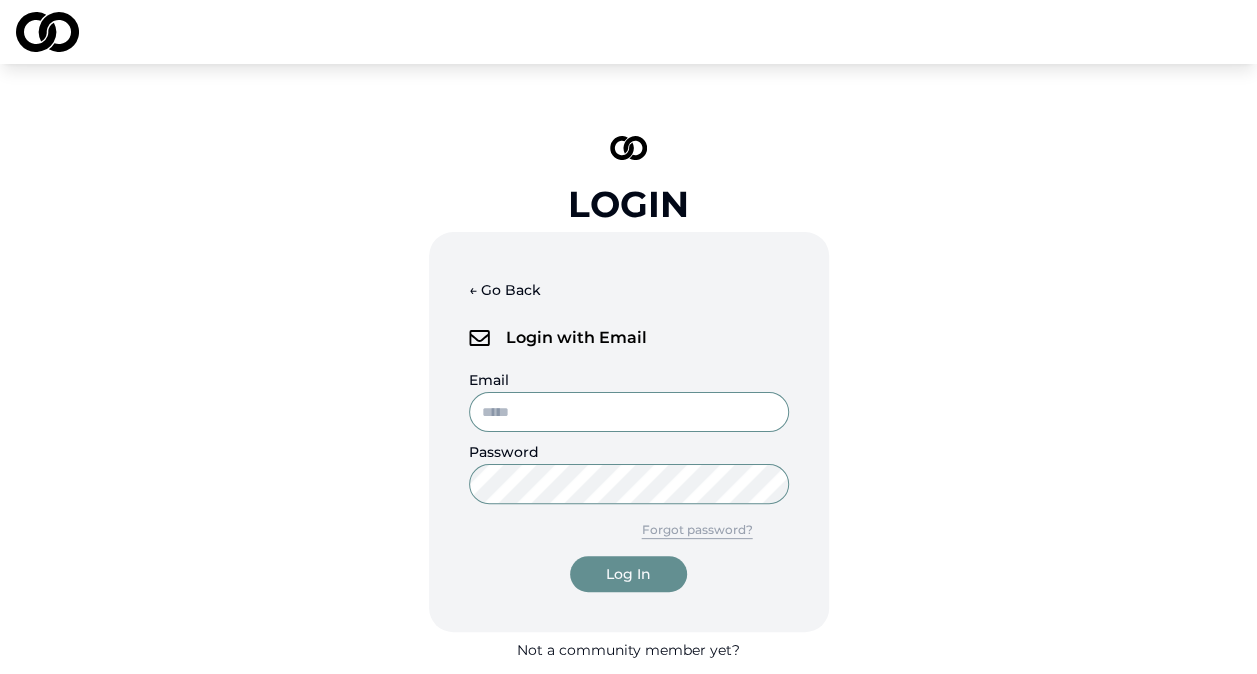type on "**********" 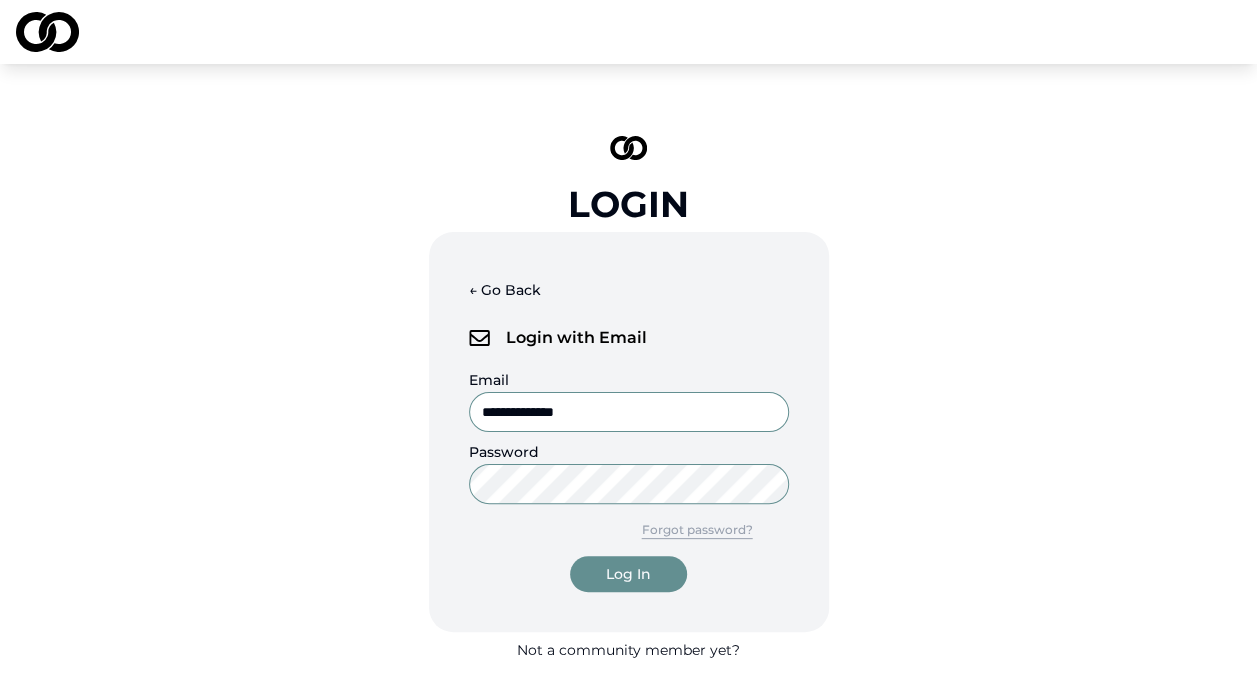 click on "**********" at bounding box center [629, 412] 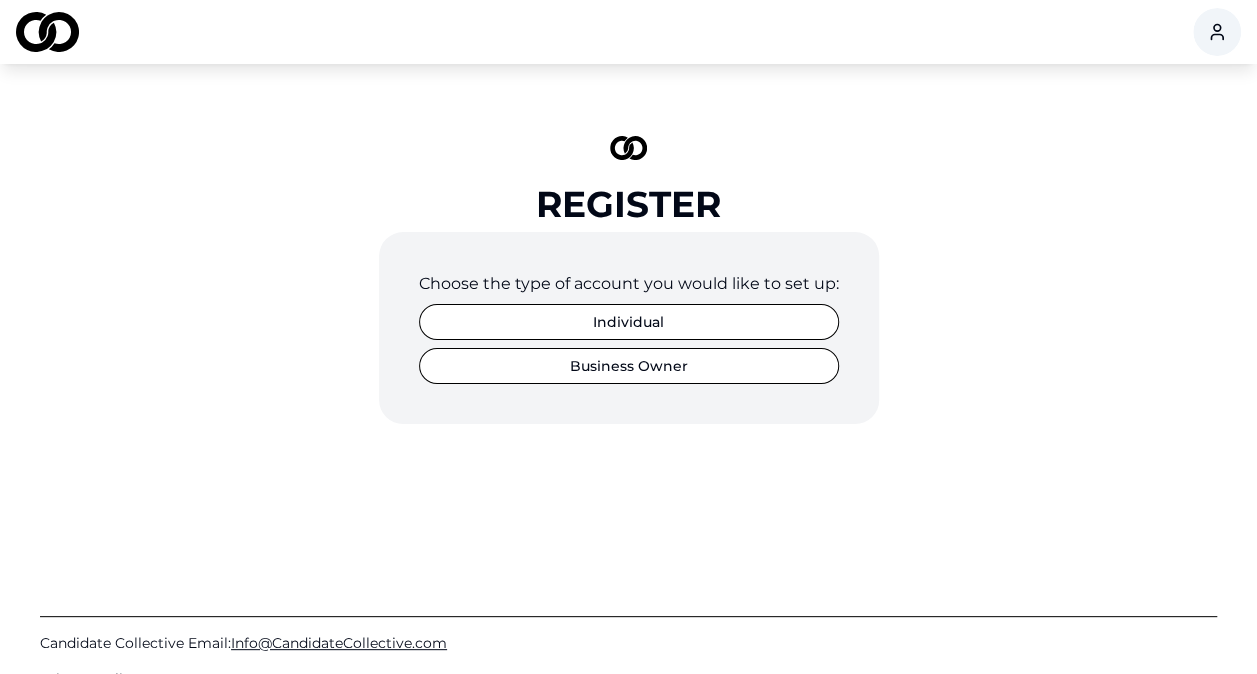 click on "Individual" at bounding box center [629, 322] 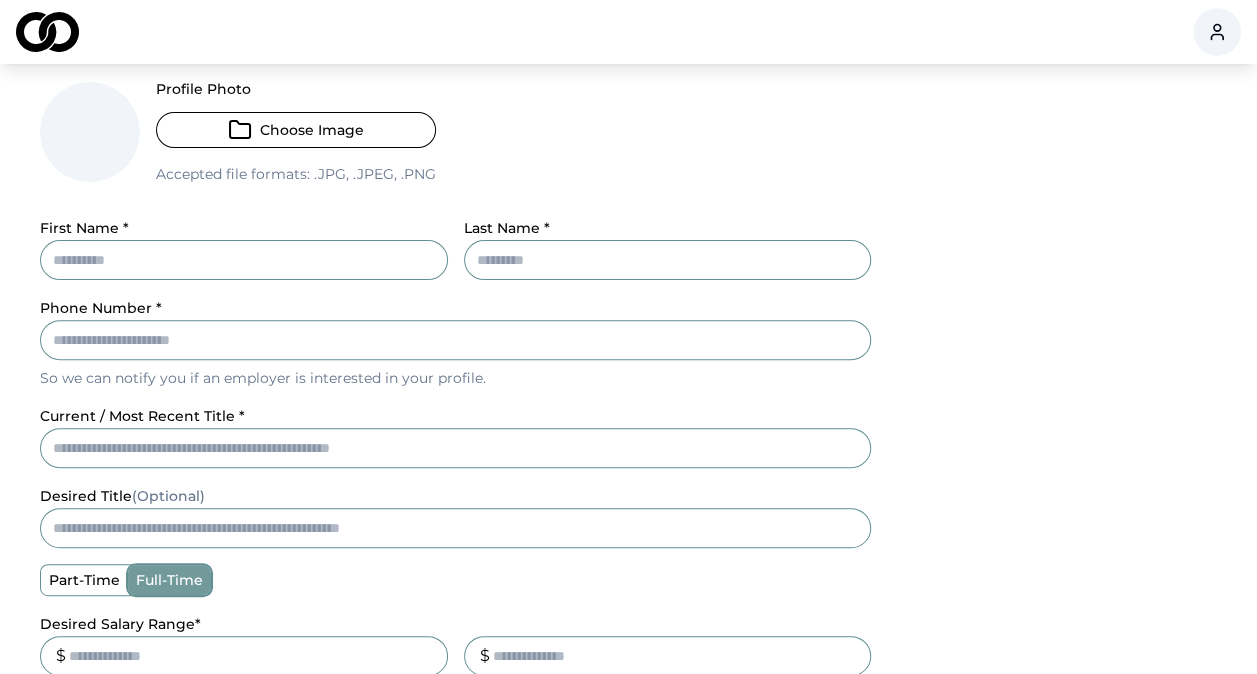scroll, scrollTop: 188, scrollLeft: 0, axis: vertical 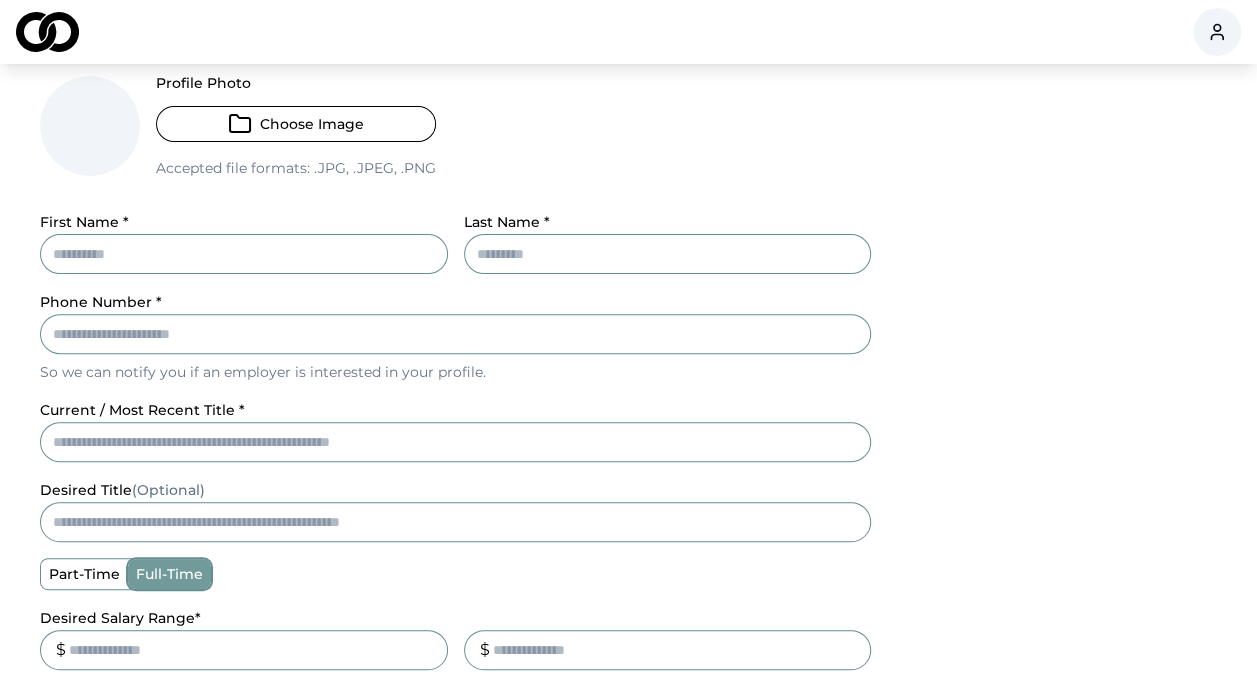 click on "First Name *" at bounding box center (244, 254) 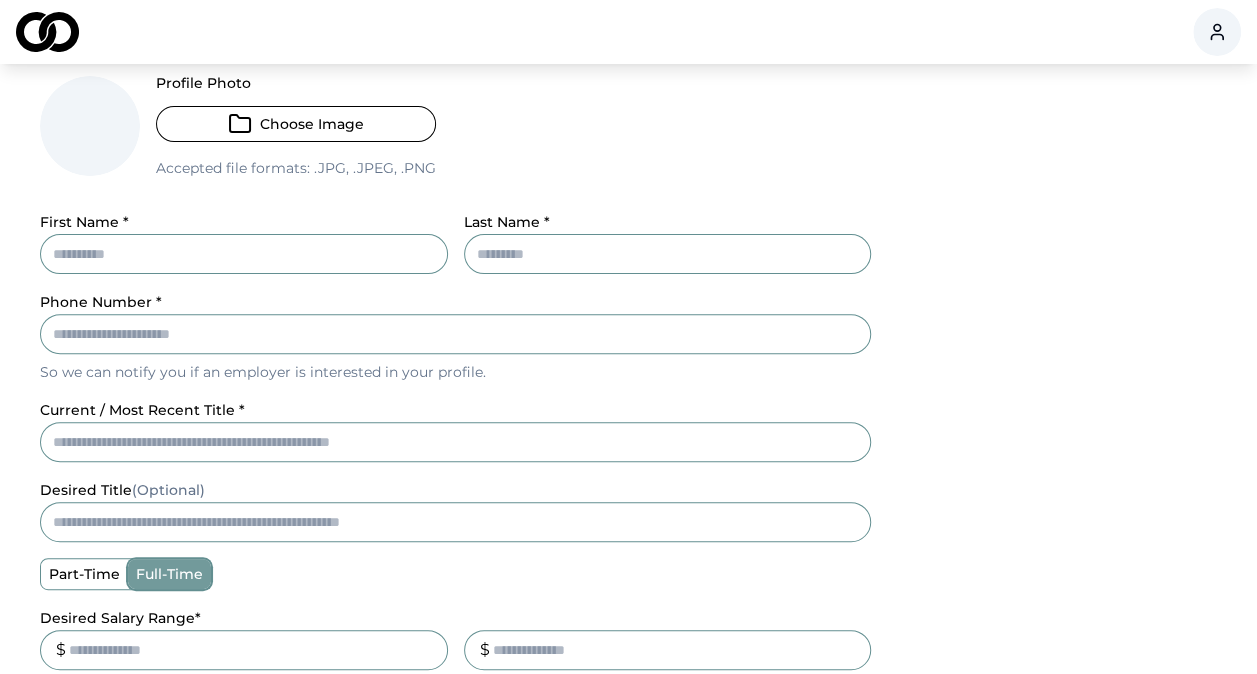 type on "*****" 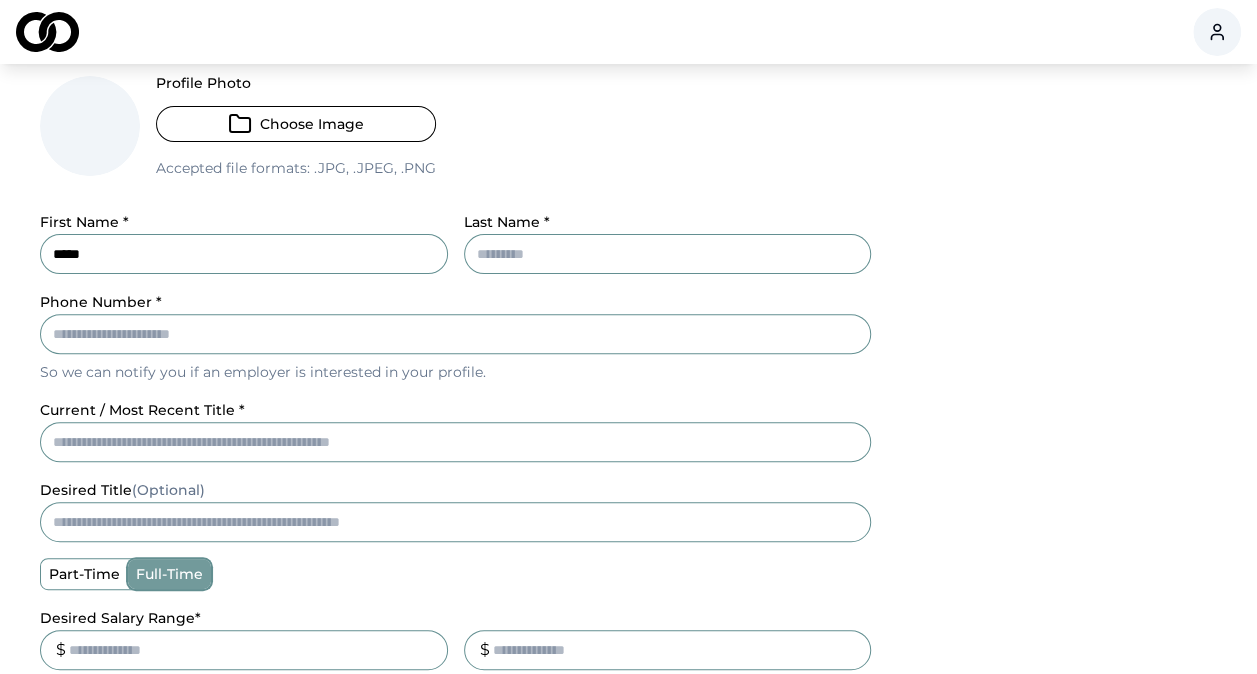 type on "********" 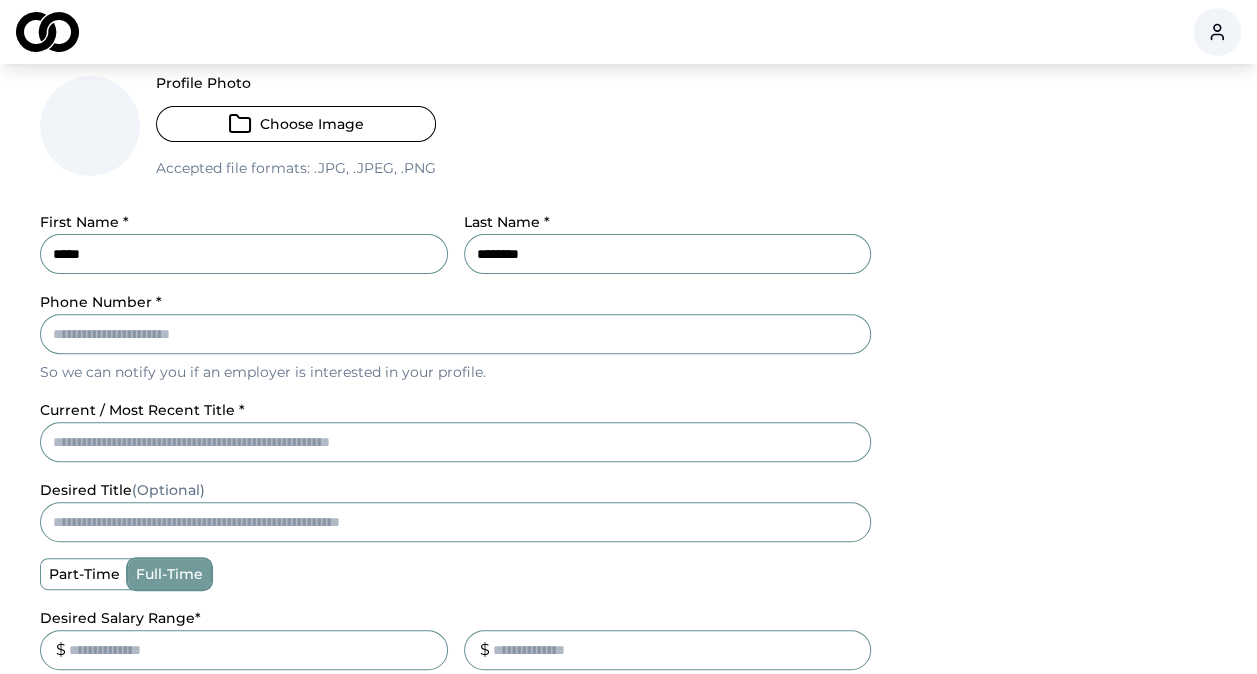 type on "**********" 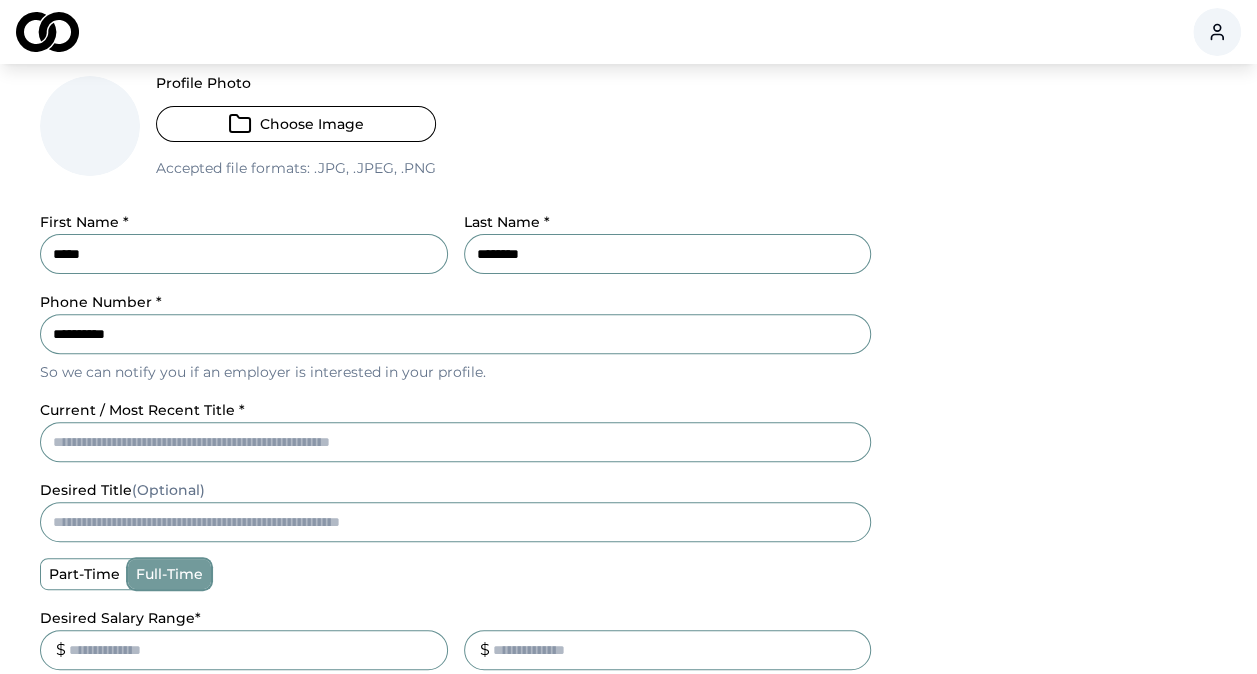 type on "********" 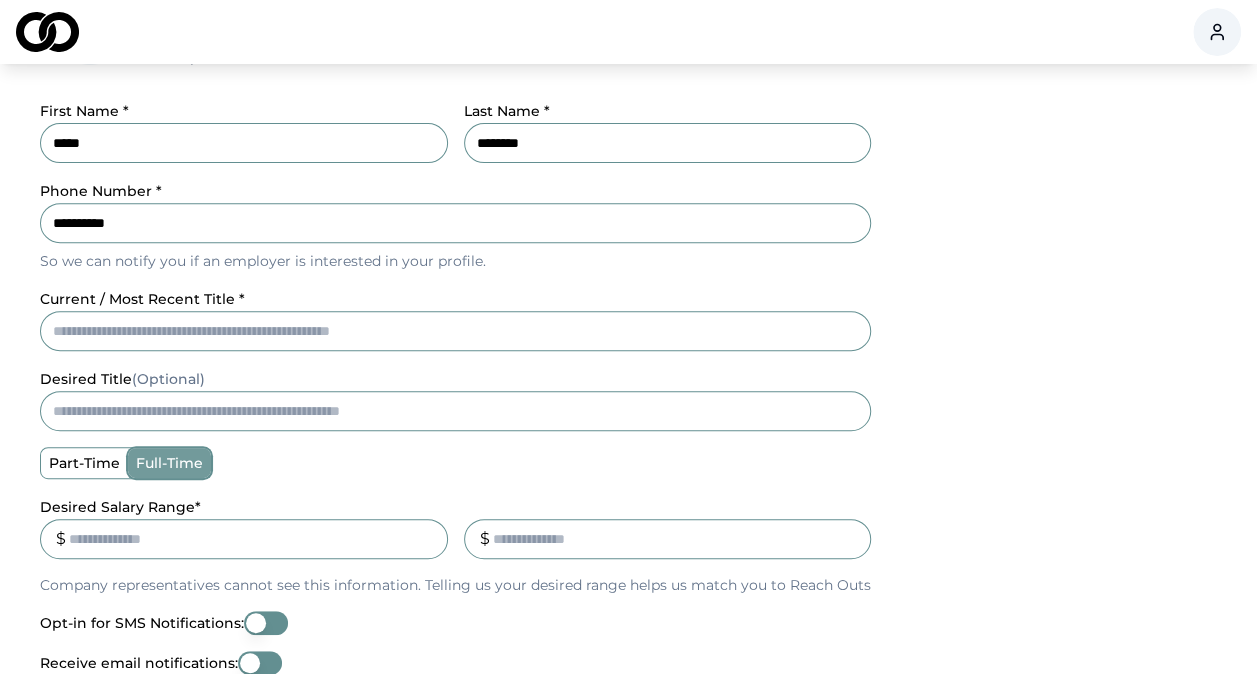 scroll, scrollTop: 302, scrollLeft: 0, axis: vertical 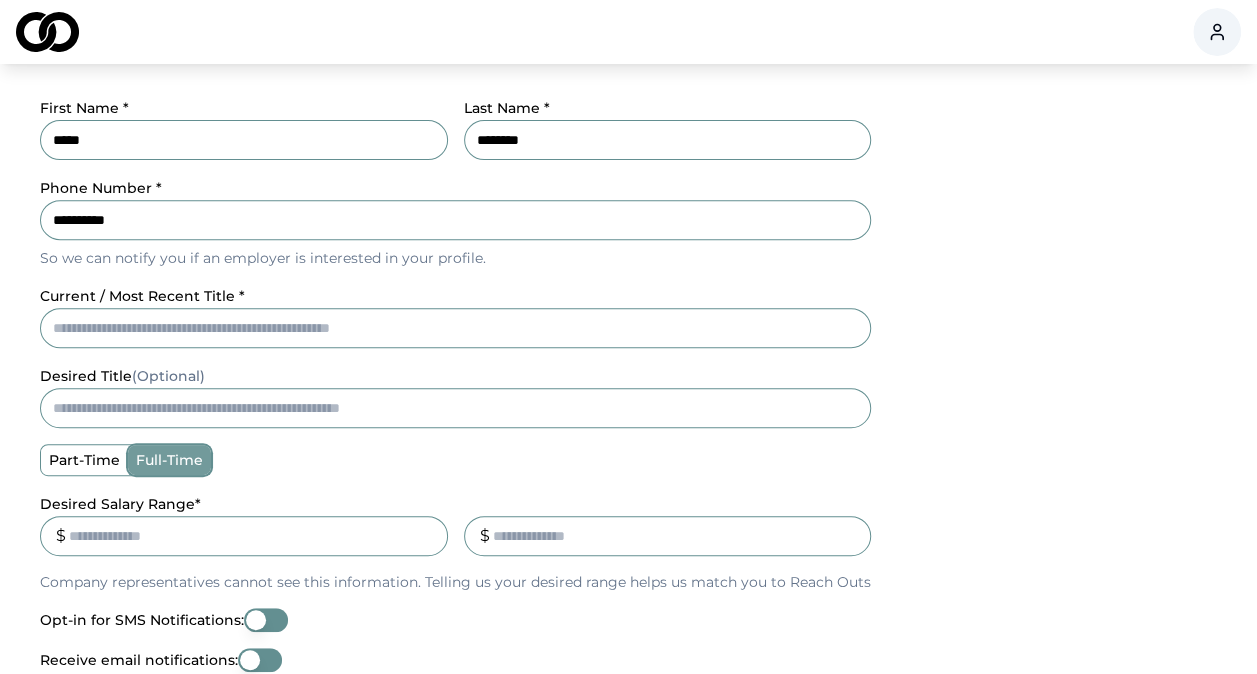 click on "current / most recent title *" at bounding box center (455, 328) 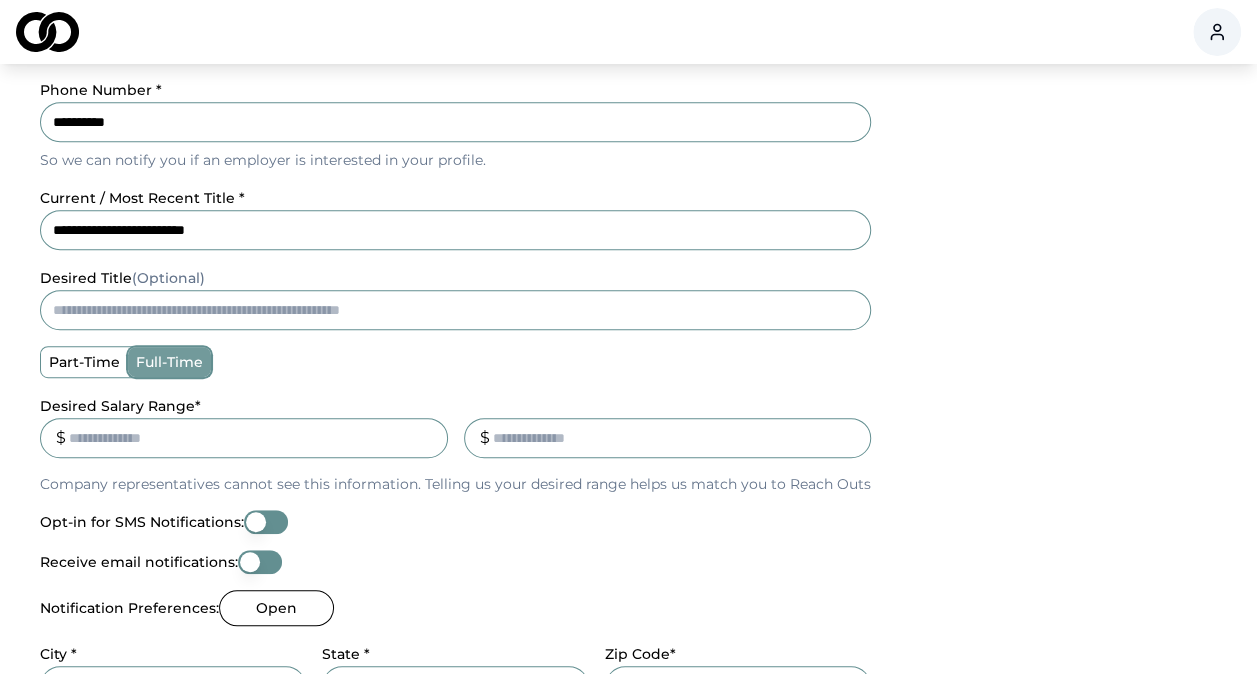 scroll, scrollTop: 402, scrollLeft: 0, axis: vertical 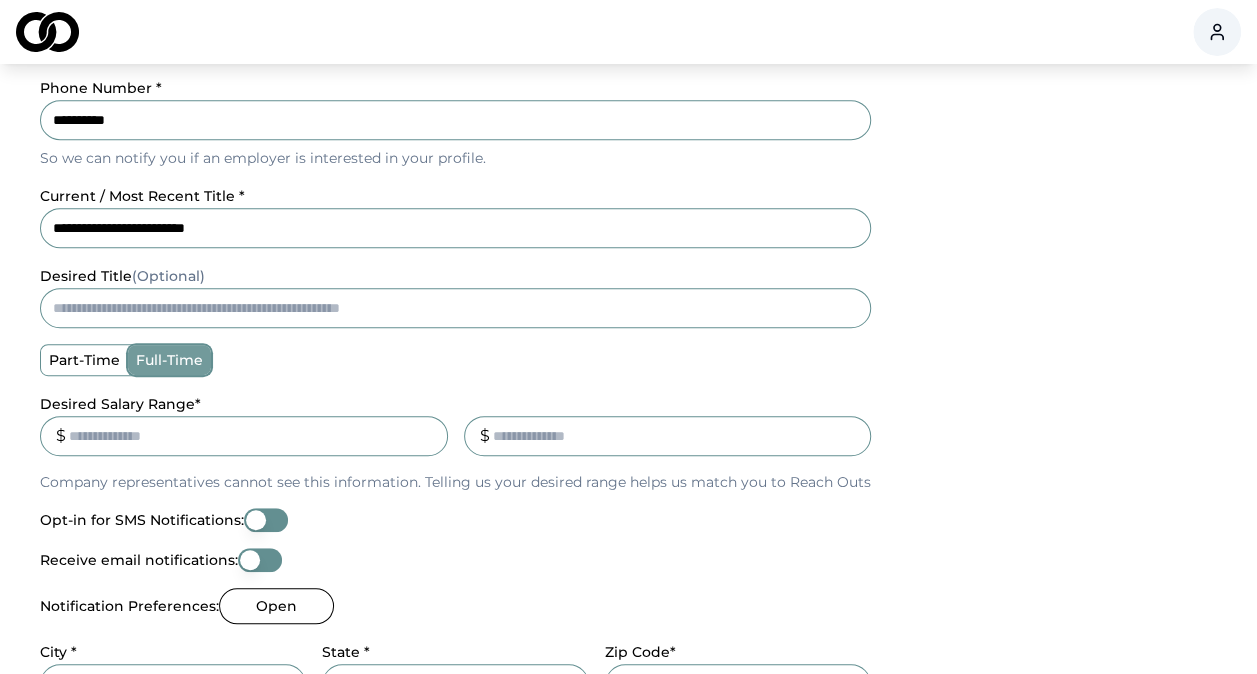 type on "**********" 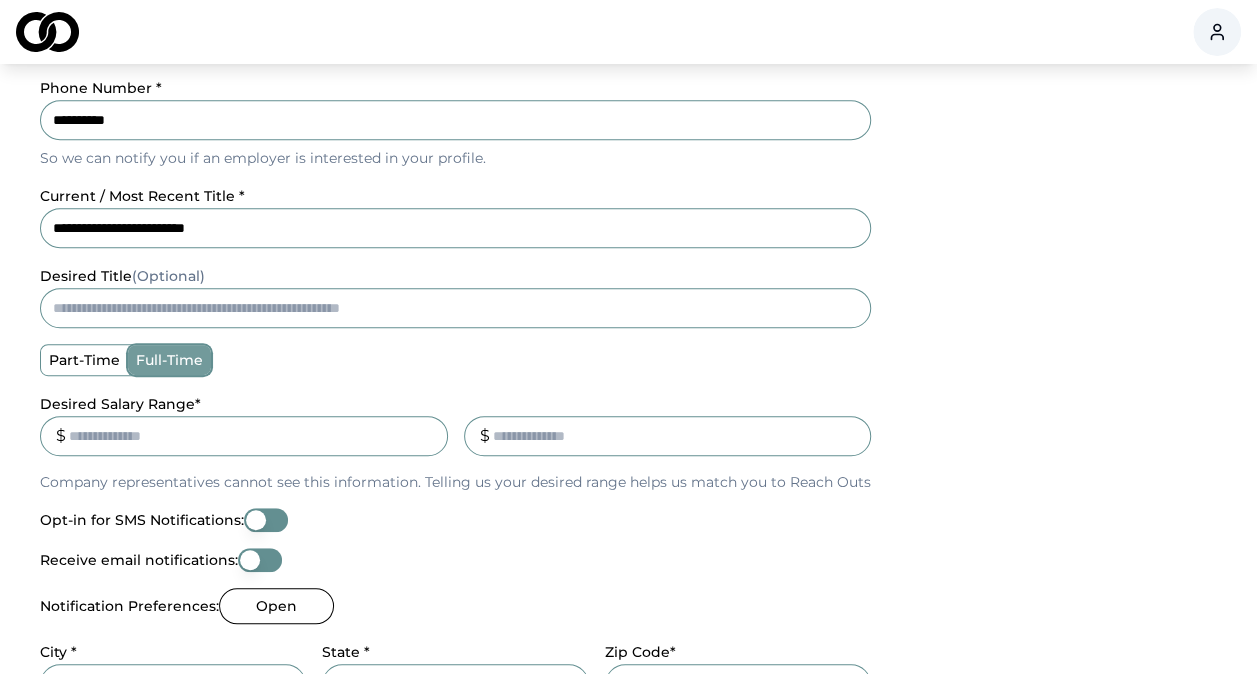 type on "*" 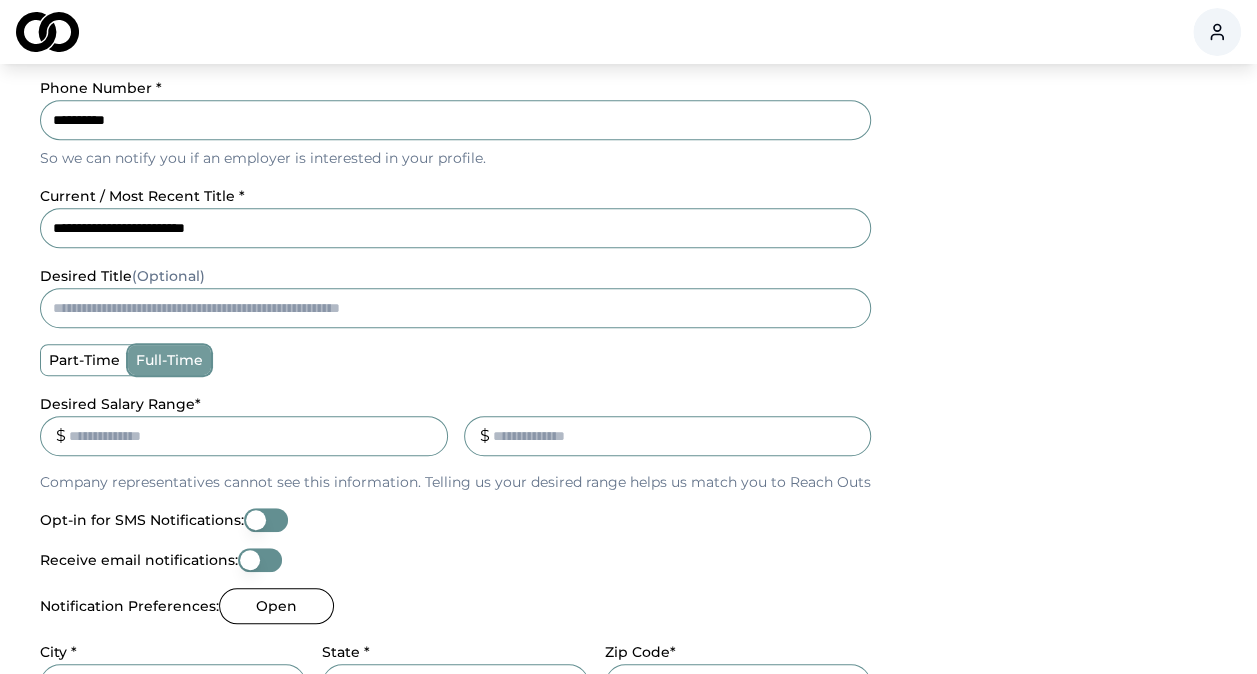 click on "*****" at bounding box center (244, 436) 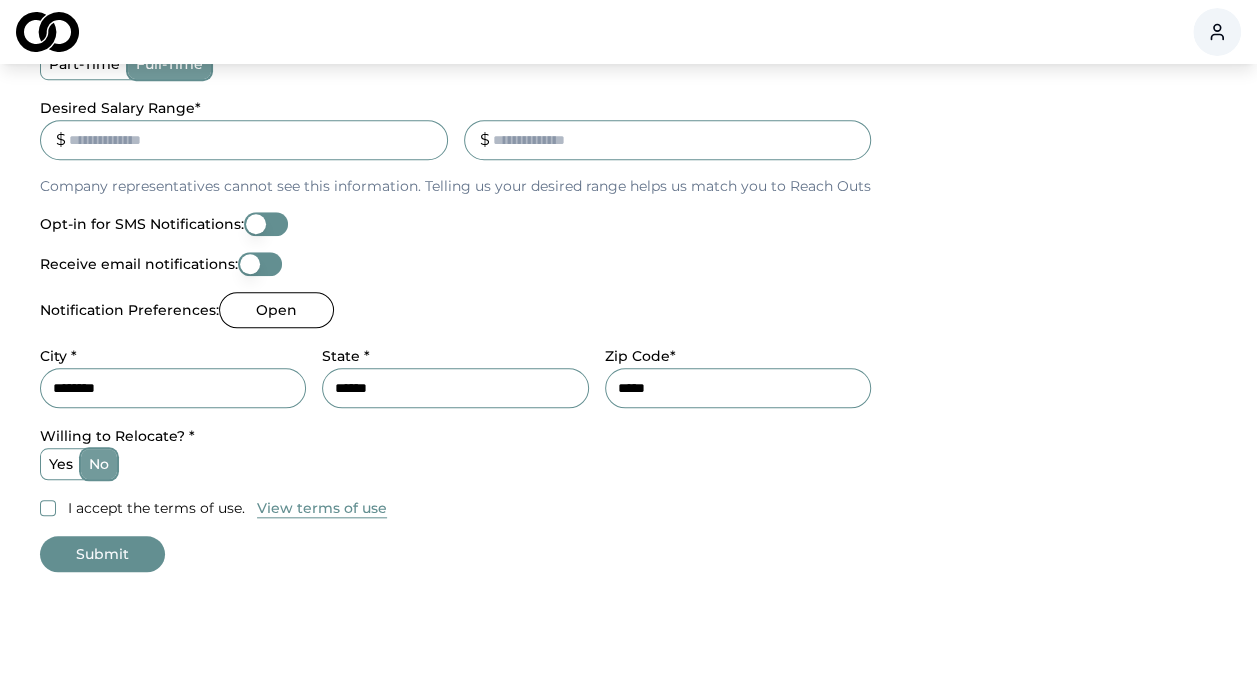 scroll, scrollTop: 704, scrollLeft: 0, axis: vertical 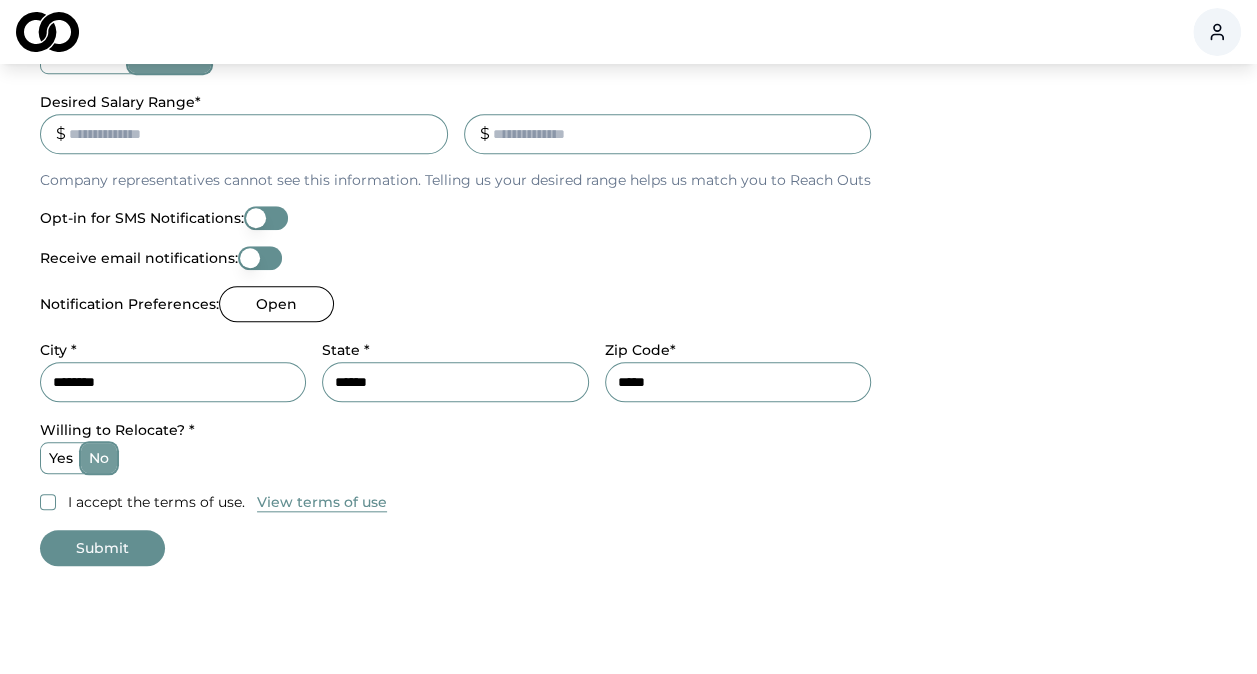 click on "yes" at bounding box center (61, 458) 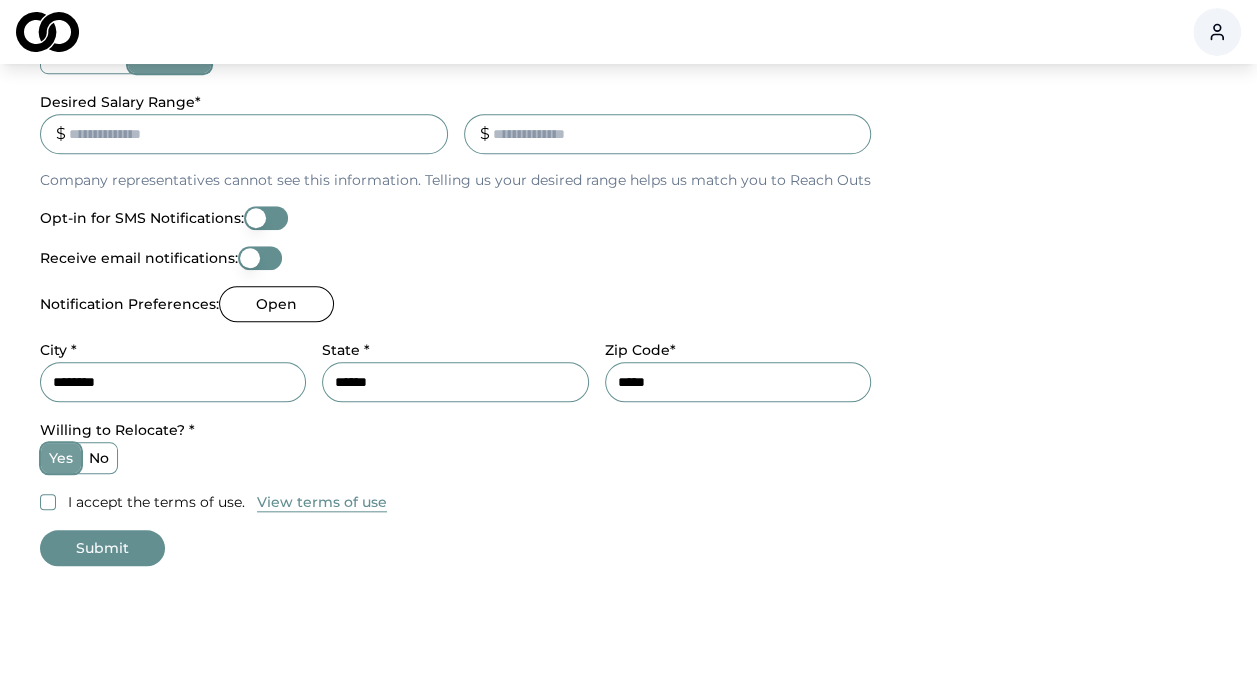 click on "I accept the terms of use." at bounding box center (48, 502) 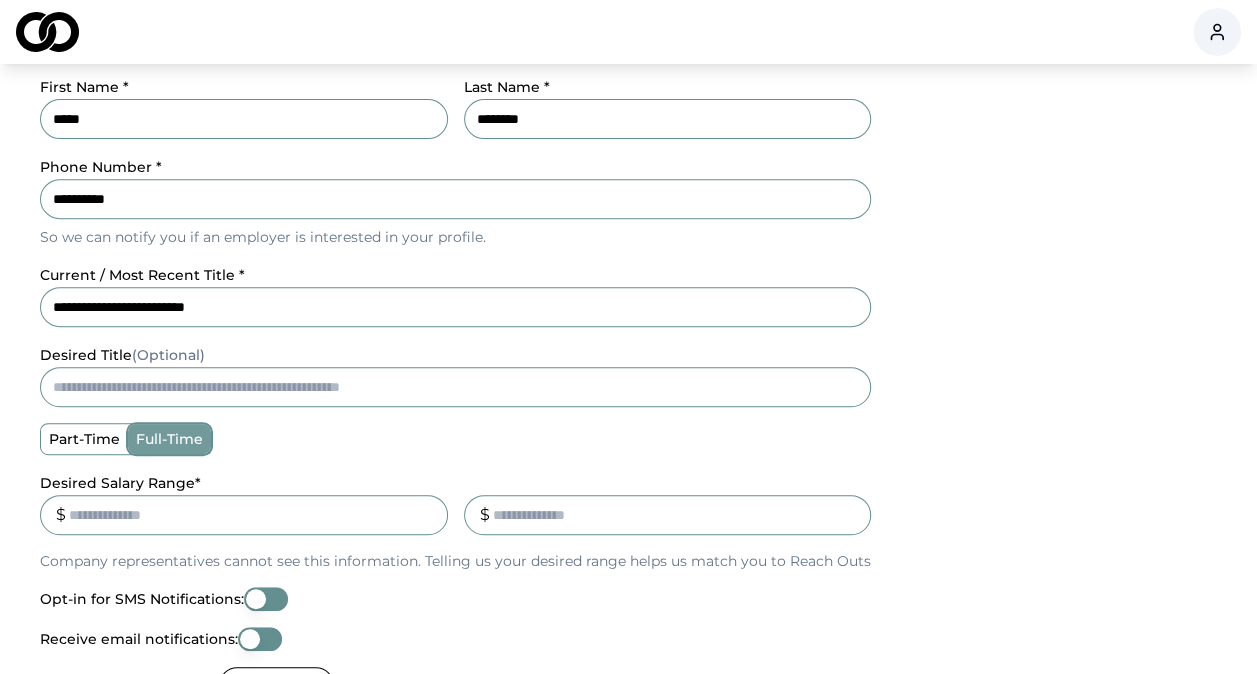 scroll, scrollTop: 321, scrollLeft: 0, axis: vertical 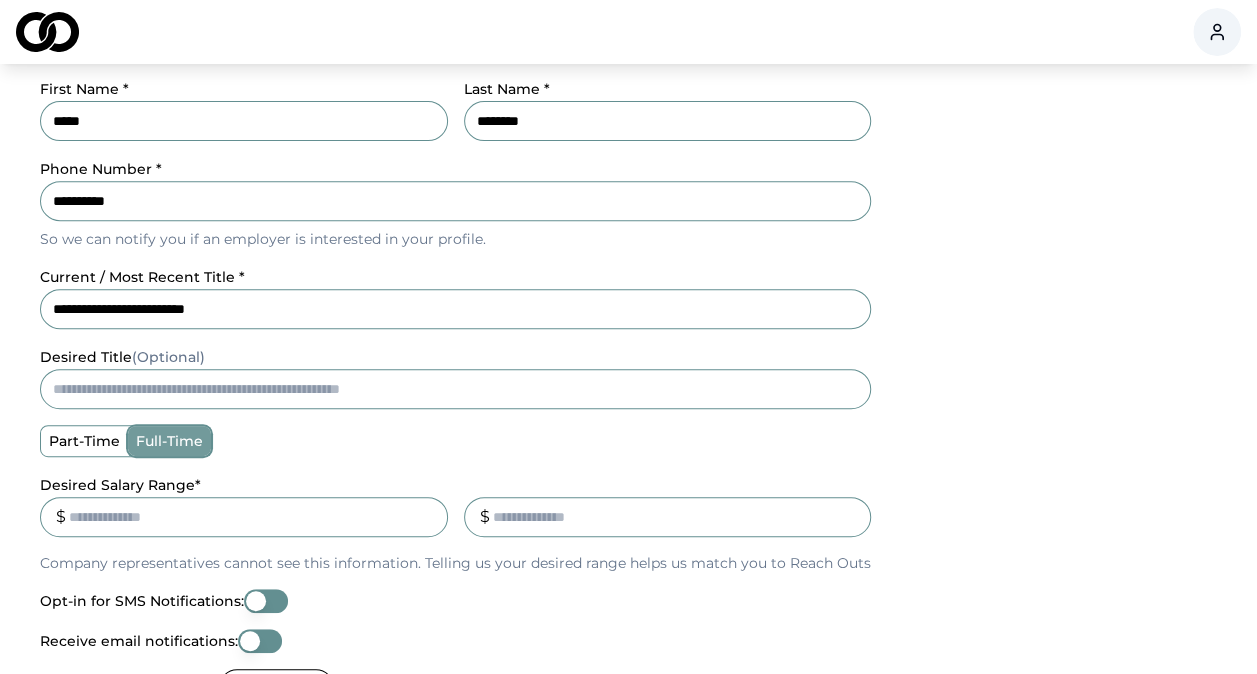 drag, startPoint x: 182, startPoint y: 309, endPoint x: 0, endPoint y: 284, distance: 183.70901 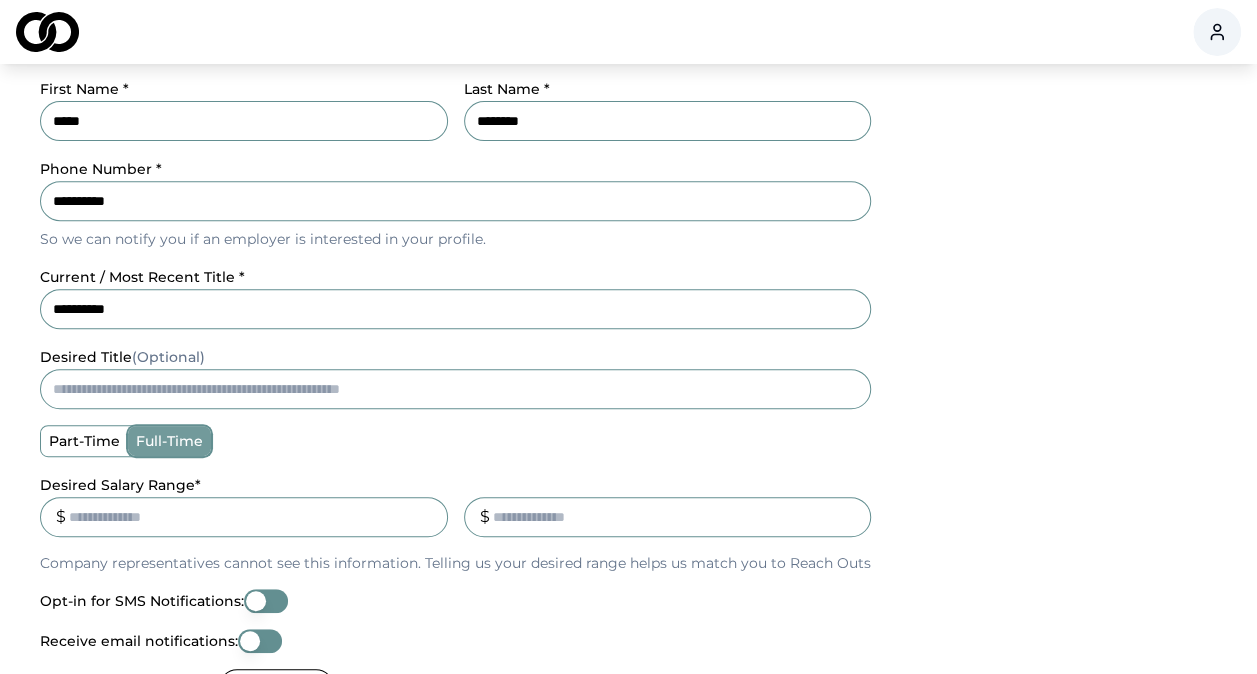 type on "**********" 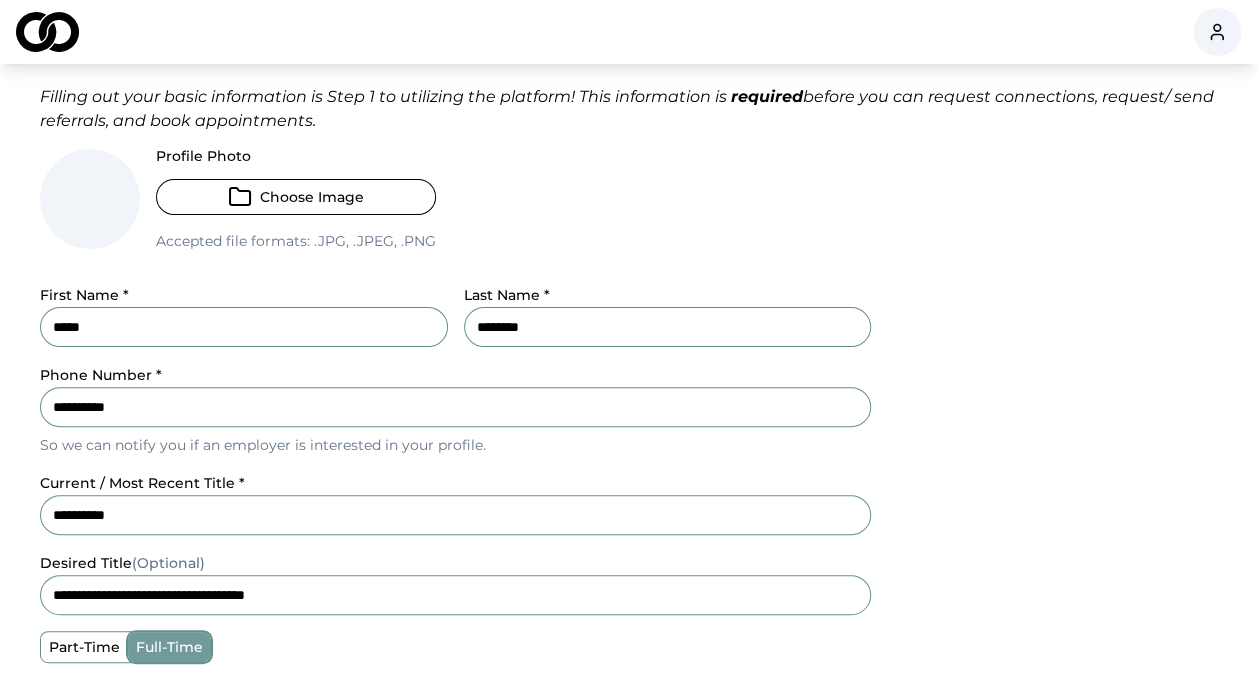 scroll, scrollTop: 109, scrollLeft: 0, axis: vertical 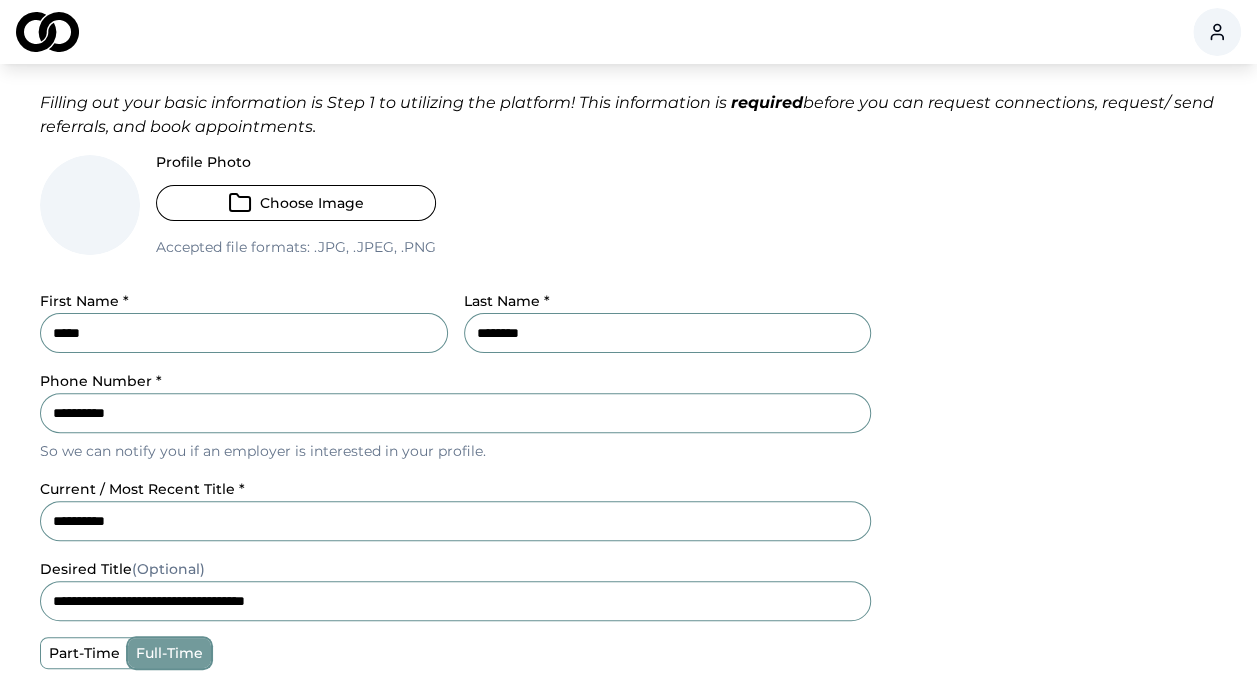 type on "**********" 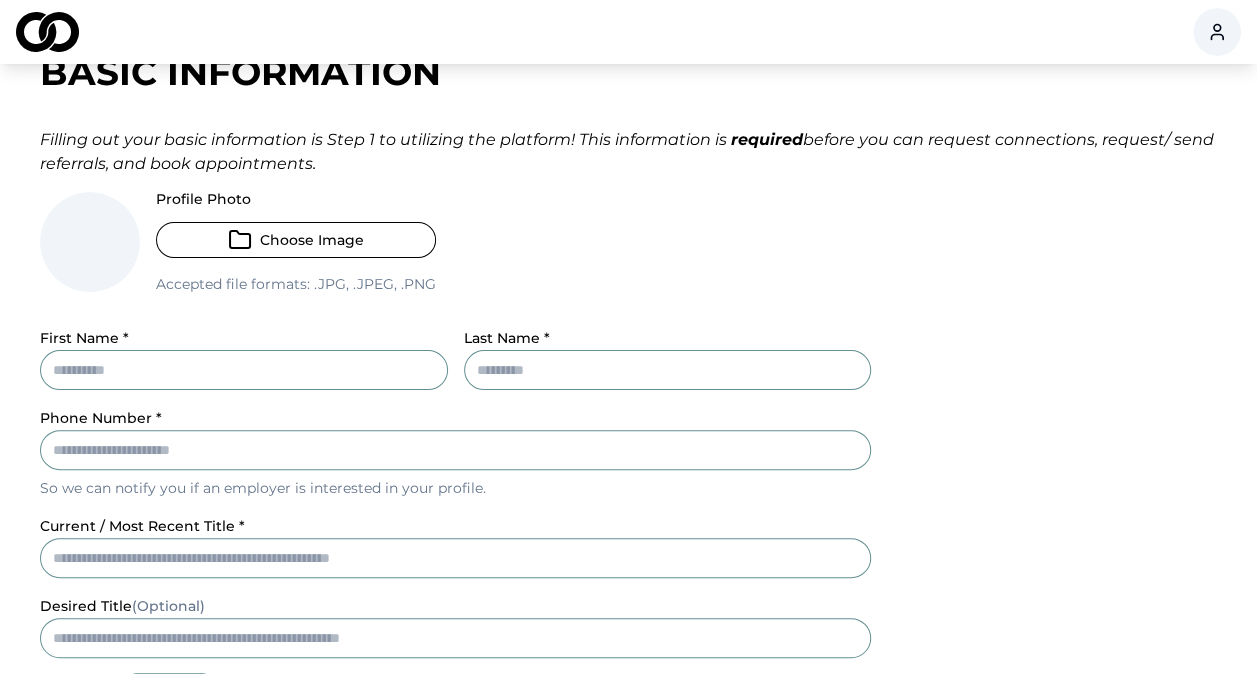 scroll, scrollTop: 0, scrollLeft: 0, axis: both 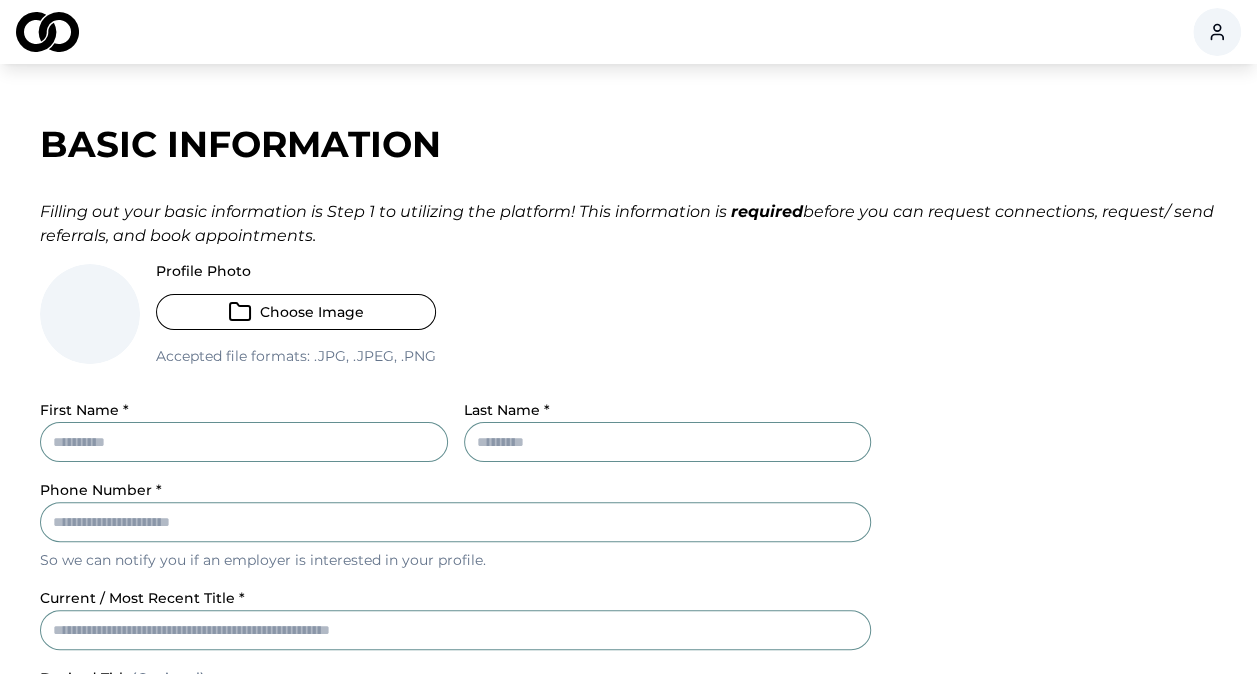 click on "Choose Image" at bounding box center (296, 312) 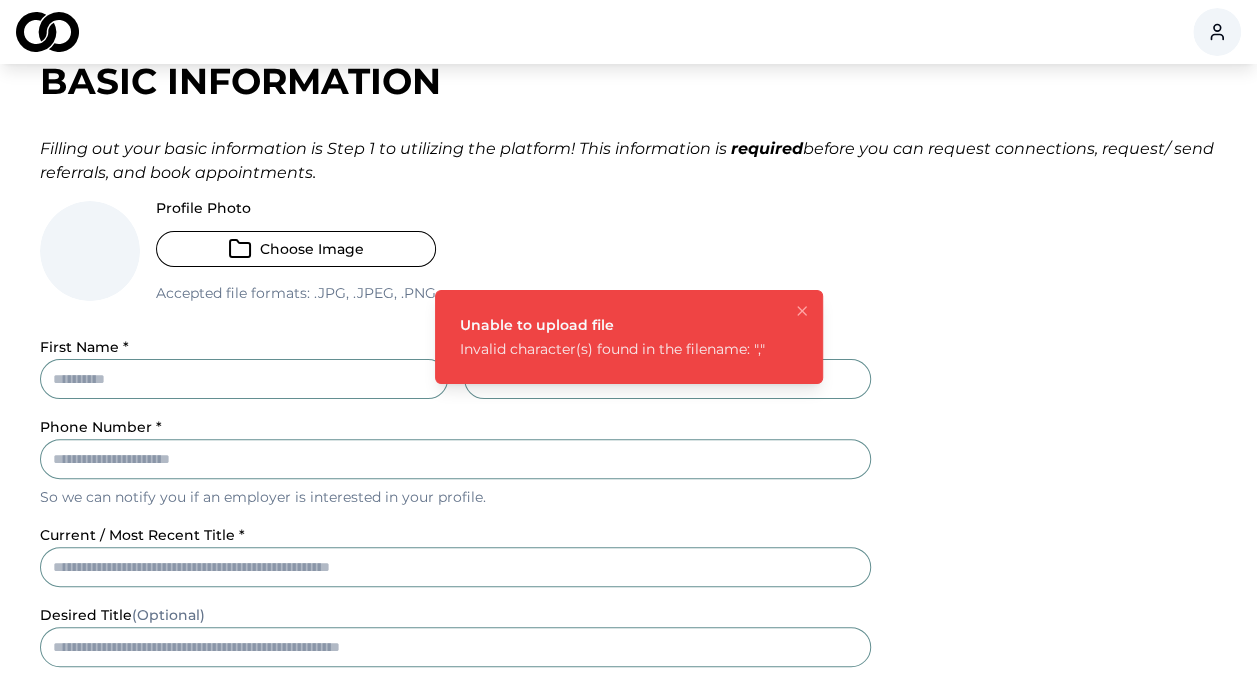 scroll, scrollTop: 0, scrollLeft: 0, axis: both 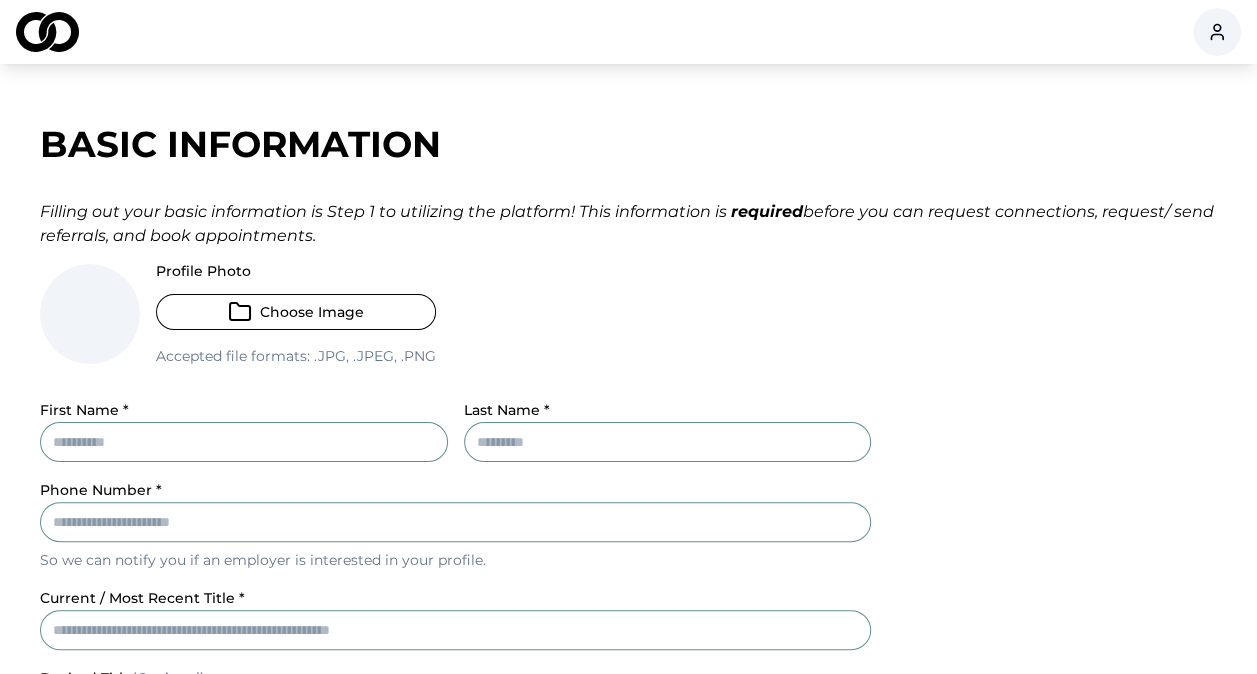 click on "Choose Image" at bounding box center [296, 312] 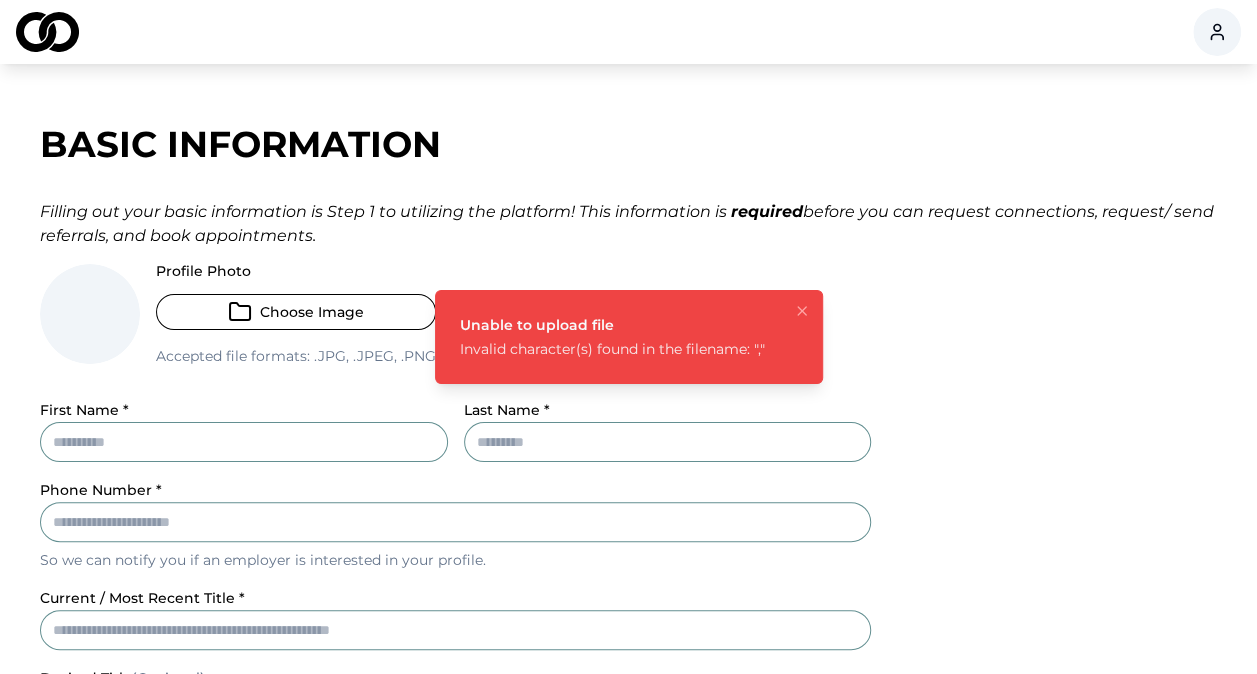 click 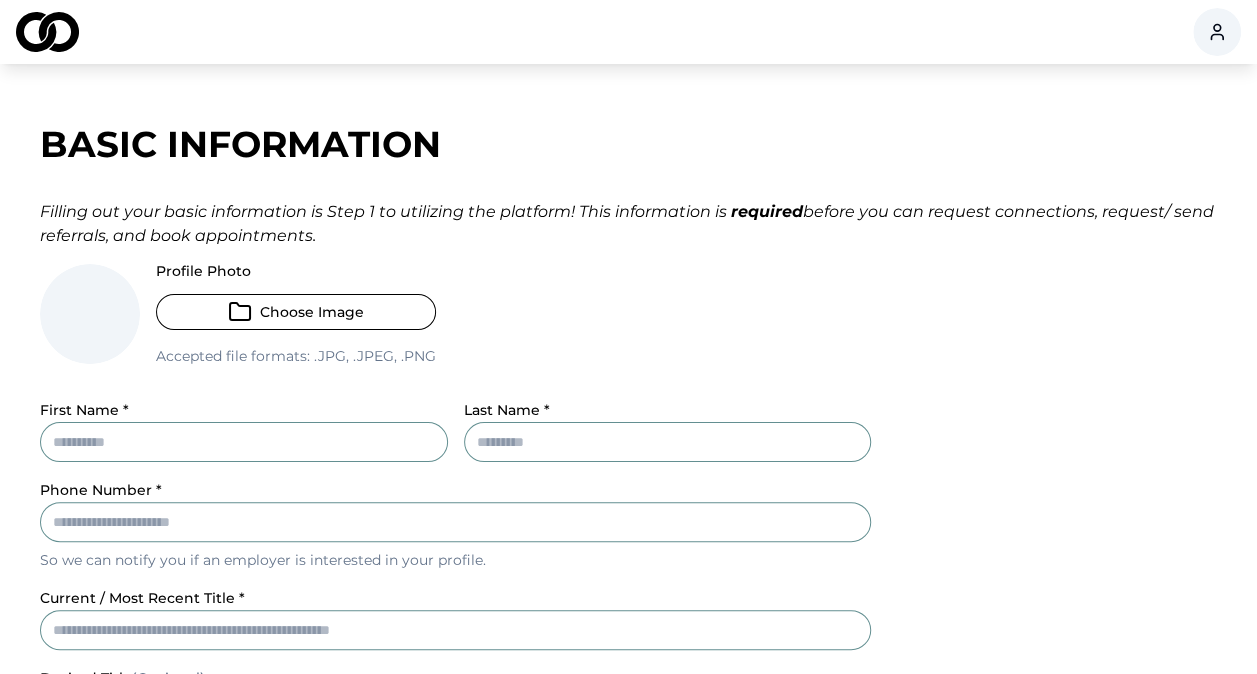 click on "Choose Image" at bounding box center (296, 312) 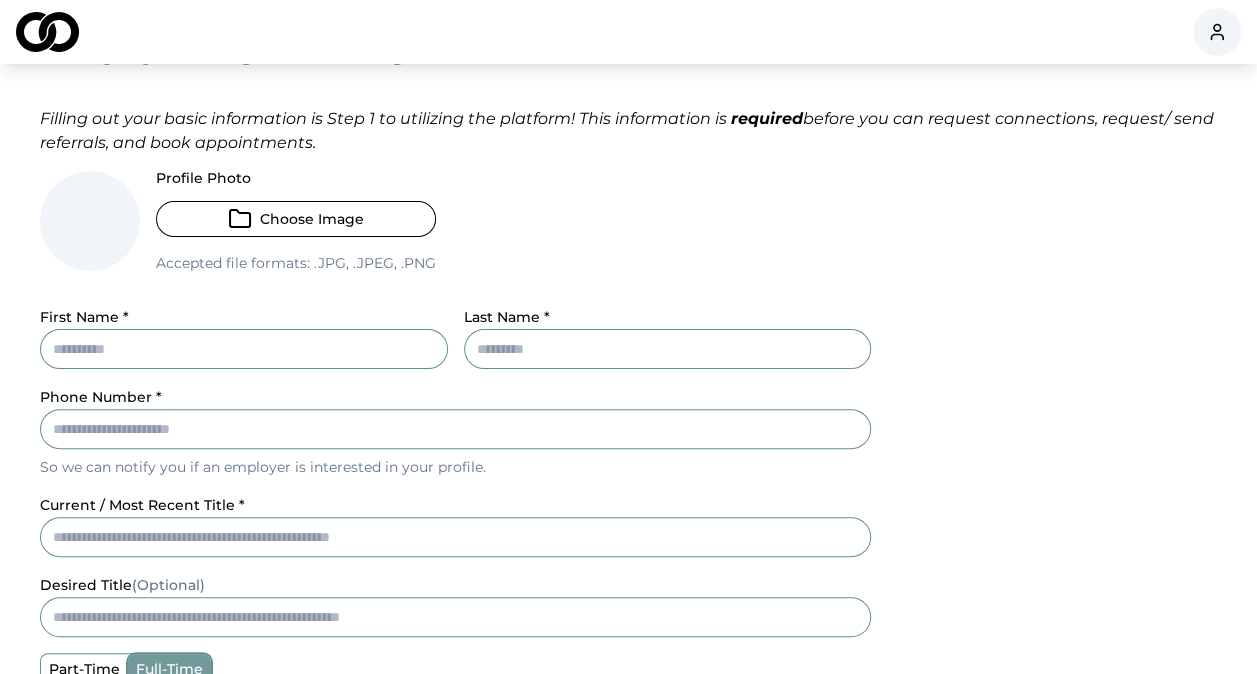 scroll, scrollTop: 94, scrollLeft: 0, axis: vertical 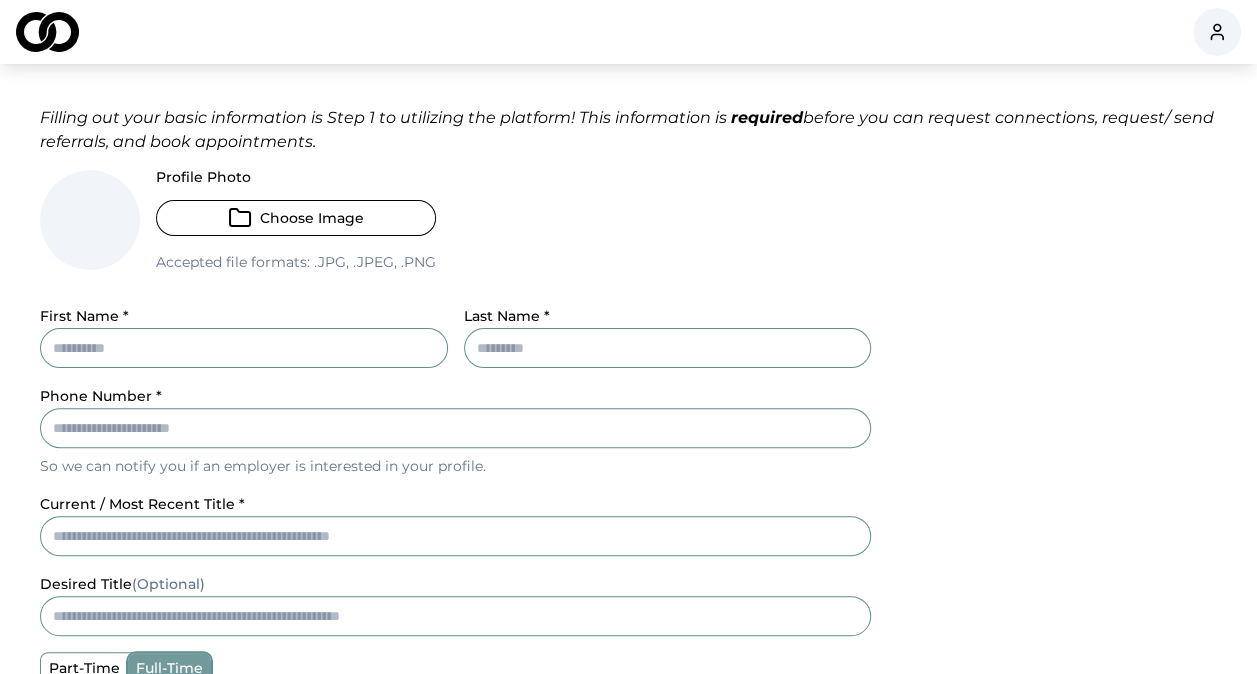 click on "Choose Image" at bounding box center (296, 218) 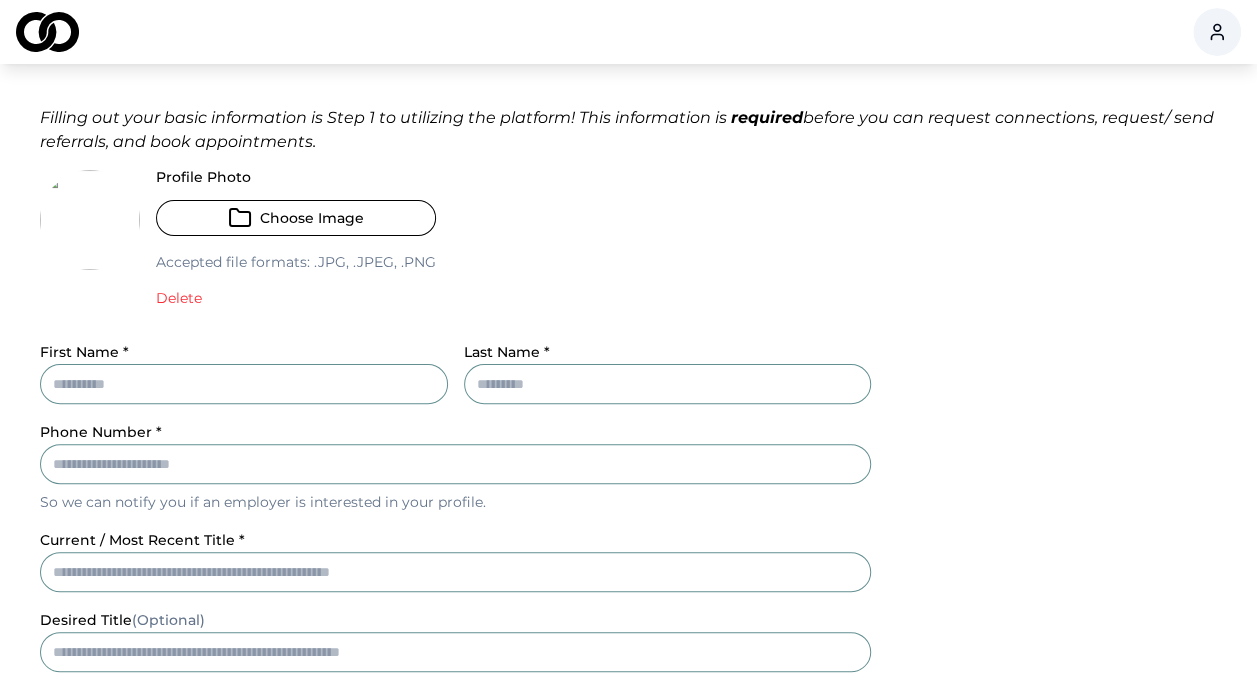 click on "First Name *" at bounding box center (244, 372) 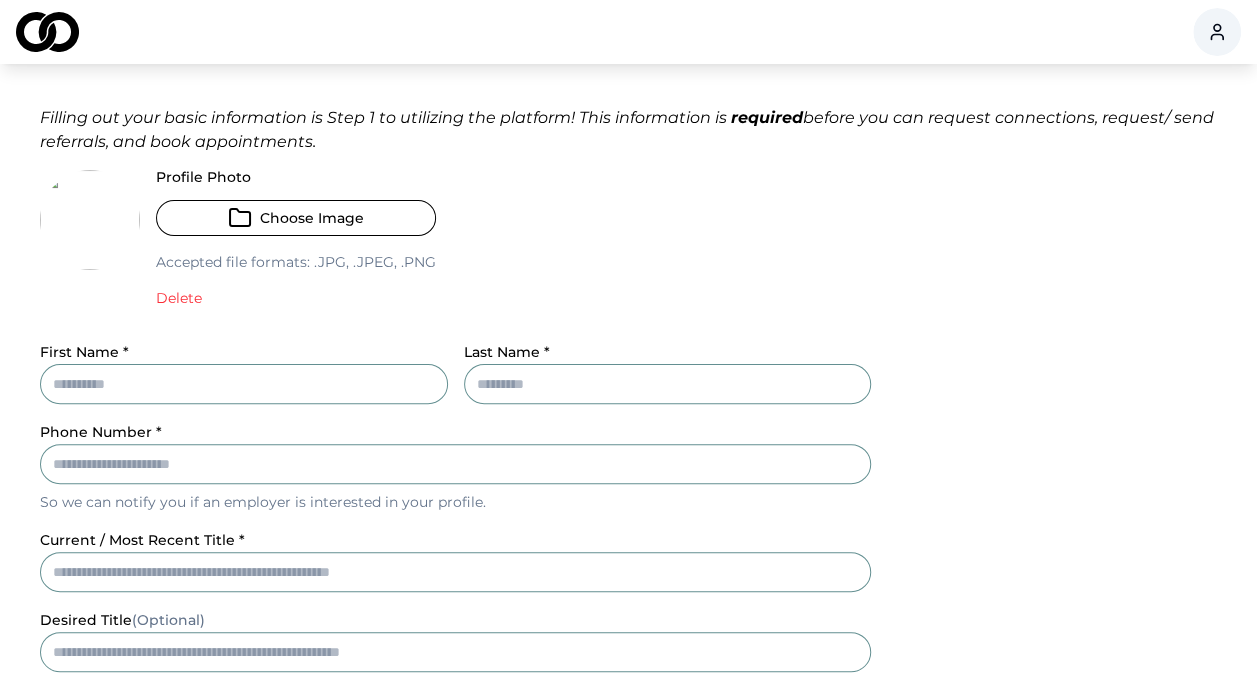 type on "*****" 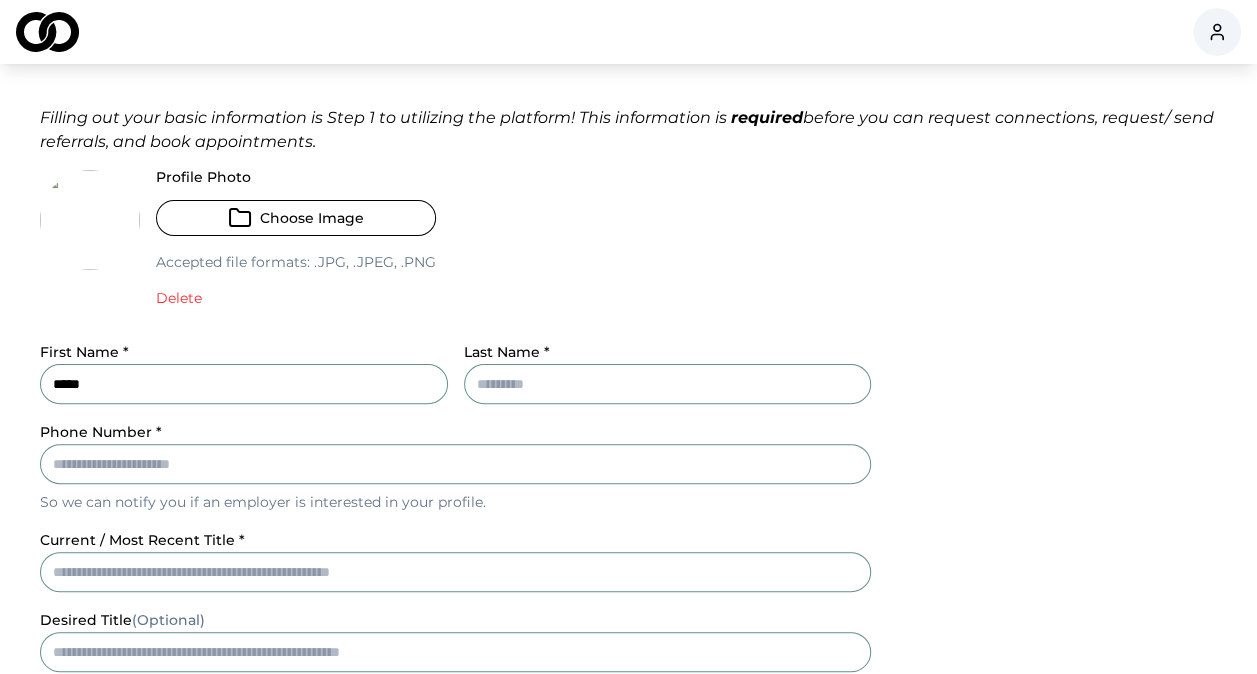 type on "********" 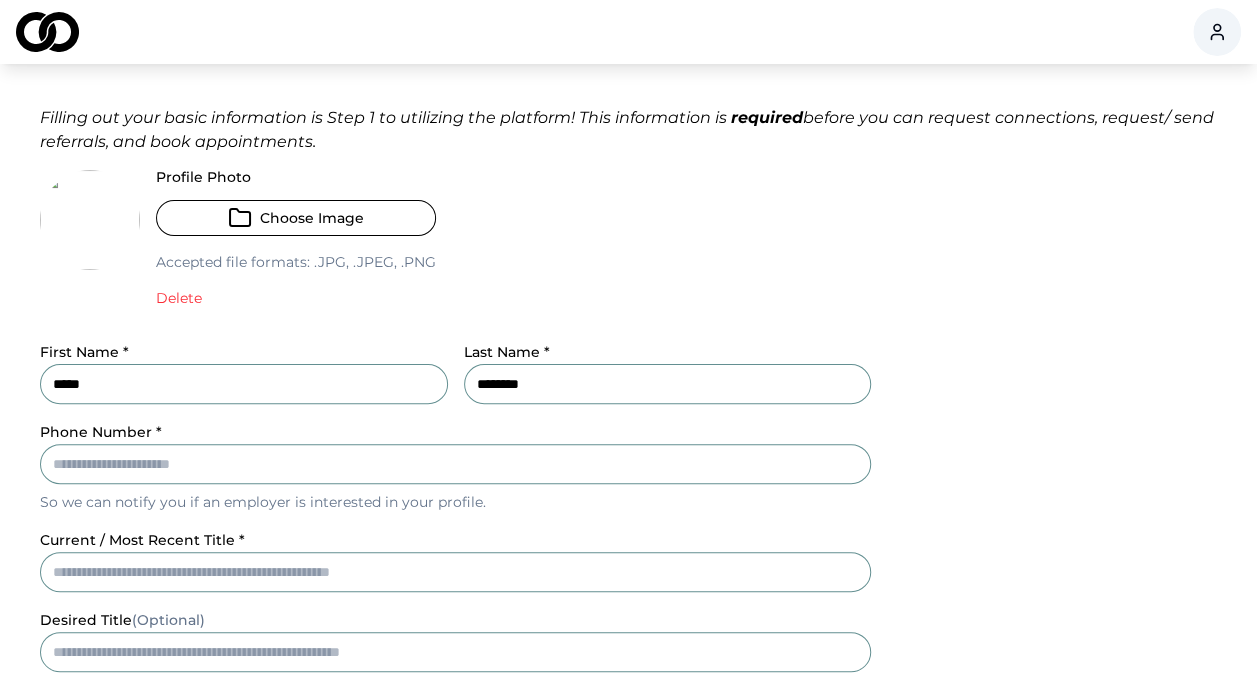 type on "**********" 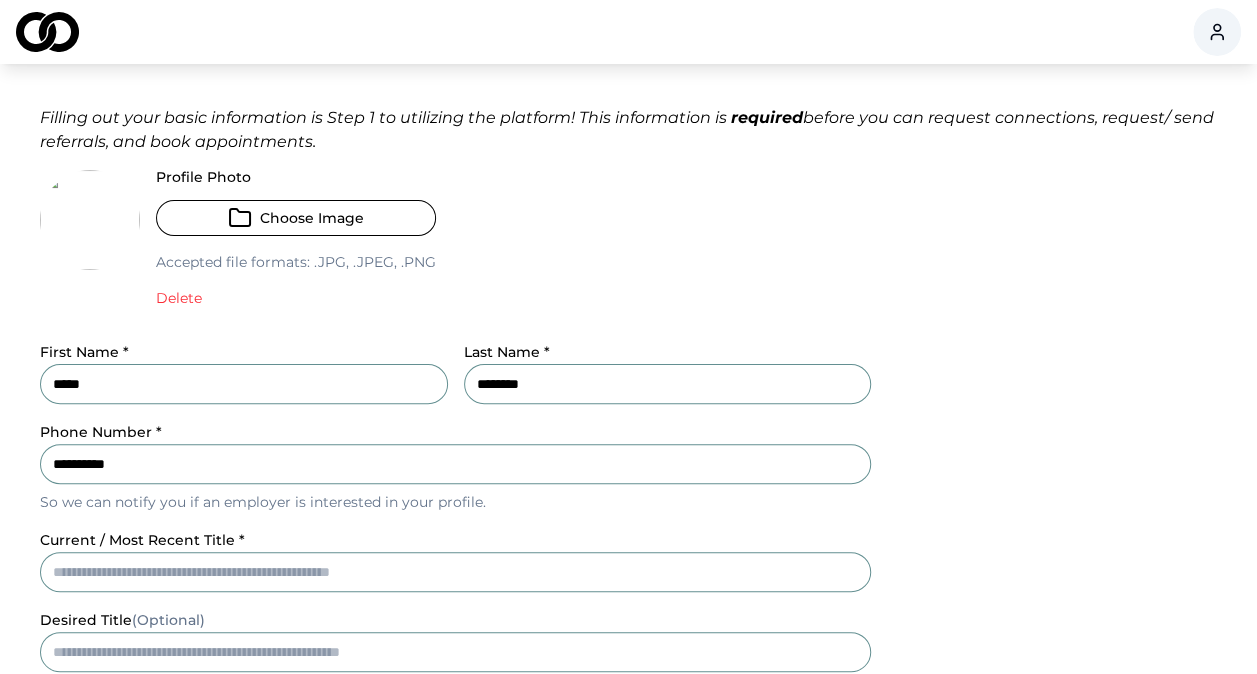 type on "**********" 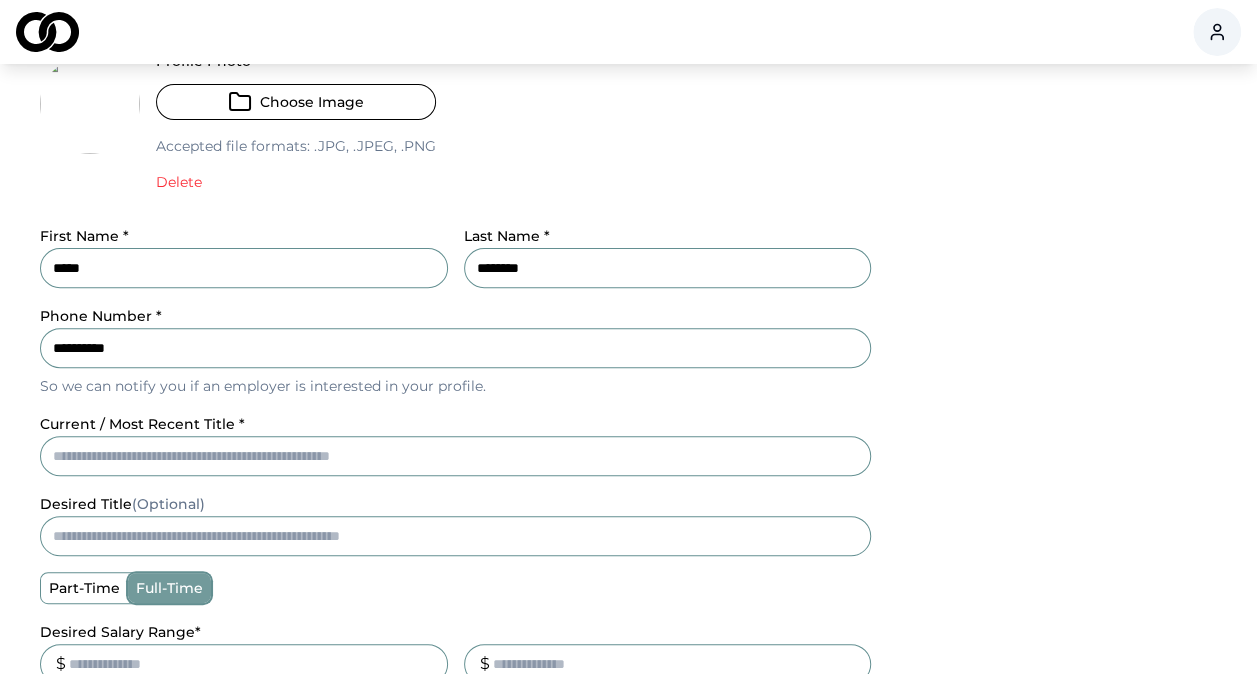 scroll, scrollTop: 211, scrollLeft: 0, axis: vertical 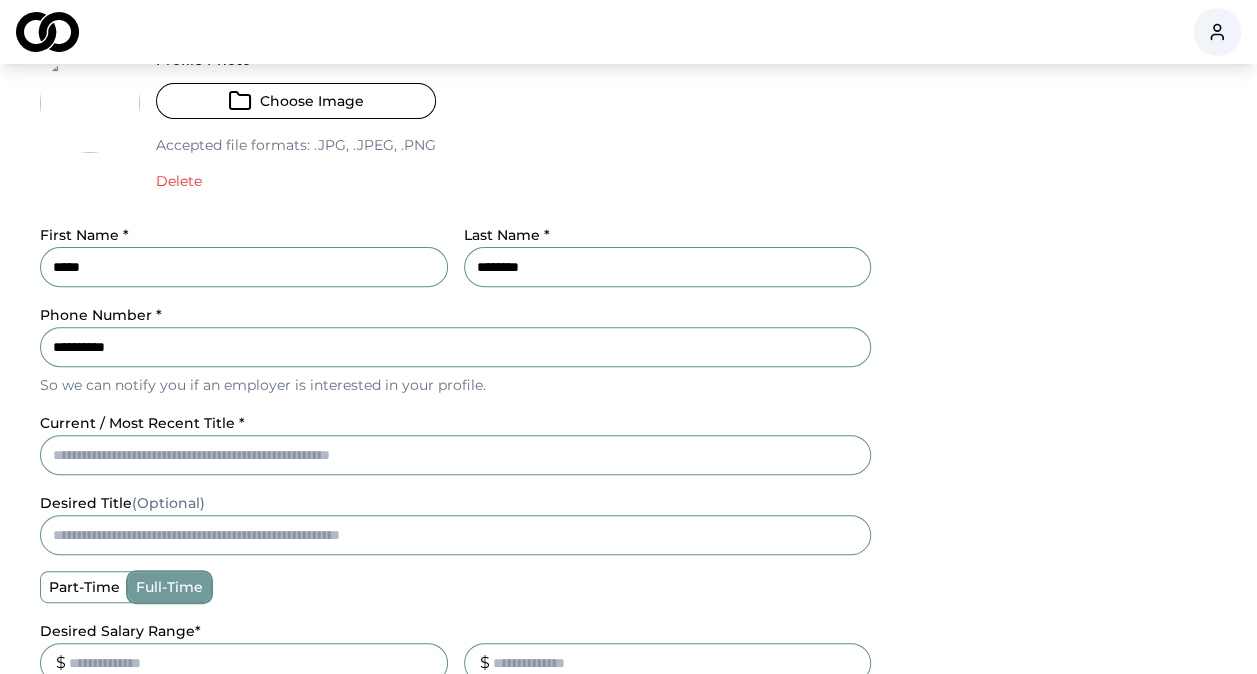 click on "current / most recent title *" at bounding box center (455, 443) 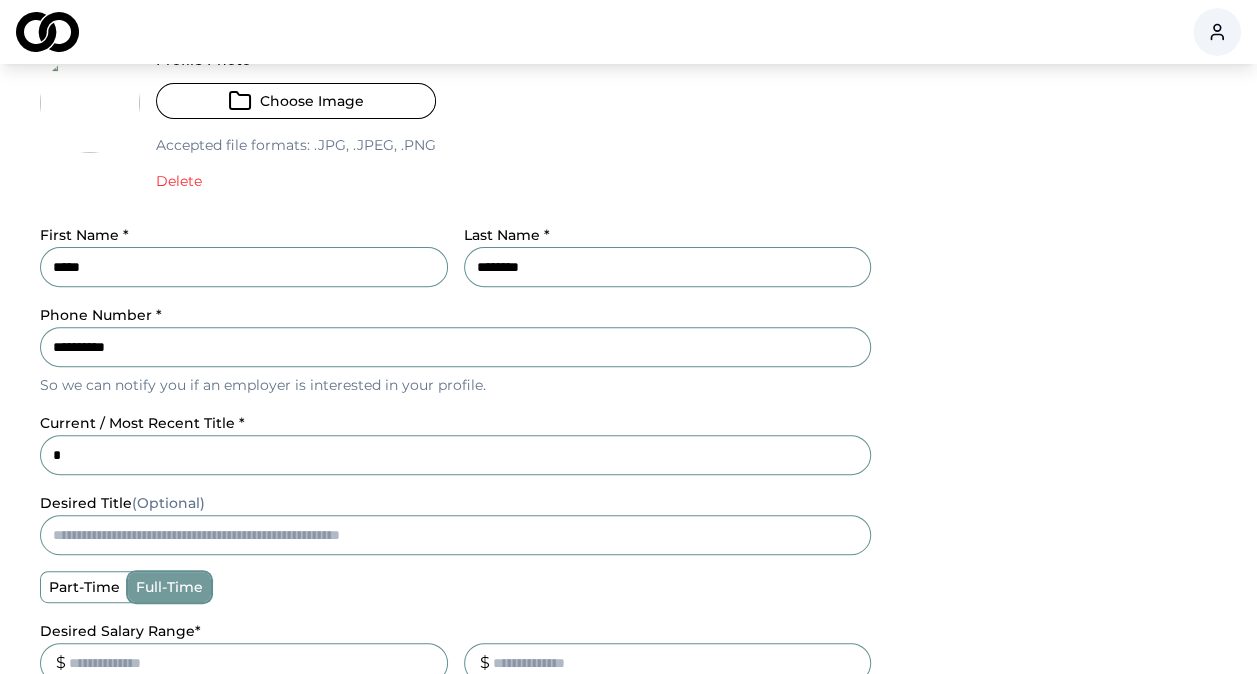 type on "**********" 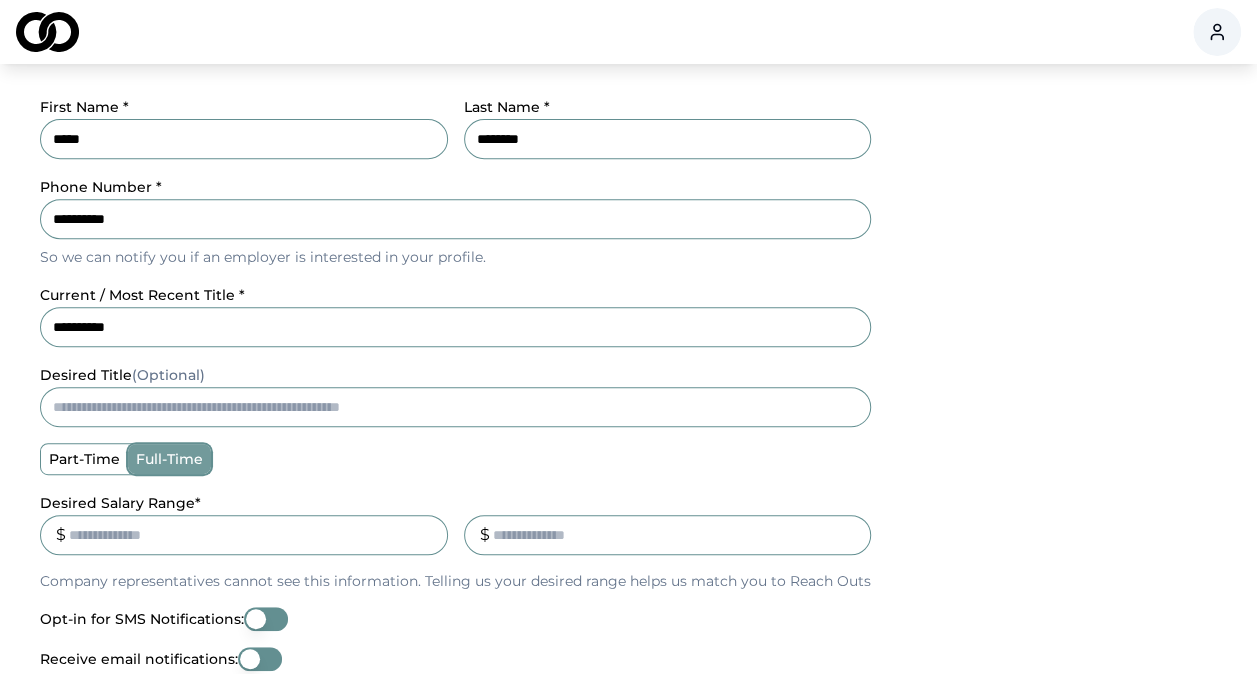 scroll, scrollTop: 353, scrollLeft: 0, axis: vertical 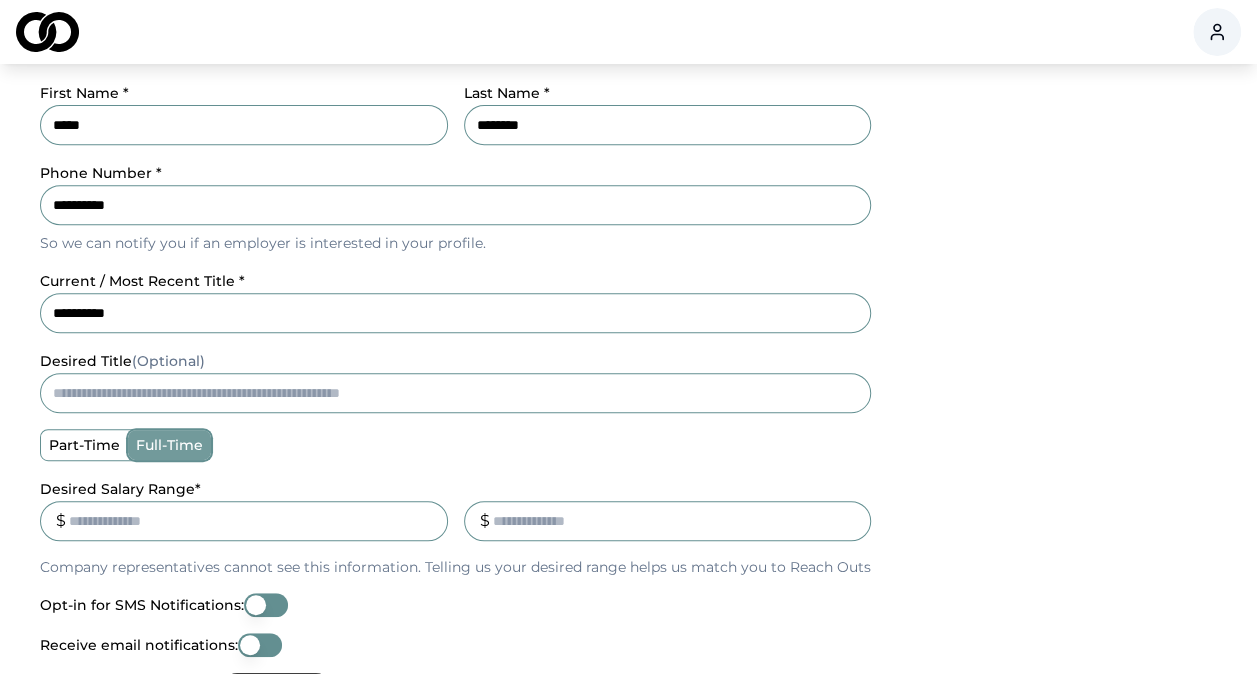click on "desired title  (Optional)" at bounding box center (455, 393) 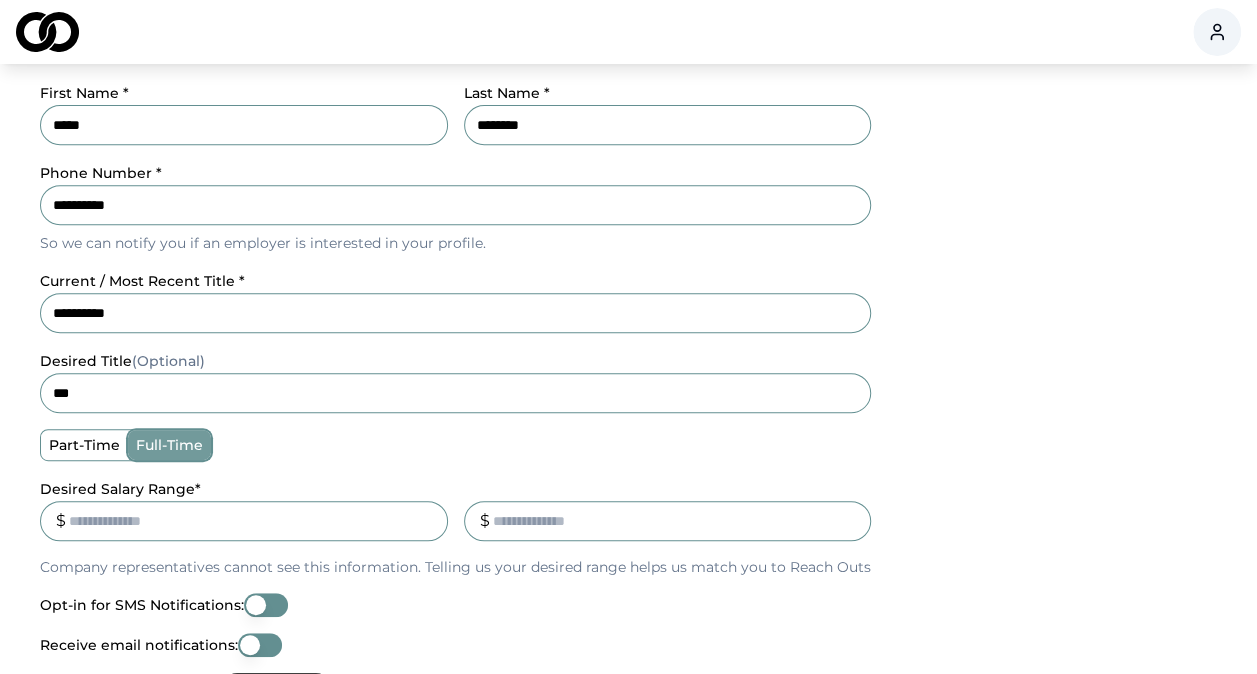 type on "**********" 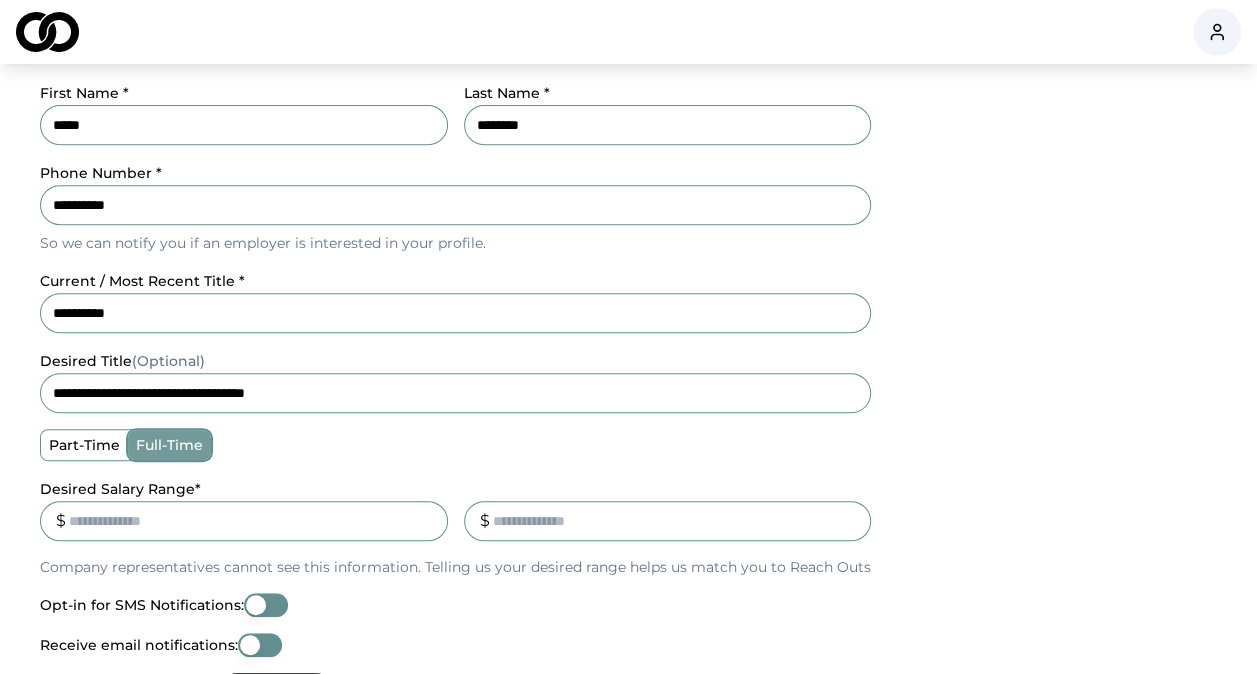 type on "full-time" 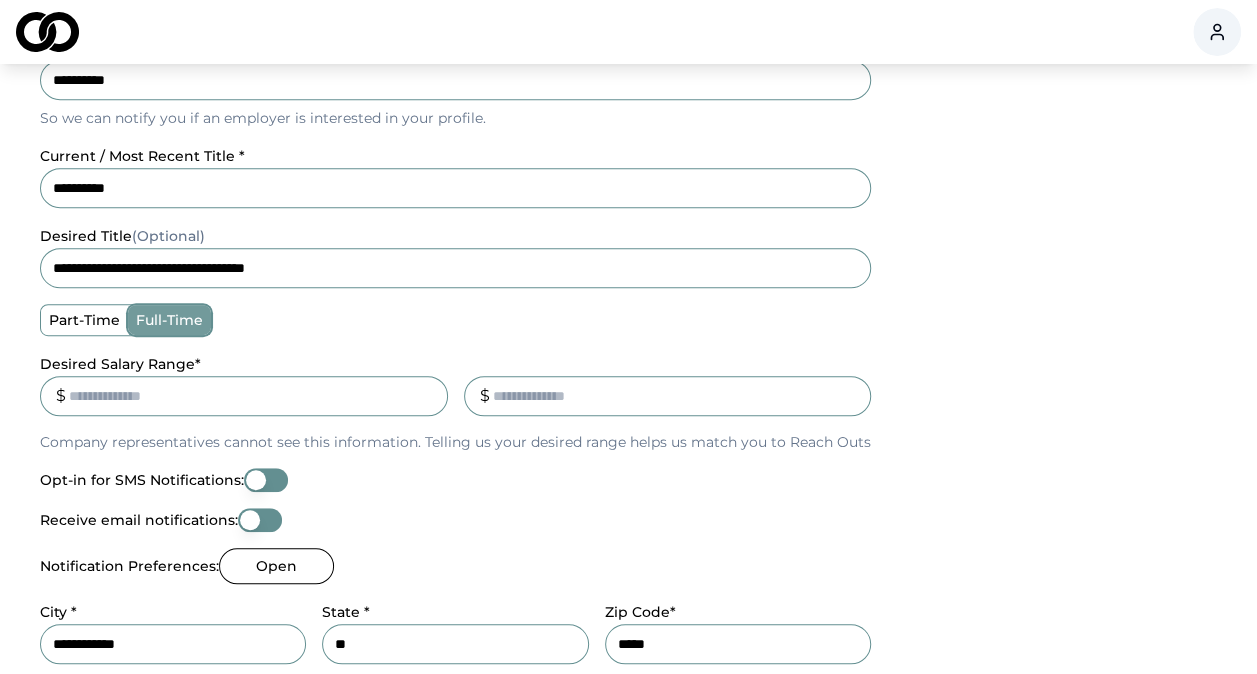 scroll, scrollTop: 479, scrollLeft: 0, axis: vertical 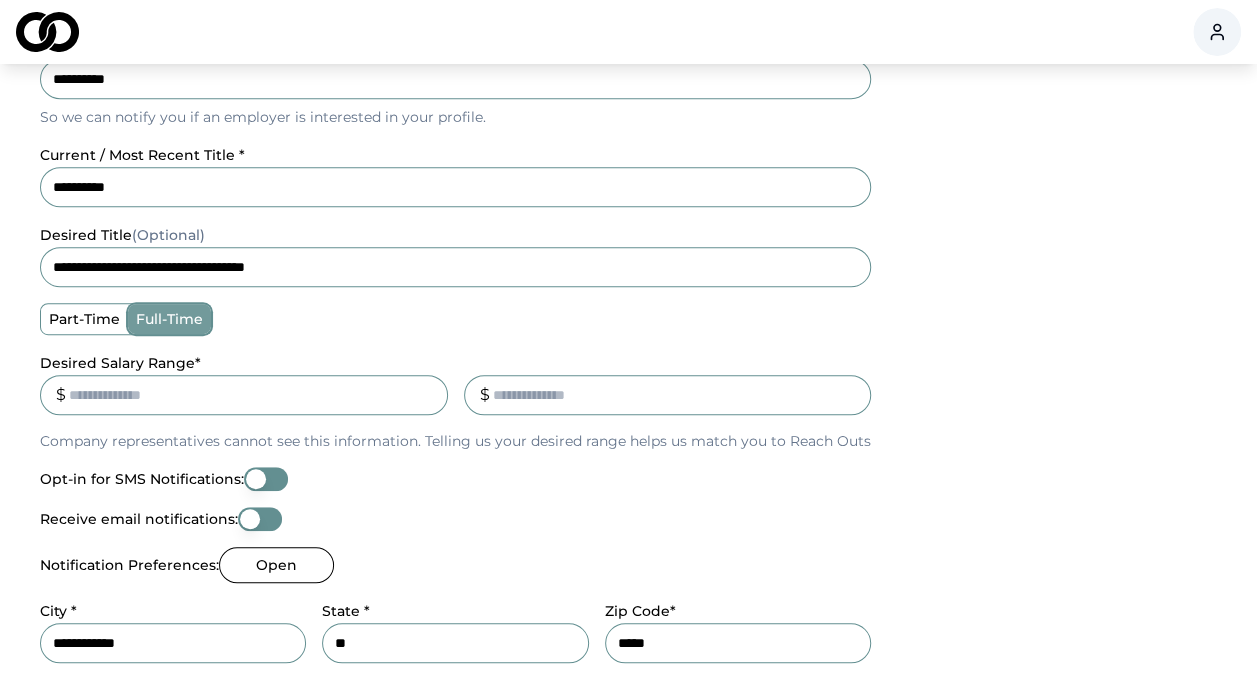 click on "Desired Salary Range *" at bounding box center (244, 395) 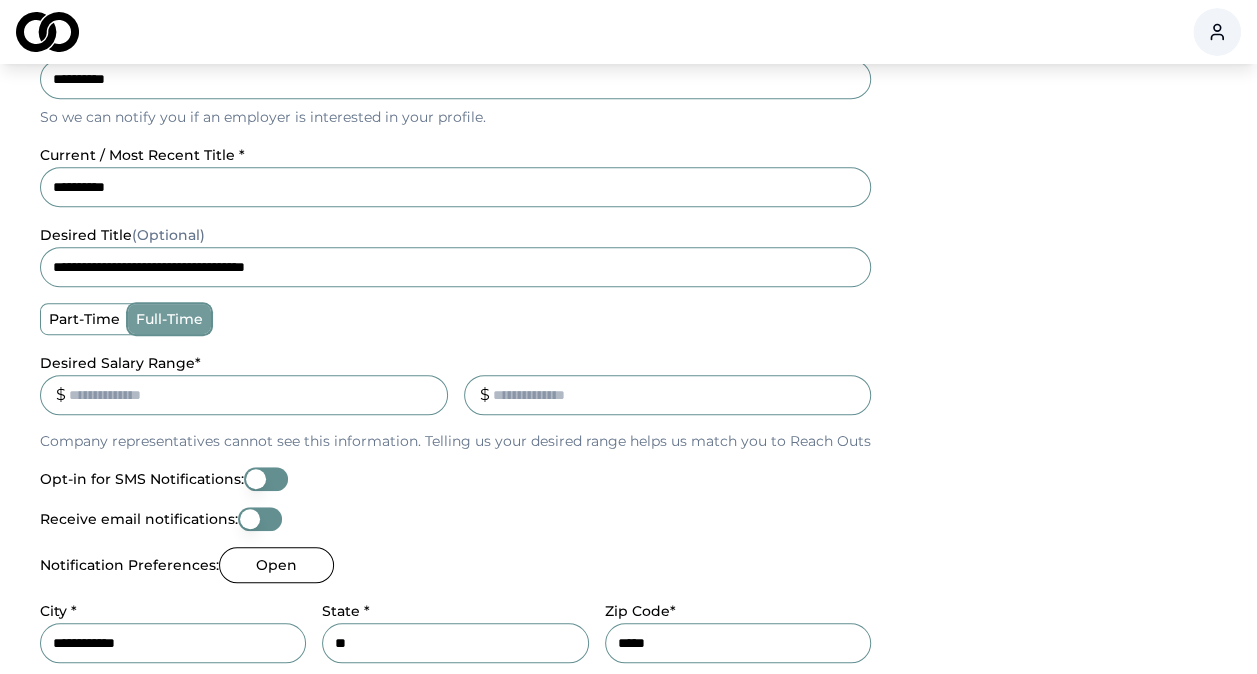 type on "*****" 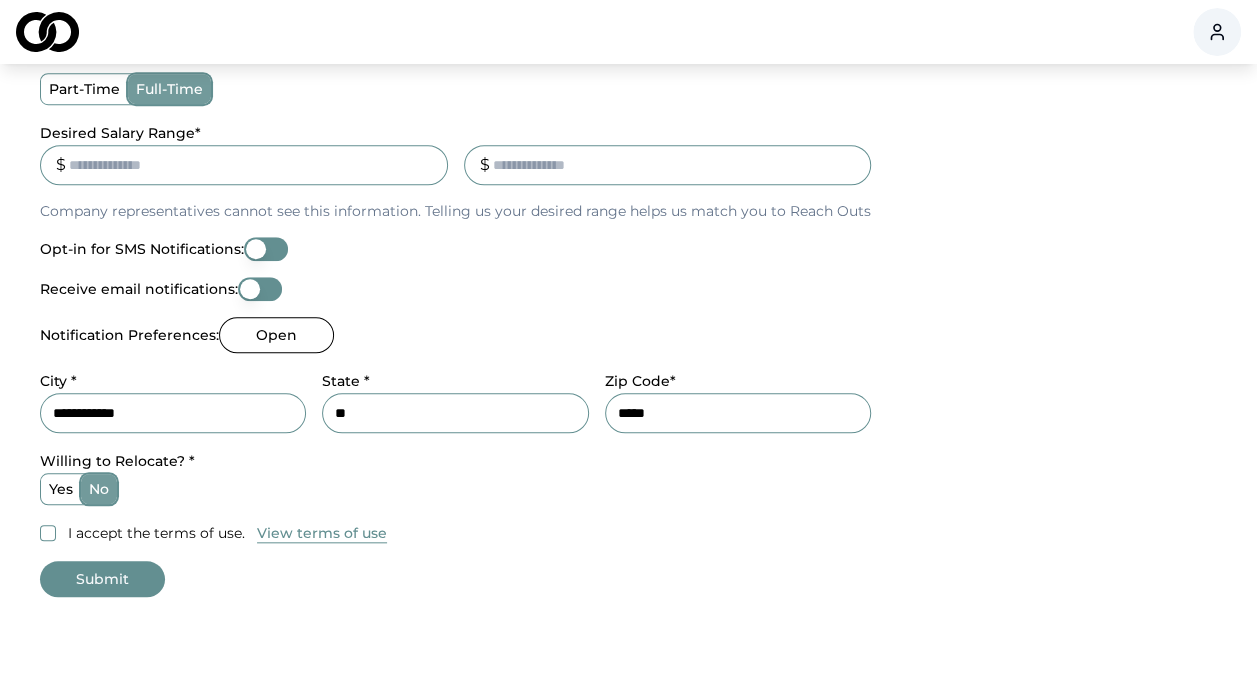 scroll, scrollTop: 710, scrollLeft: 0, axis: vertical 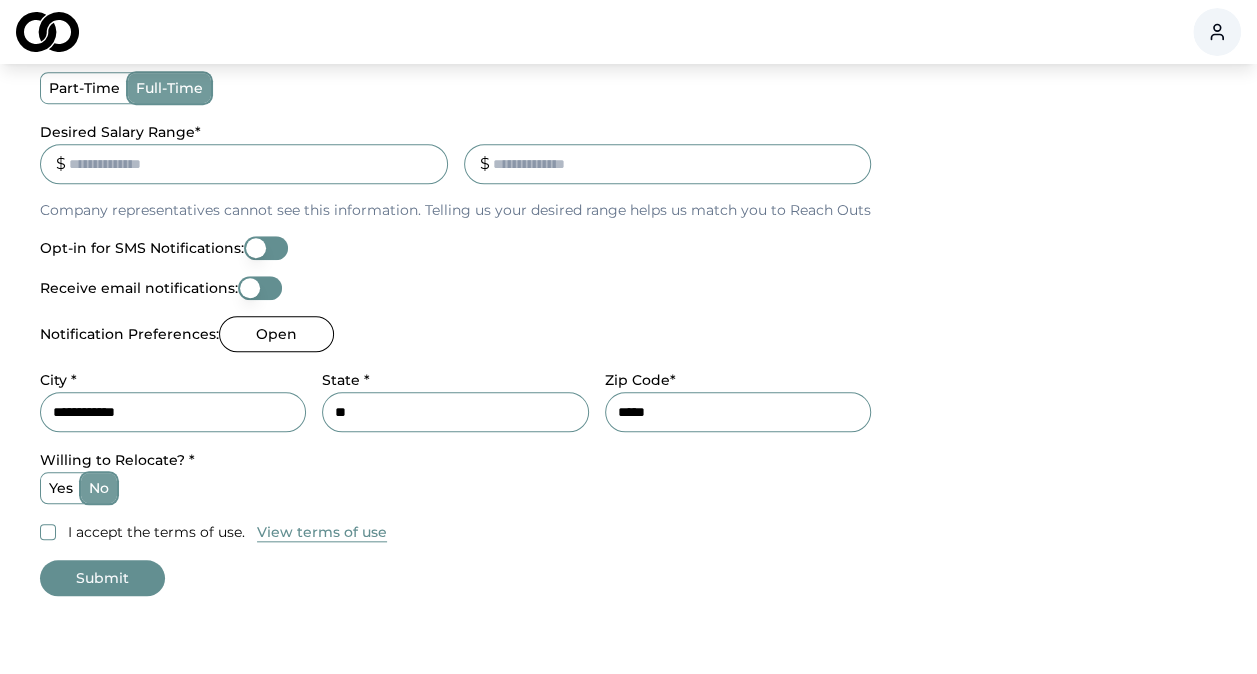 click on "**********" at bounding box center [173, 412] 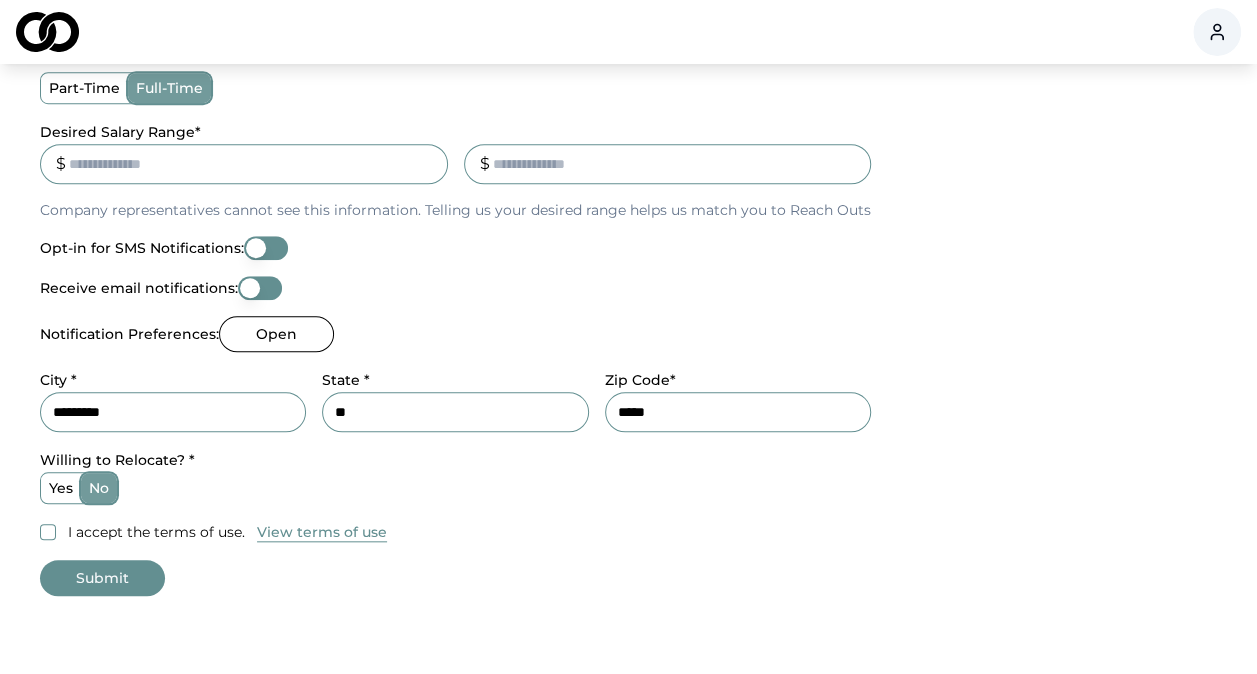 type on "*********" 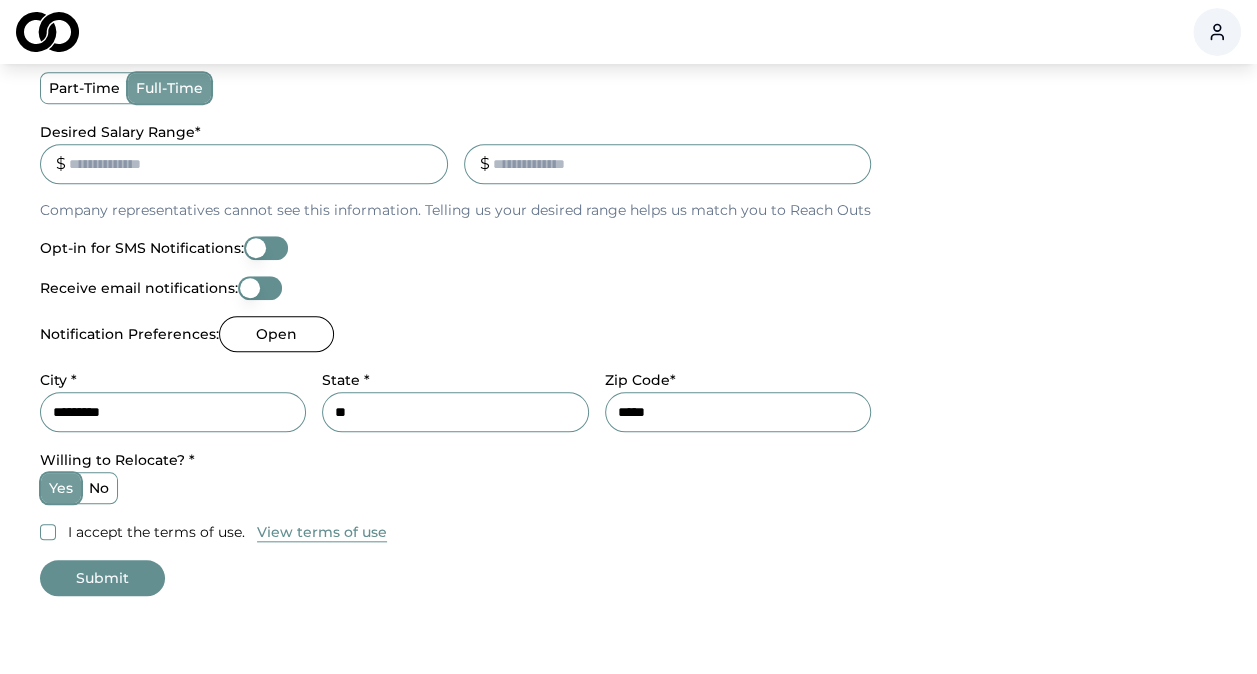 click on "I accept the terms of use." at bounding box center (48, 532) 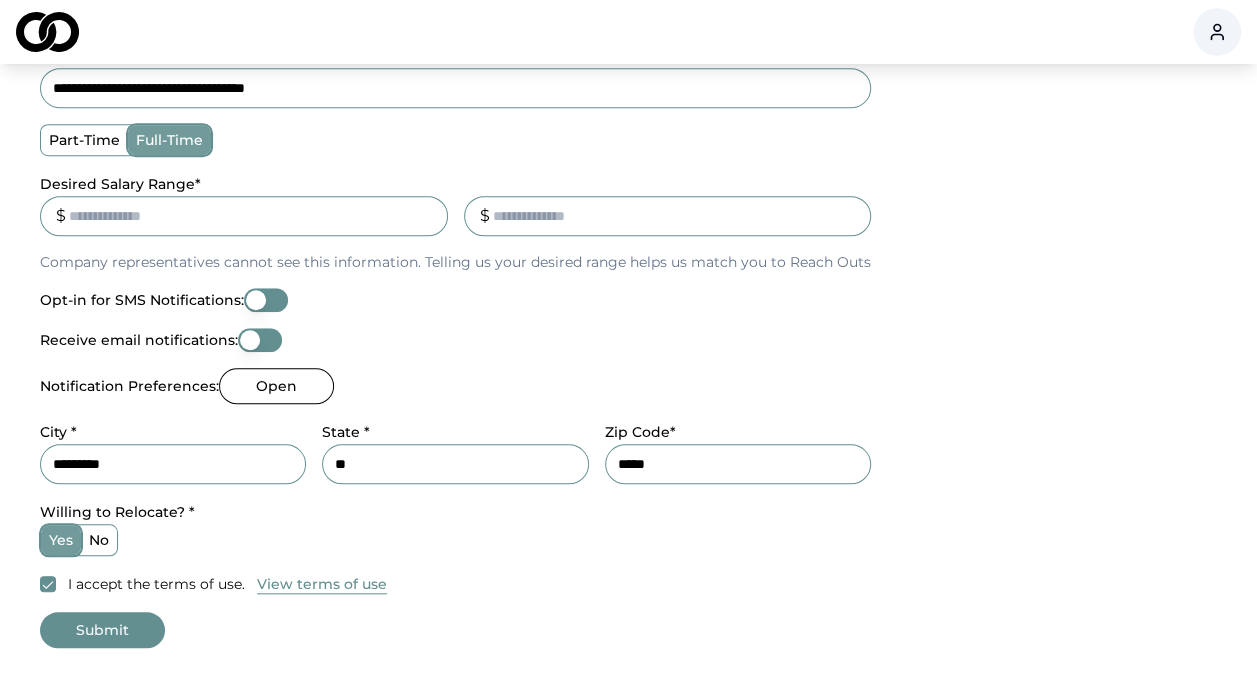 scroll, scrollTop: 663, scrollLeft: 0, axis: vertical 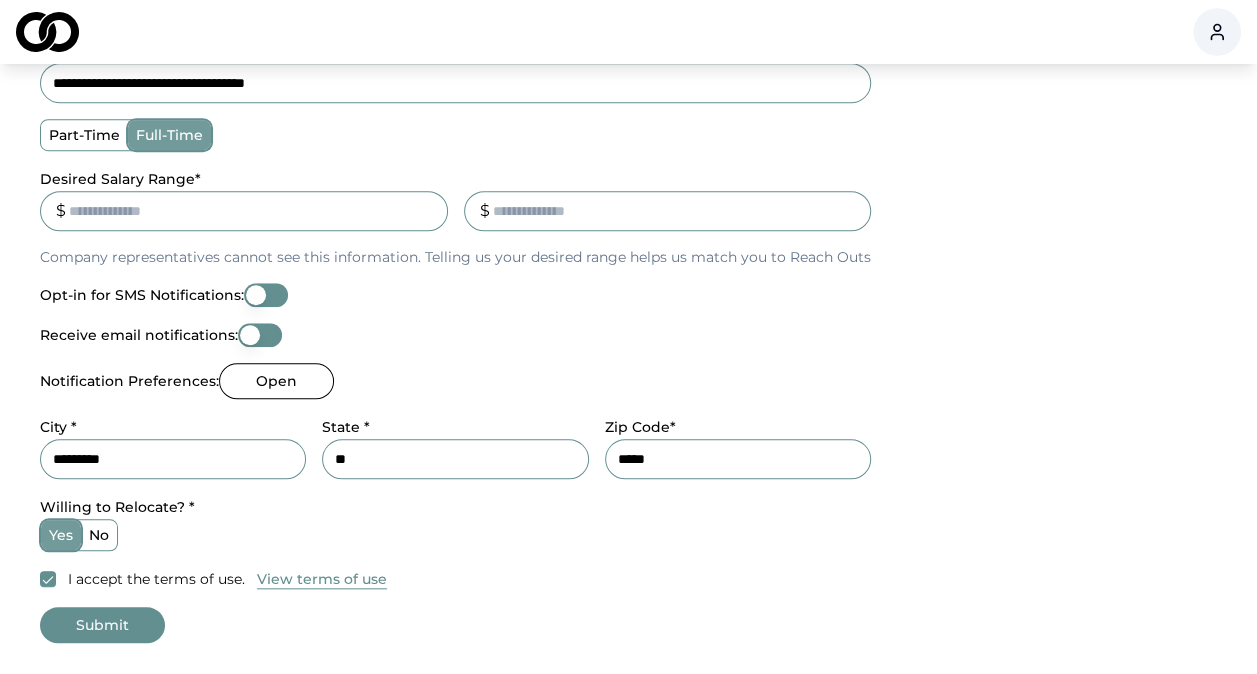 click on "Submit" at bounding box center [102, 625] 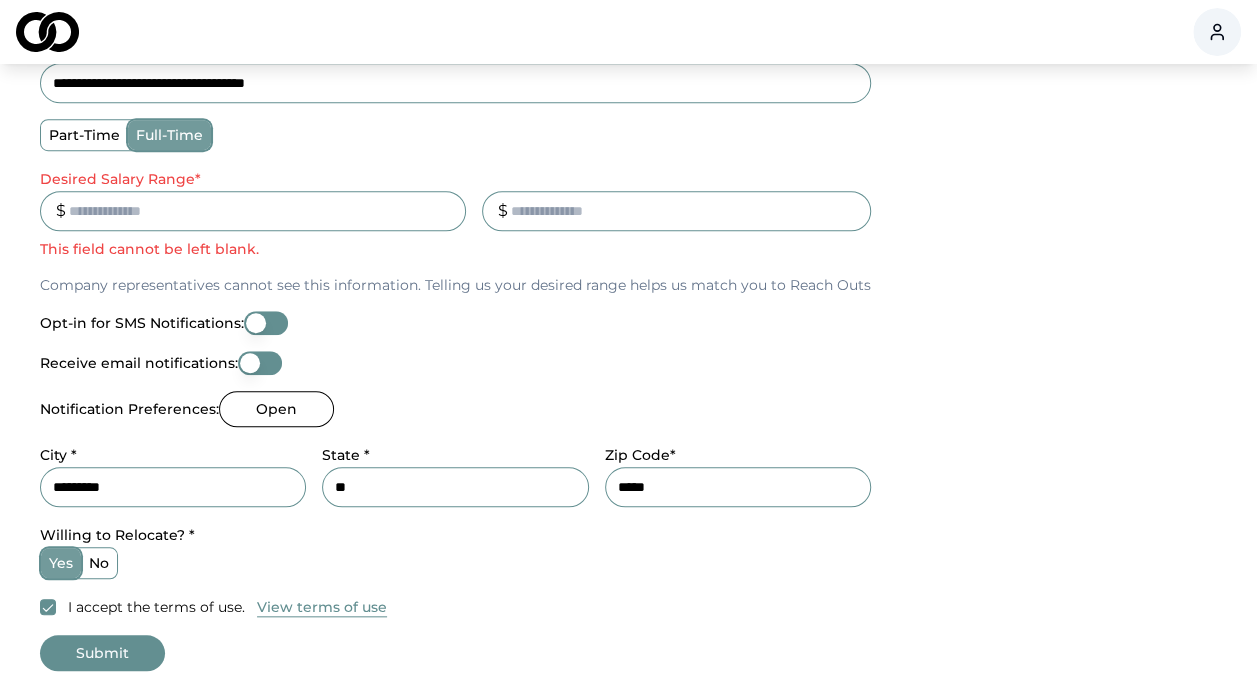 scroll, scrollTop: 607, scrollLeft: 0, axis: vertical 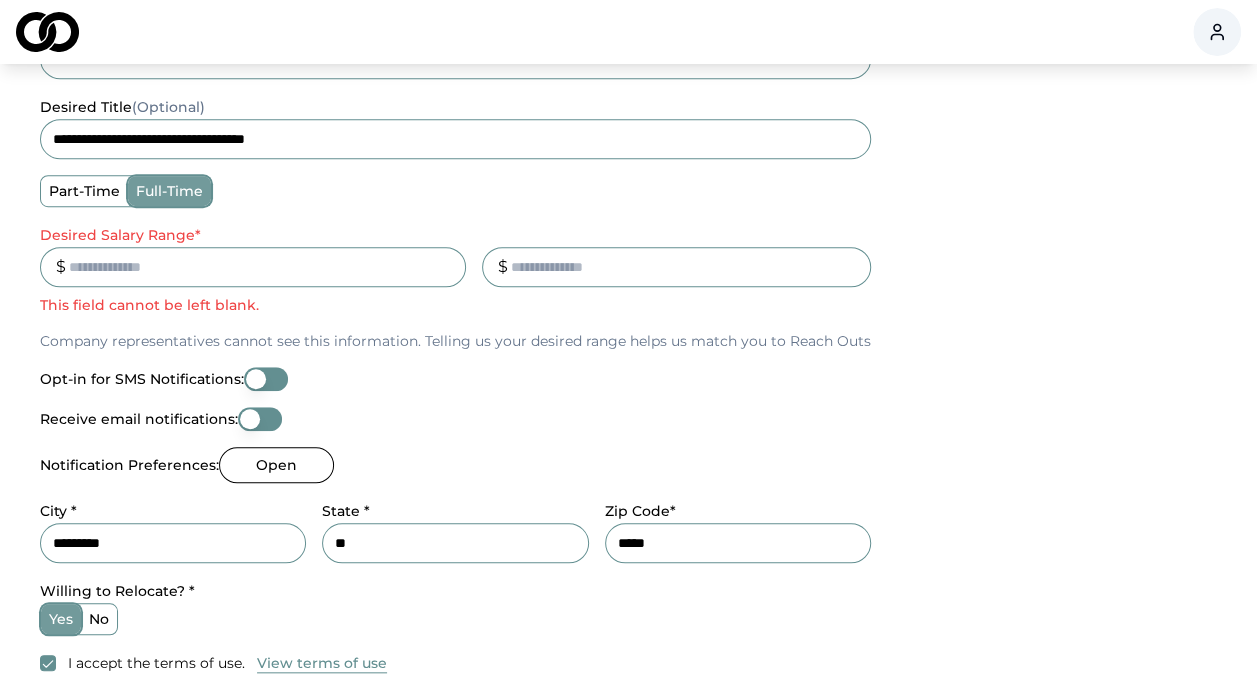 click on "*****" at bounding box center [253, 267] 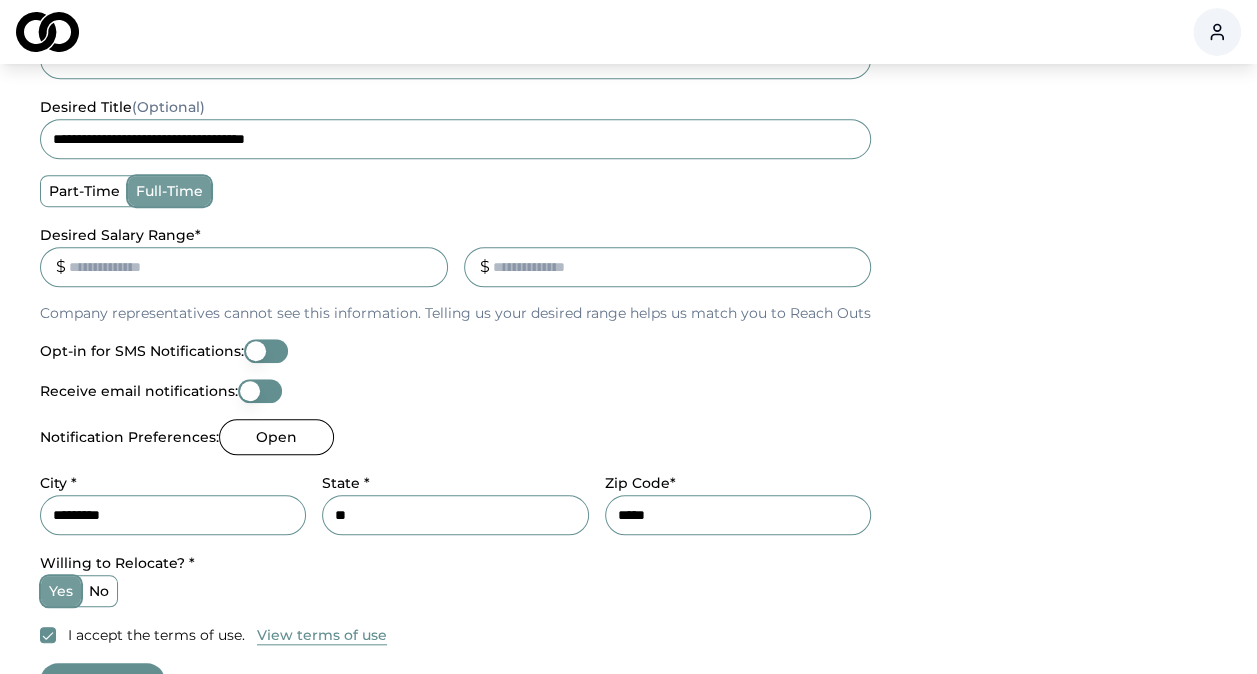 type on "*" 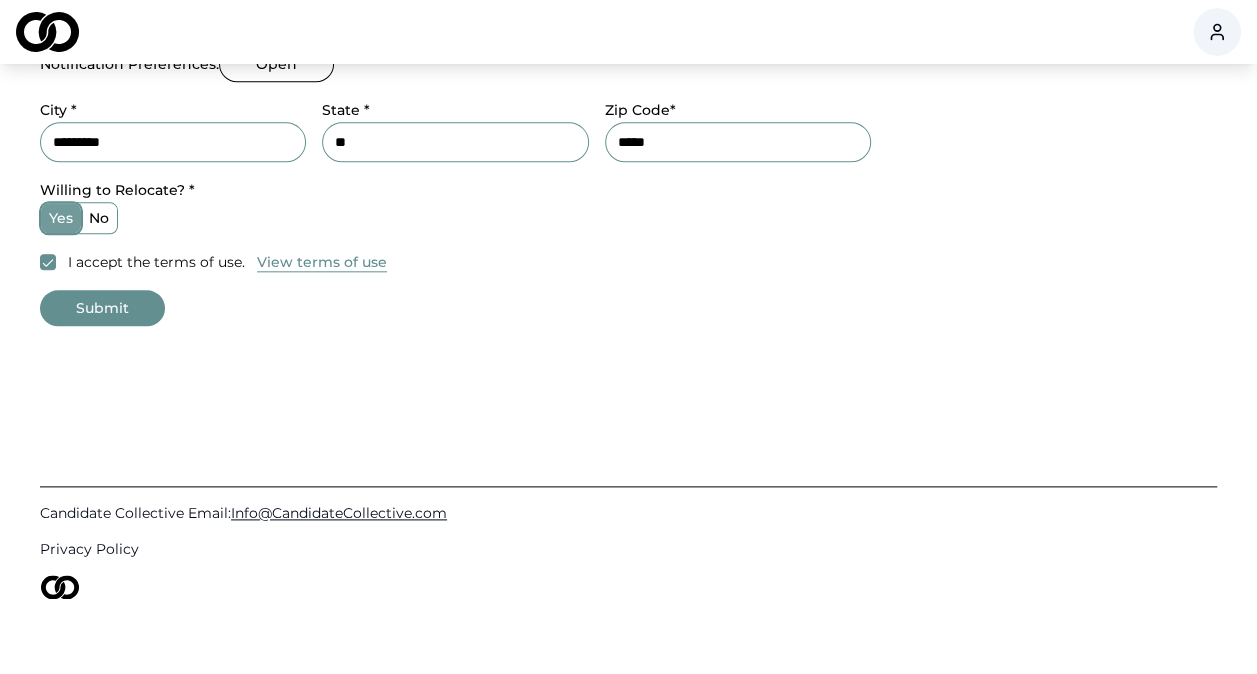 scroll, scrollTop: 999, scrollLeft: 0, axis: vertical 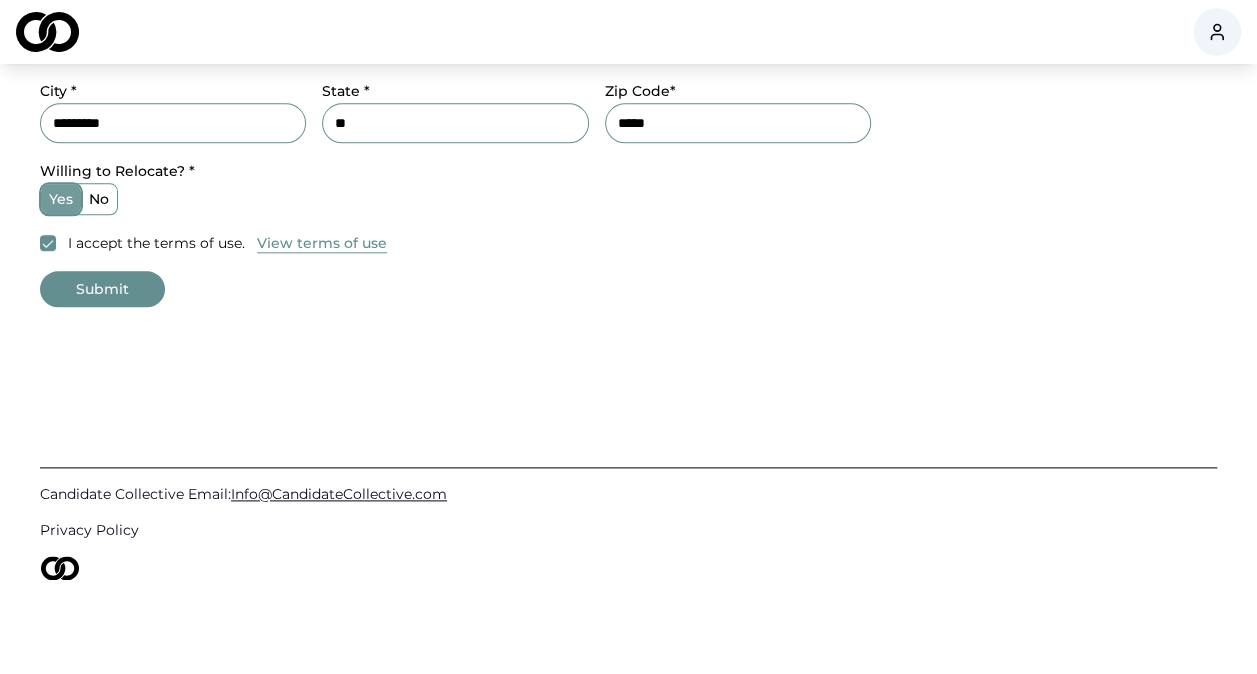 click on "Submit" at bounding box center [102, 289] 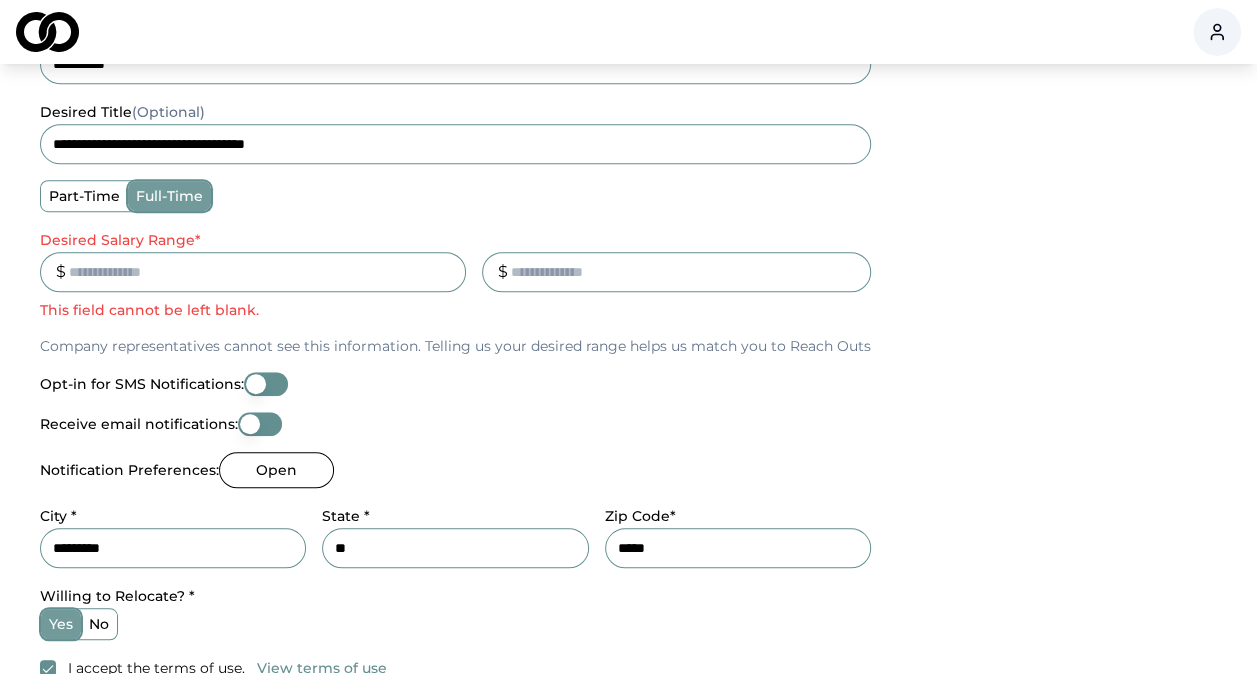 scroll, scrollTop: 601, scrollLeft: 0, axis: vertical 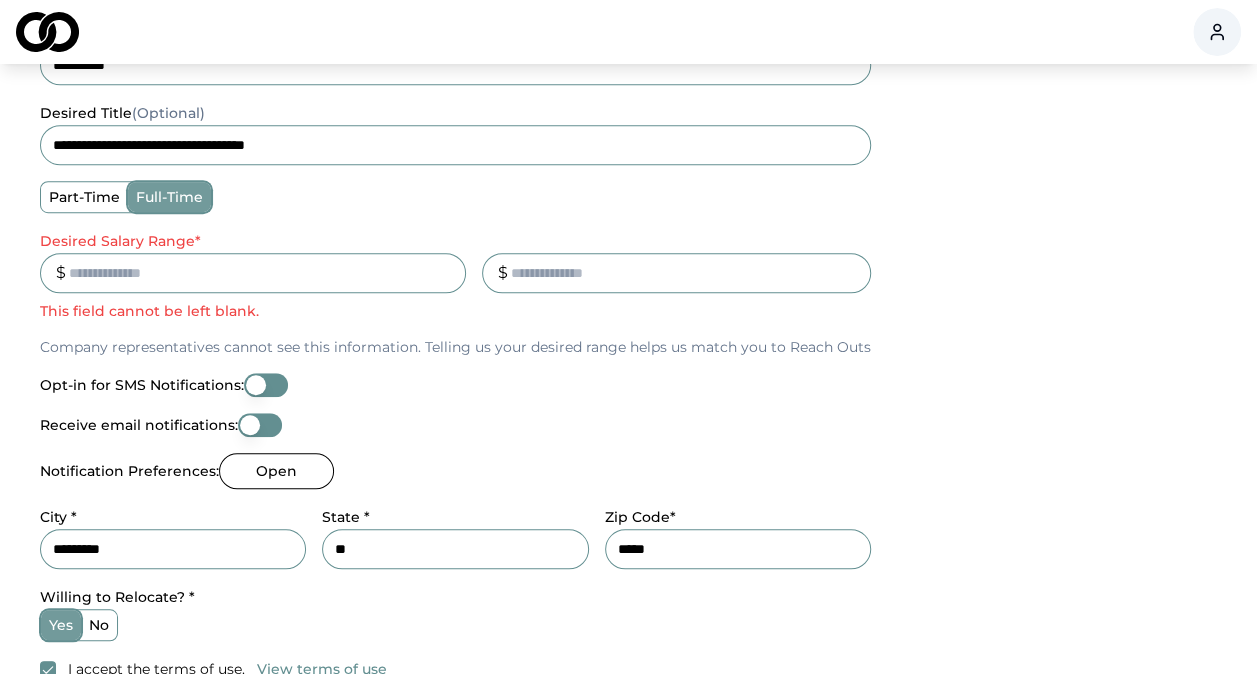 click on "_" at bounding box center (676, 273) 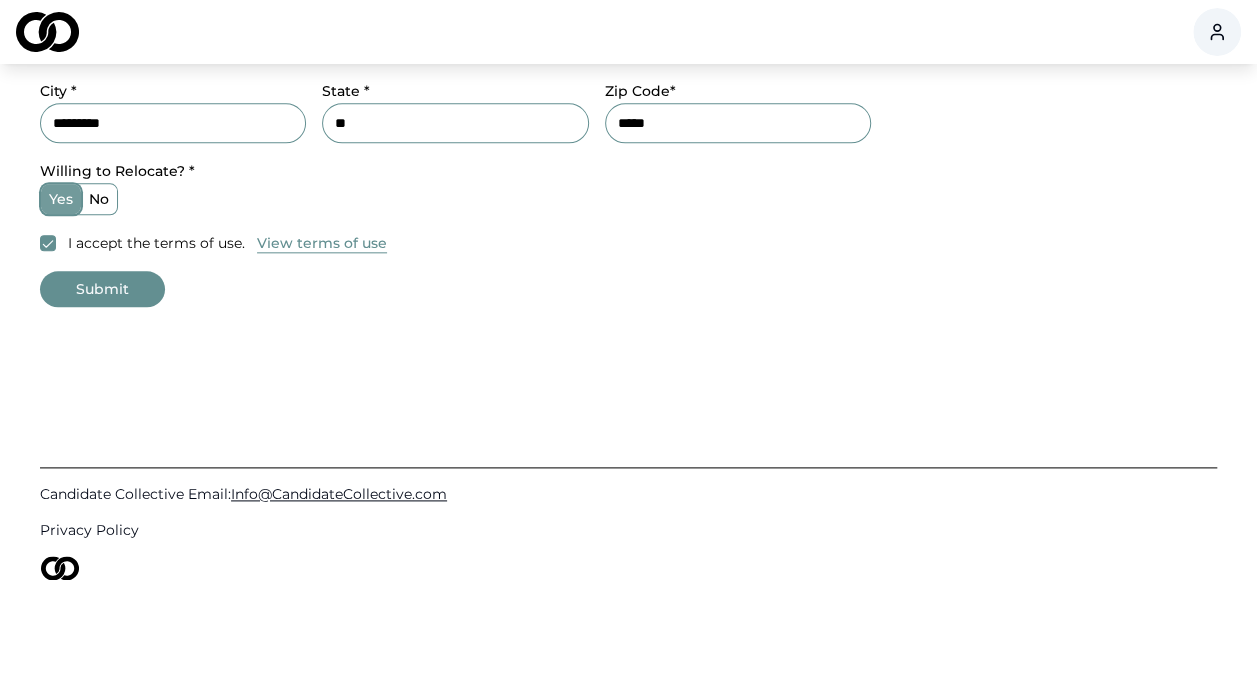 click on "Submit" at bounding box center (102, 289) 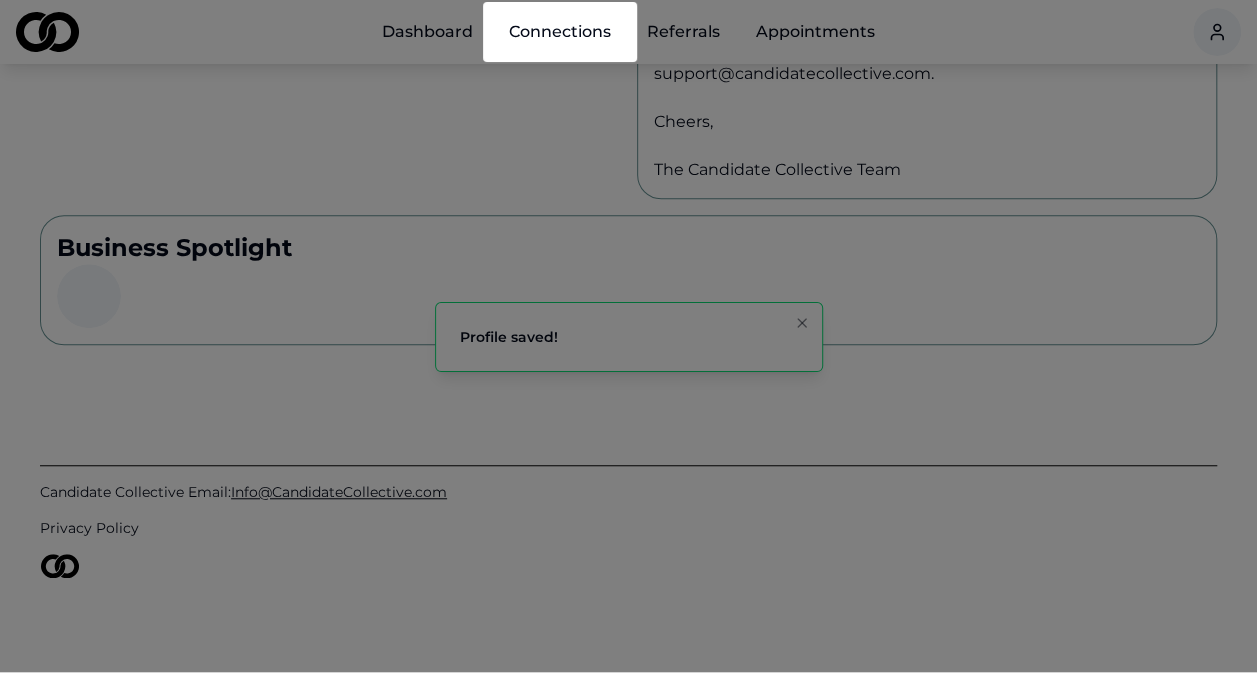 scroll, scrollTop: 0, scrollLeft: 0, axis: both 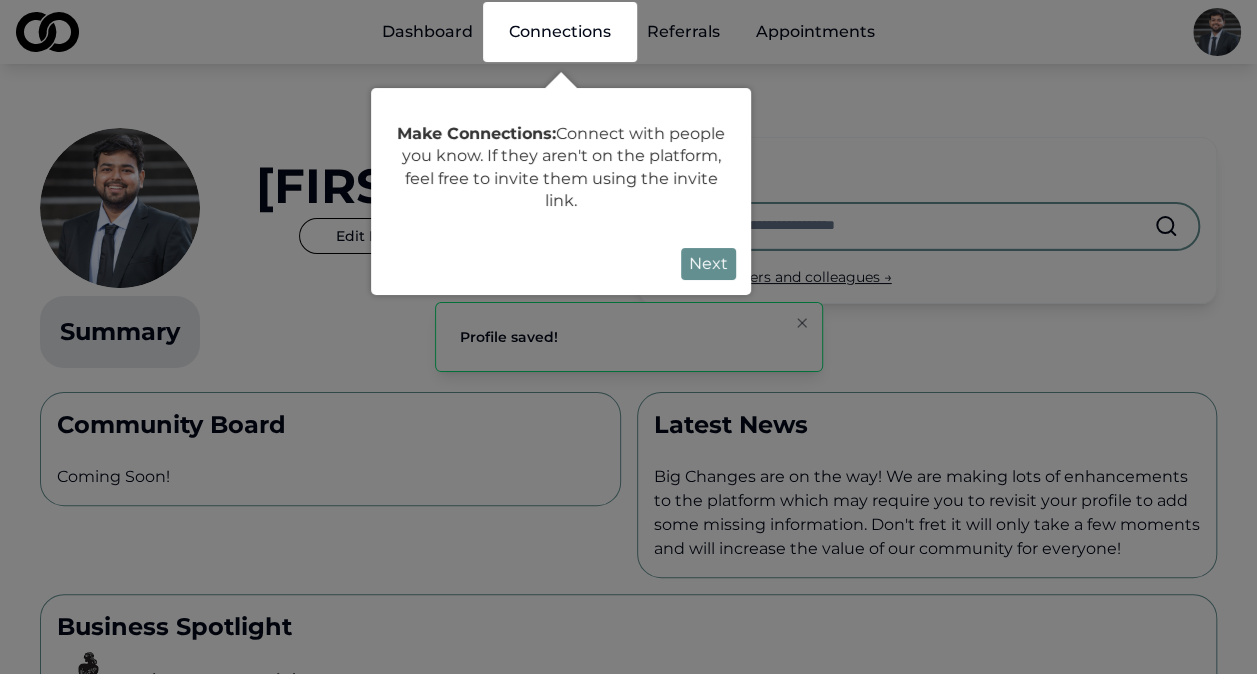click on "Next" at bounding box center (708, 264) 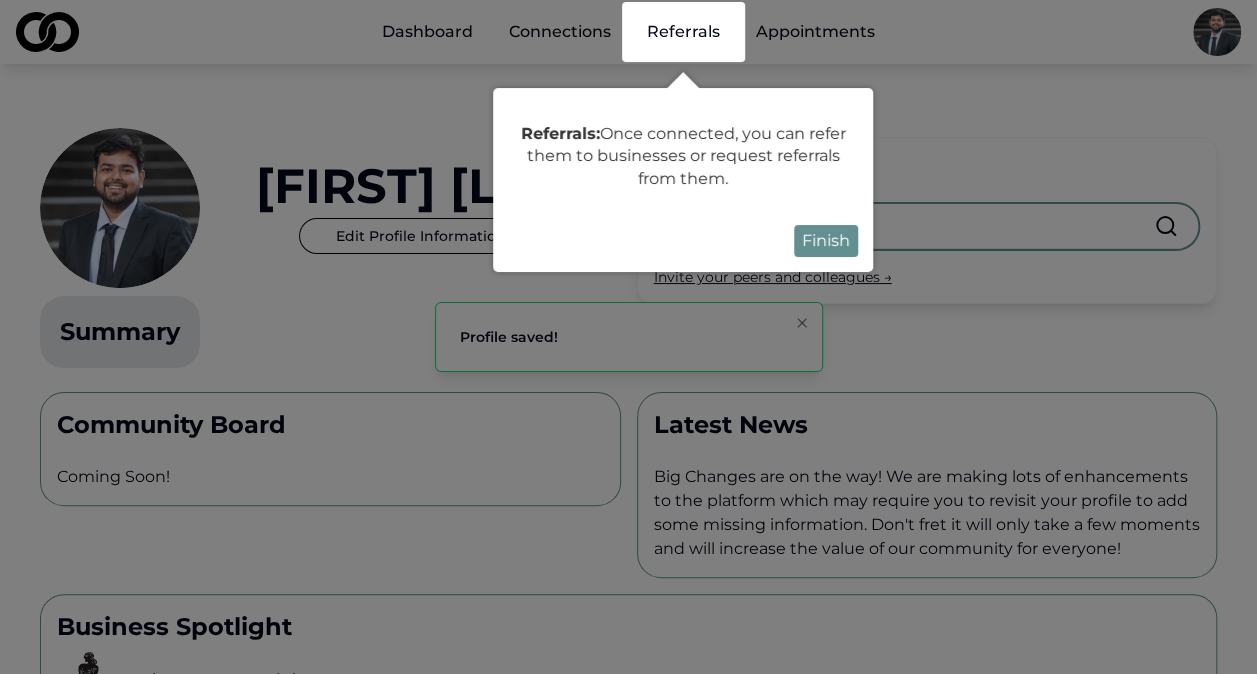 click on "Finish" at bounding box center (826, 241) 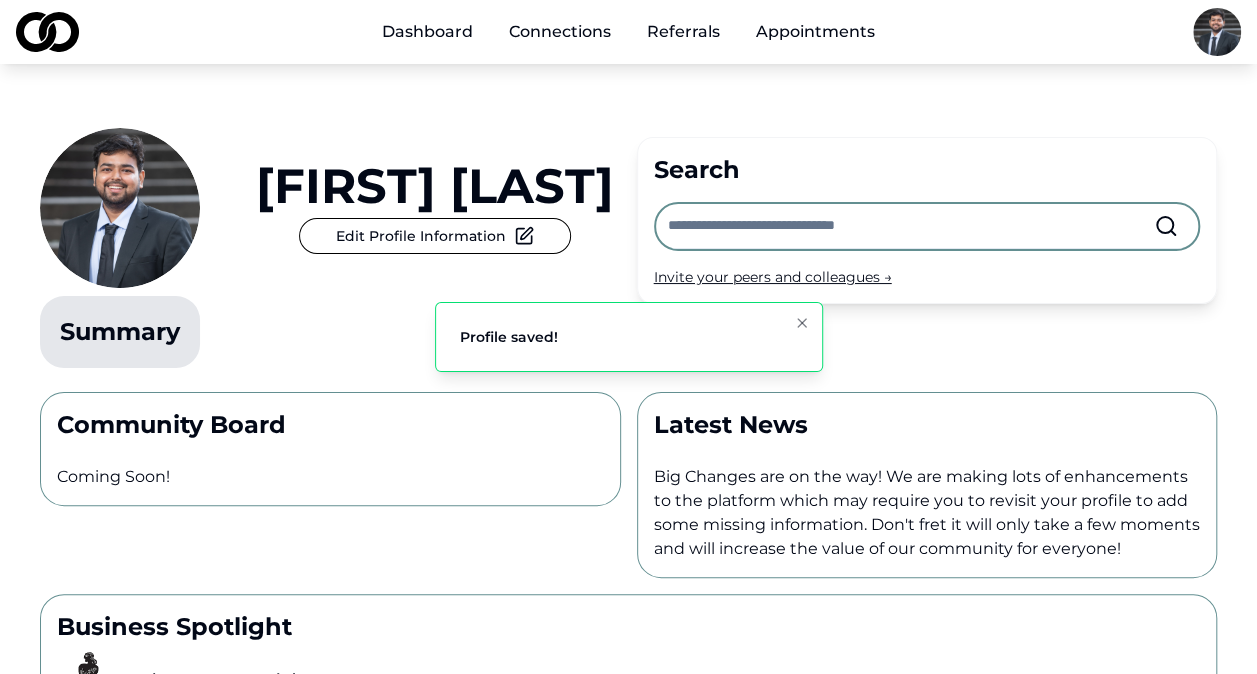 click 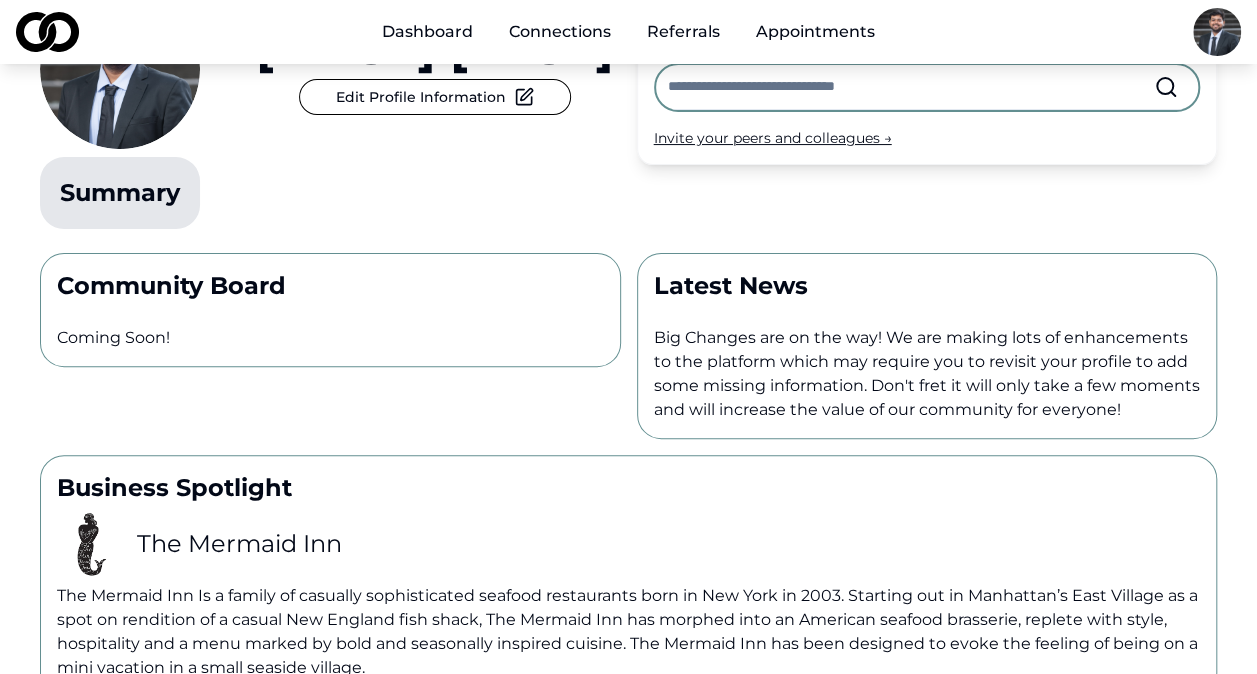 scroll, scrollTop: 150, scrollLeft: 0, axis: vertical 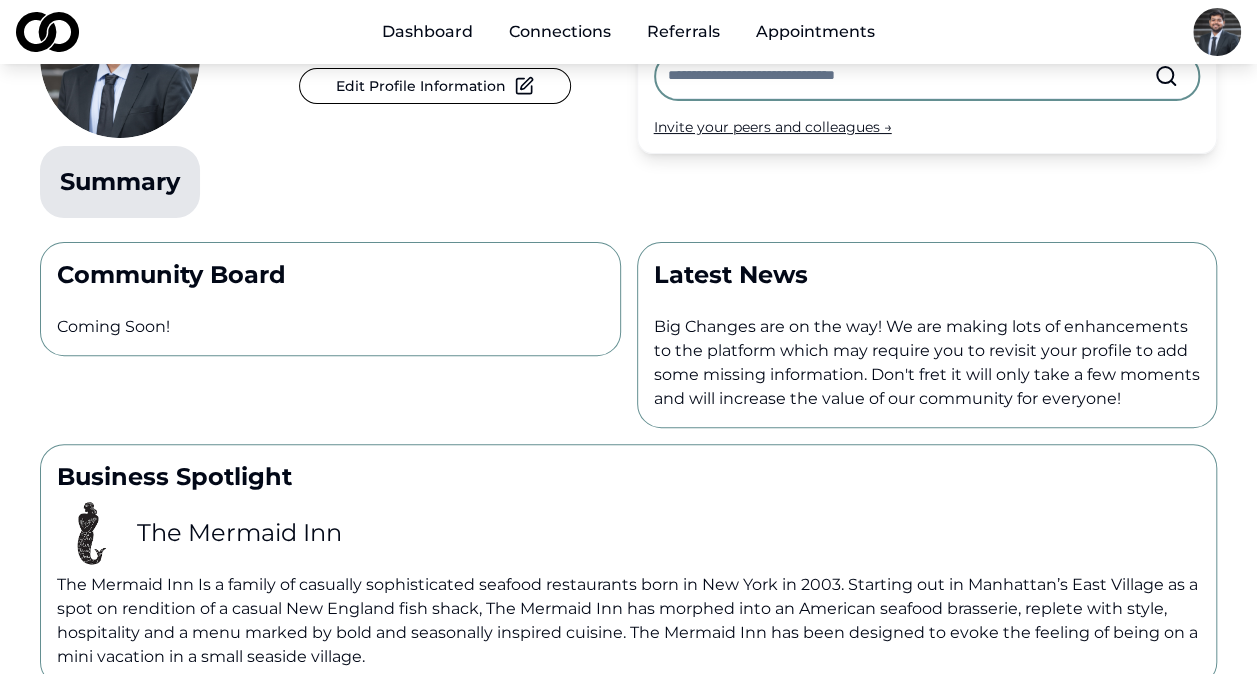 click on "Community Board Coming Soon!" at bounding box center (330, 299) 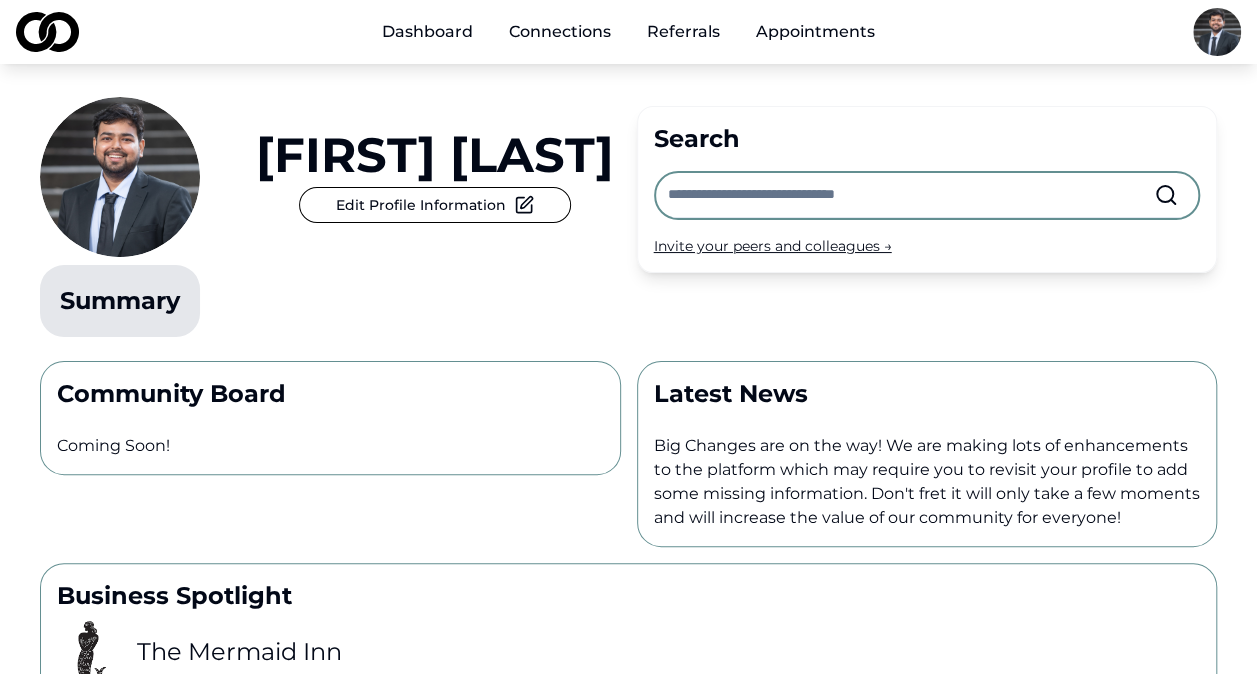 scroll, scrollTop: 0, scrollLeft: 0, axis: both 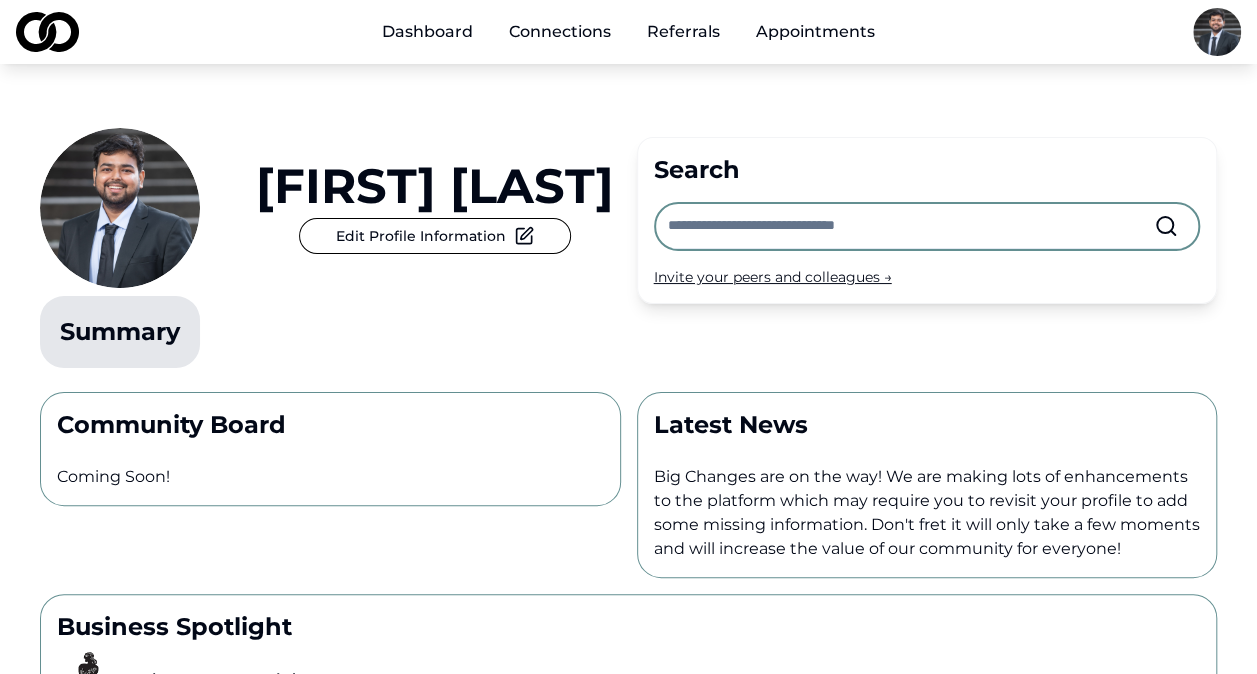 click at bounding box center (120, 208) 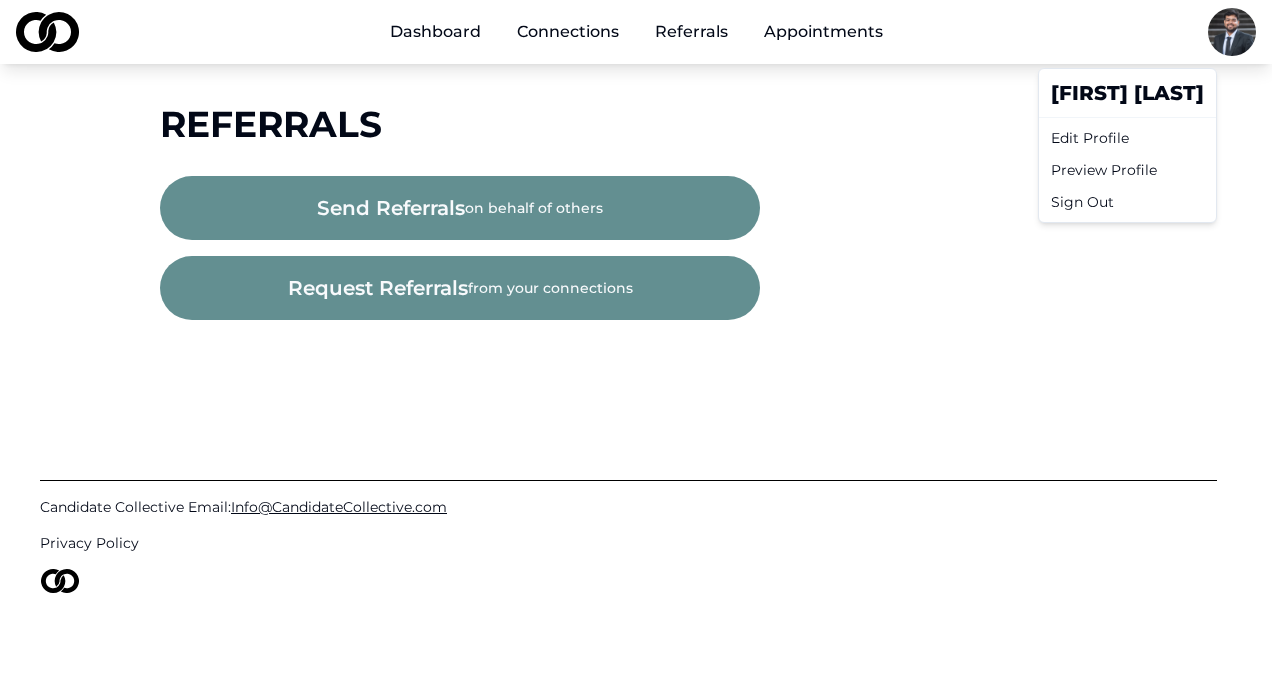 click on "Dashboard Connections Referrals Appointments Referrals send referrals  on behalf of others request referrals  from your connections Candidate Collective Email:  Info@CandidateCollective.com Privacy Policy /referrals Aryan   Bhardwaj Edit Profile Preview Profile Sign Out" at bounding box center [636, 337] 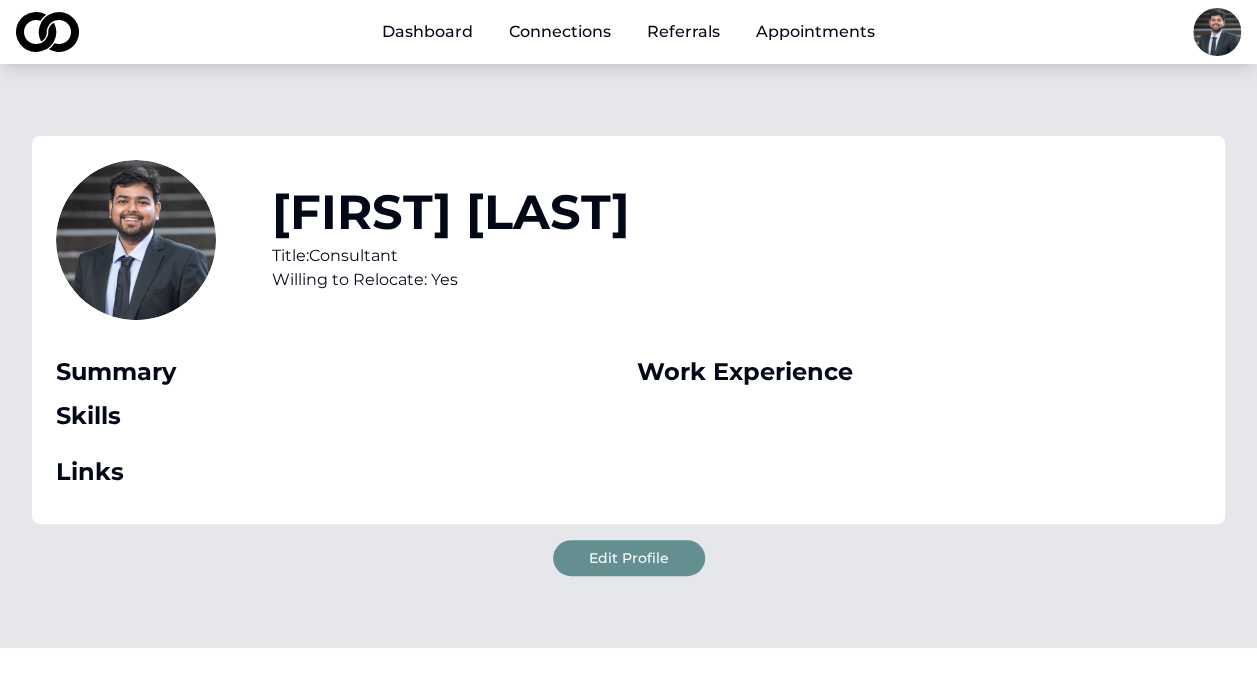 click on "Edit Profile" at bounding box center (629, 558) 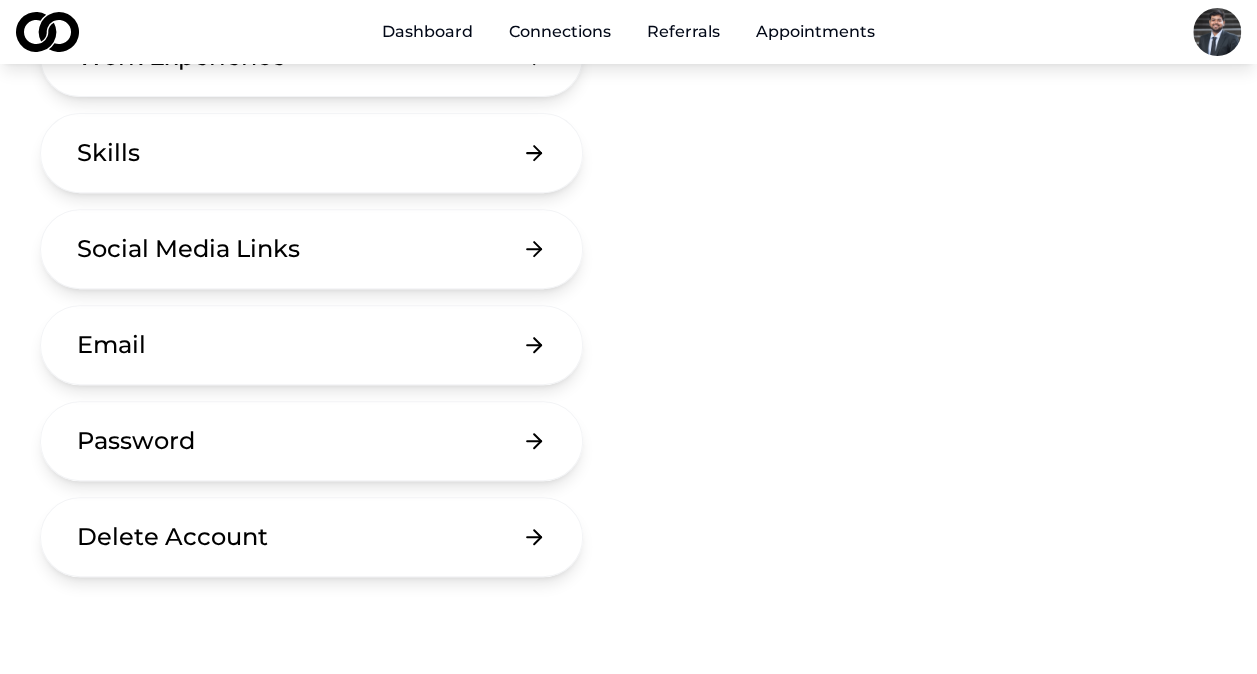 scroll, scrollTop: 331, scrollLeft: 0, axis: vertical 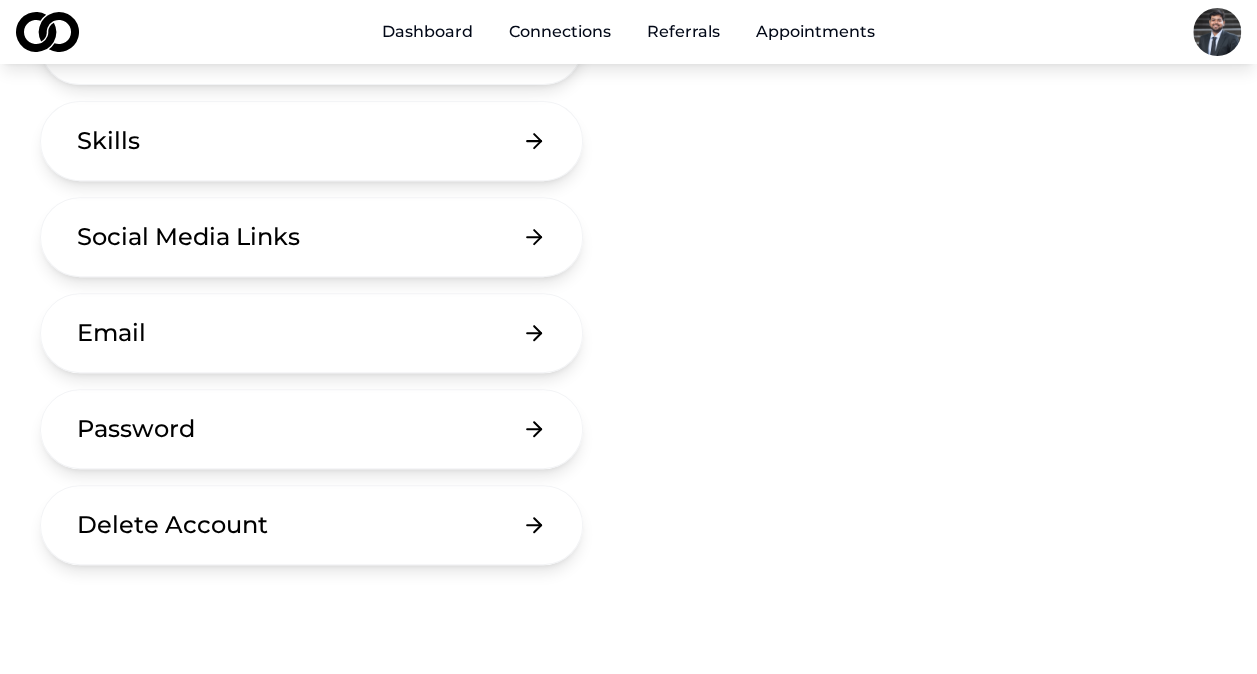 click on "Email" at bounding box center (311, 333) 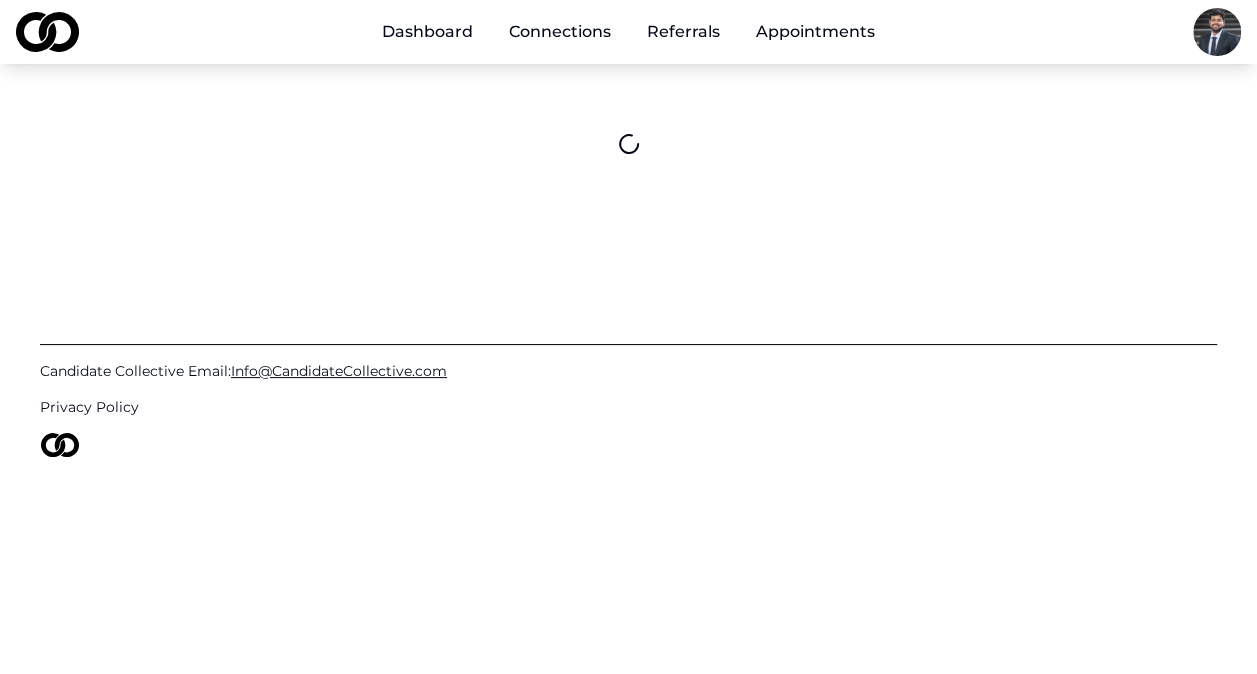 scroll, scrollTop: 0, scrollLeft: 0, axis: both 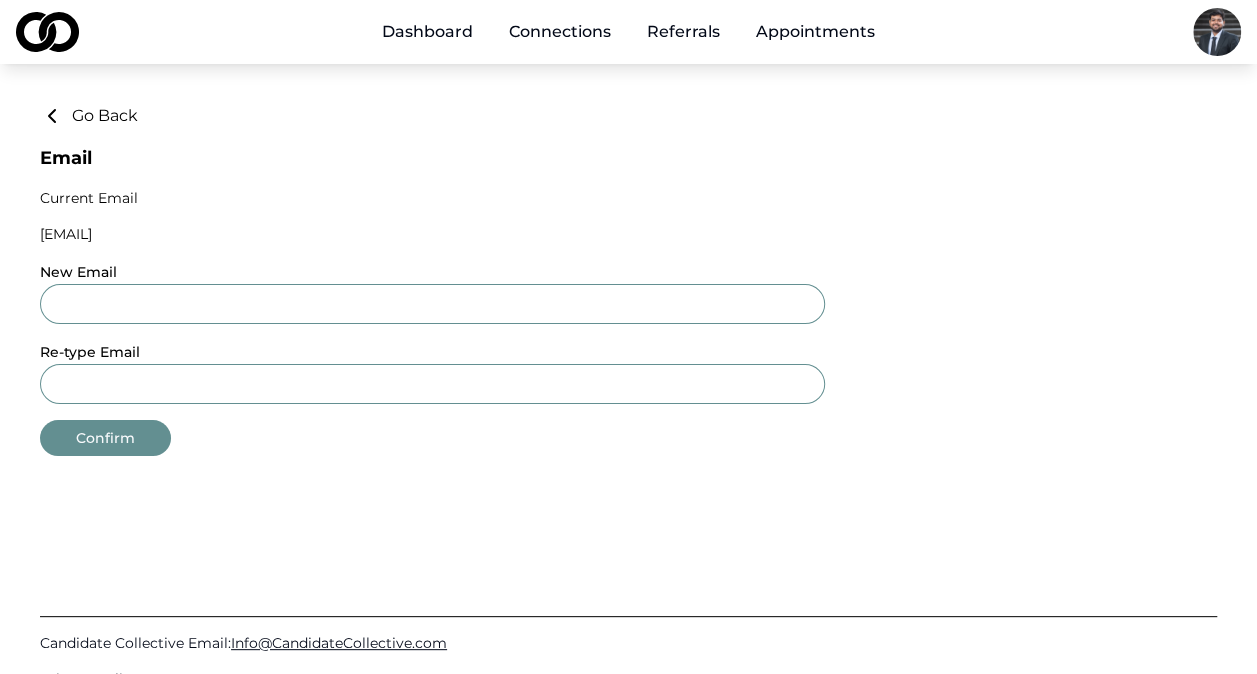 click on "Go Back" at bounding box center (89, 116) 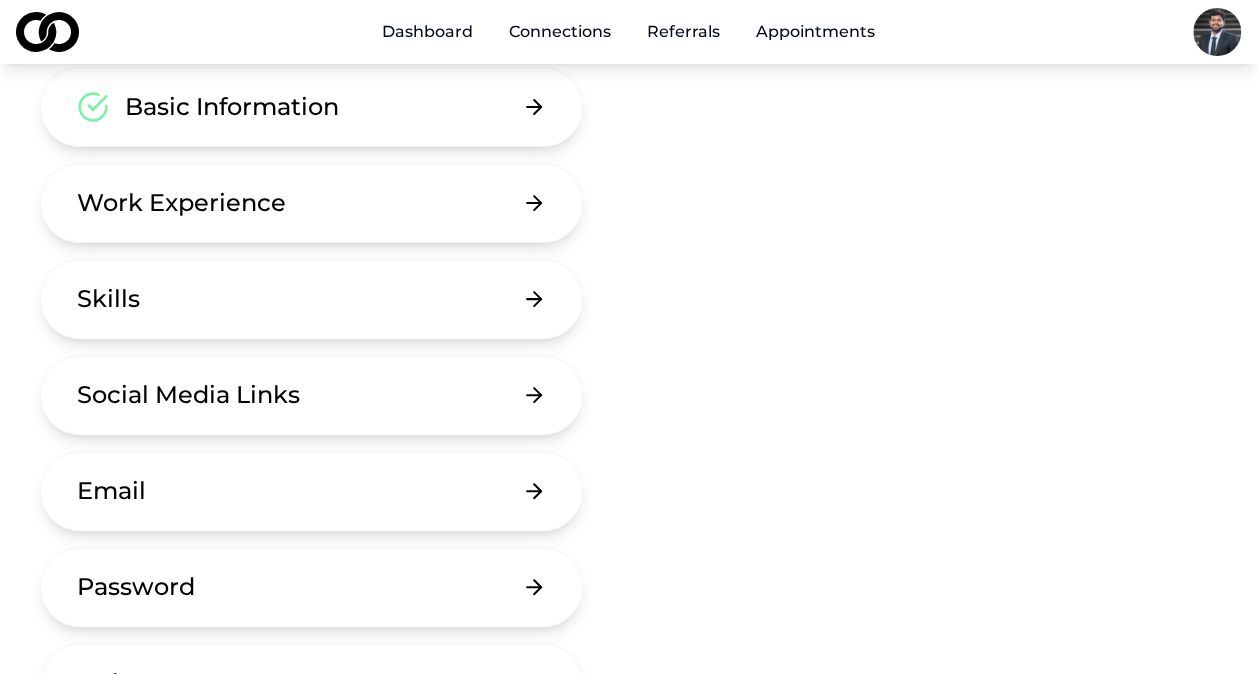 scroll, scrollTop: 174, scrollLeft: 0, axis: vertical 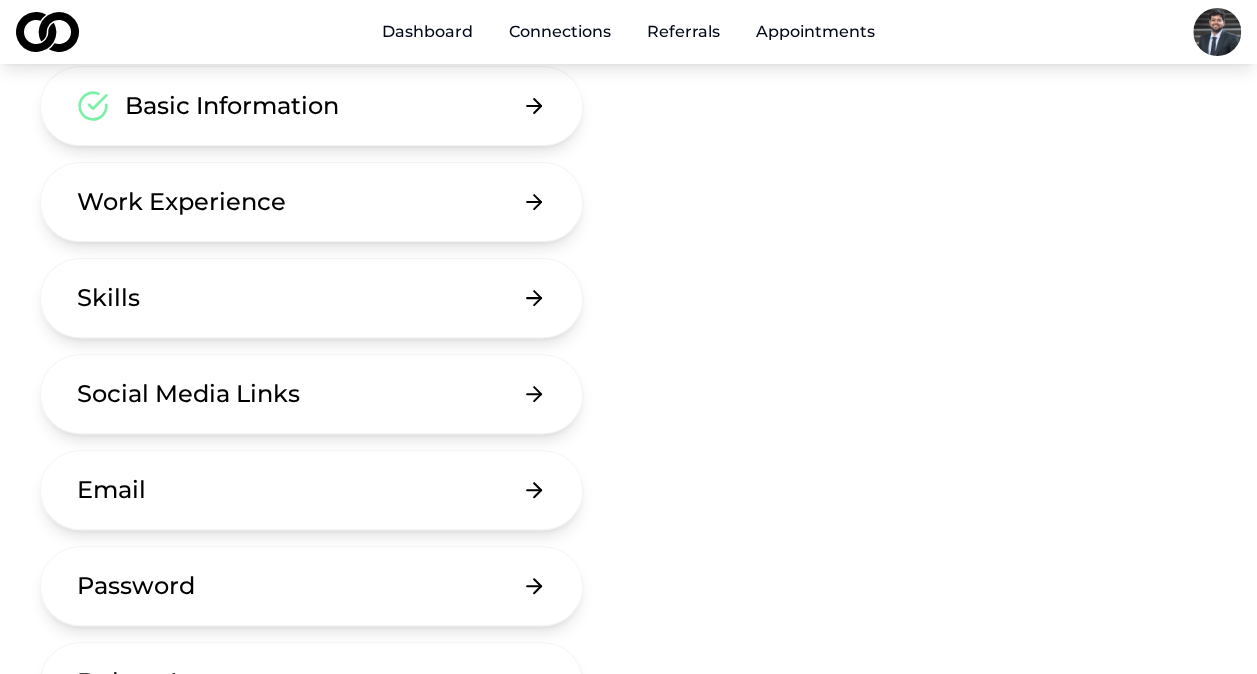 click on "Social Media Links" at bounding box center [311, 394] 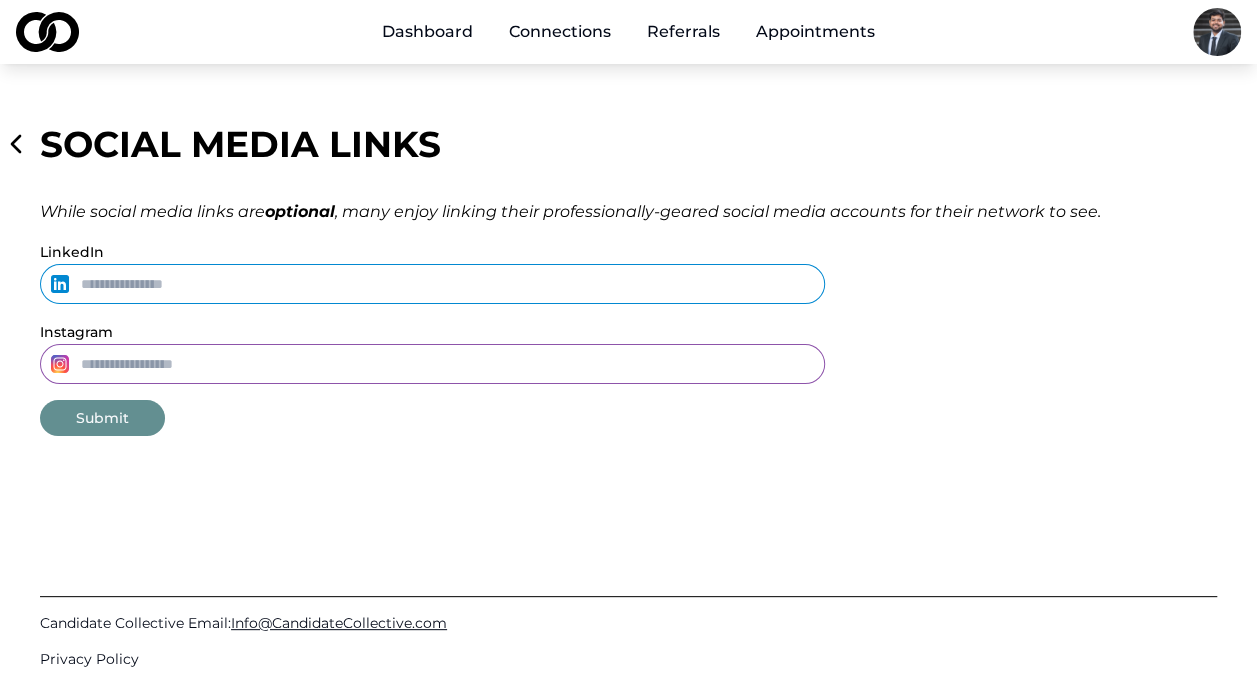 click on "LinkedIn" at bounding box center [432, 284] 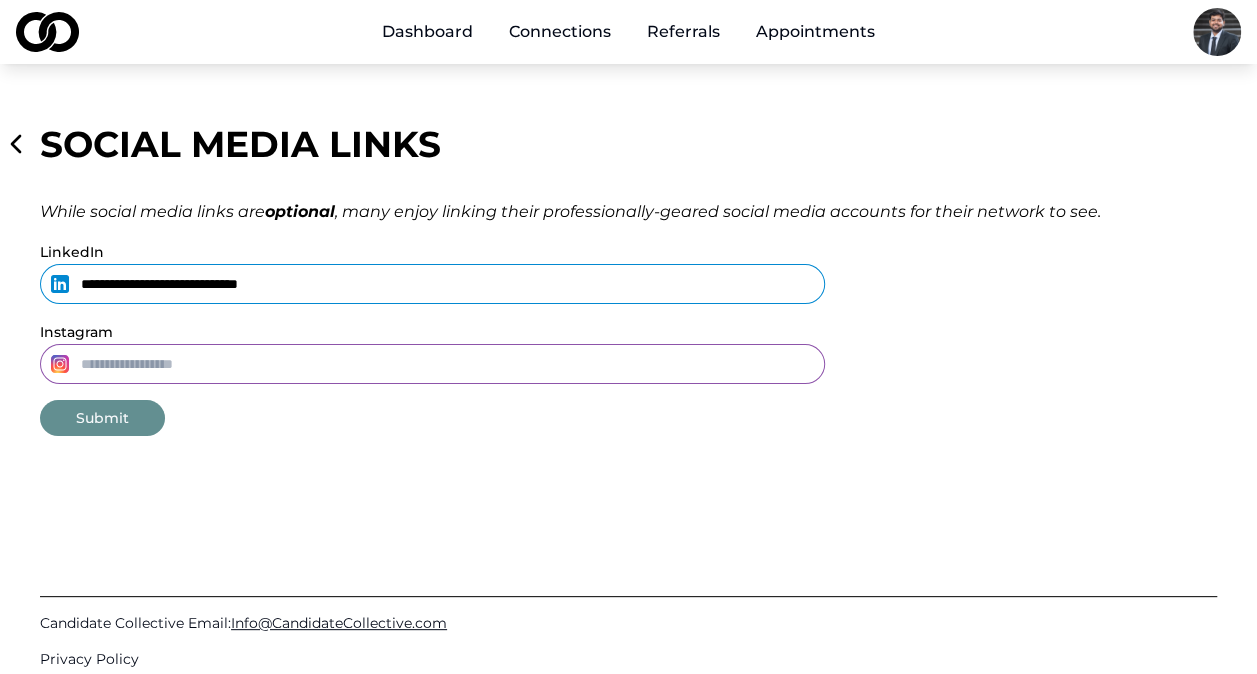 type on "**********" 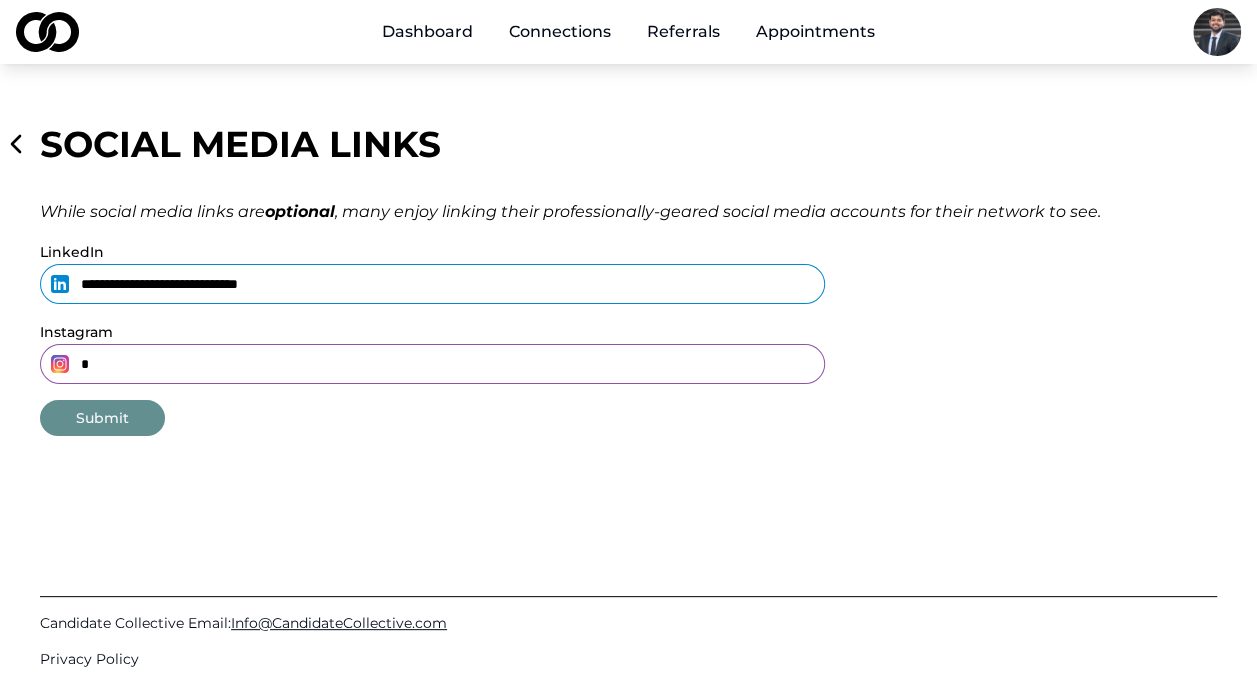 type on "*" 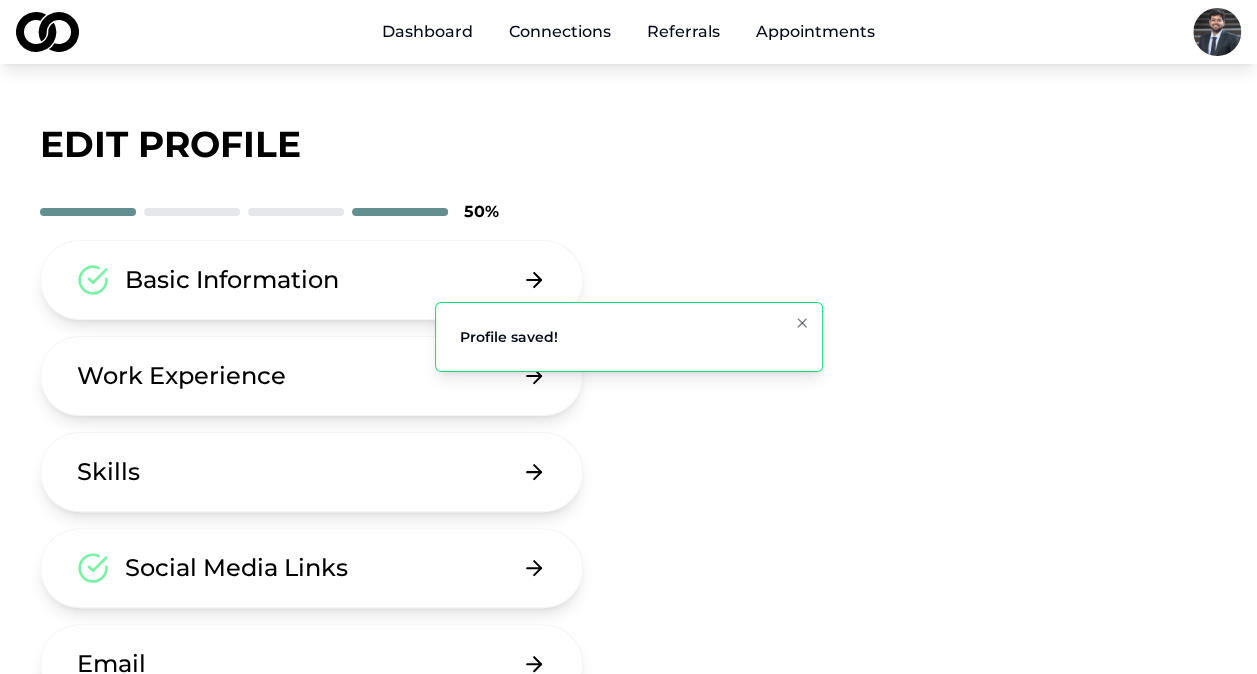 click on "Basic Information Work Experience Skills Social Media Links Email Password Delete Account" at bounding box center (393, 568) 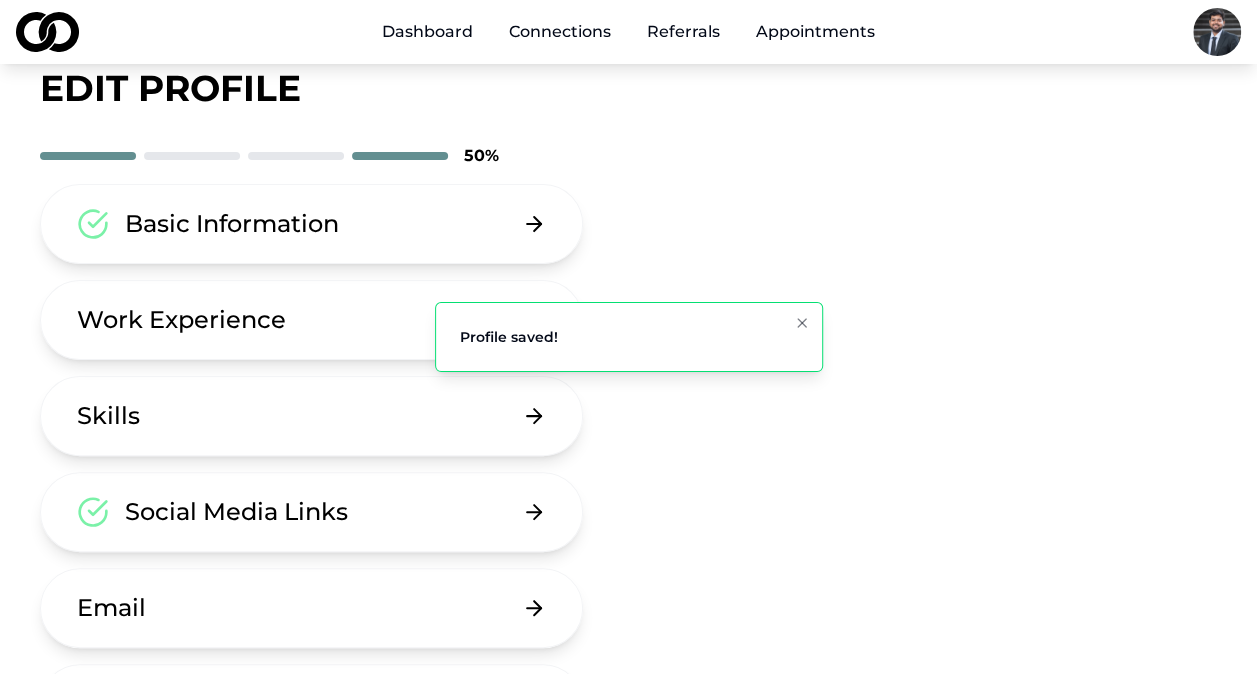 scroll, scrollTop: 56, scrollLeft: 0, axis: vertical 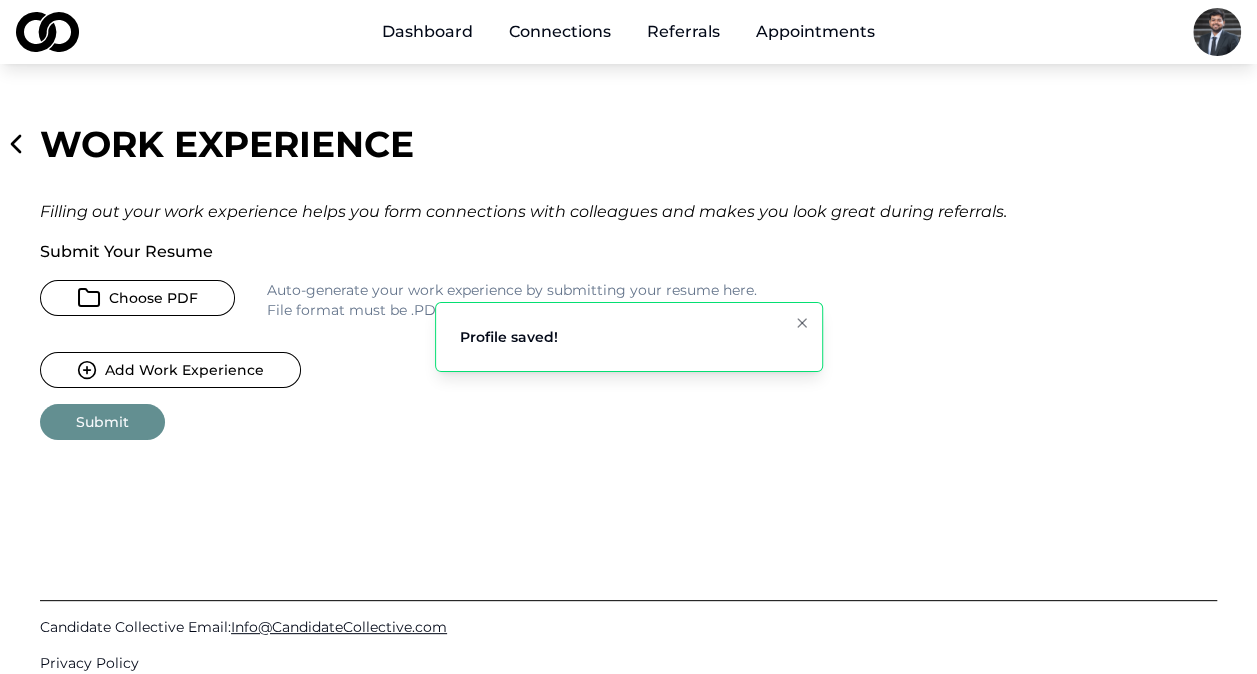 click on "Choose PDF" at bounding box center (137, 298) 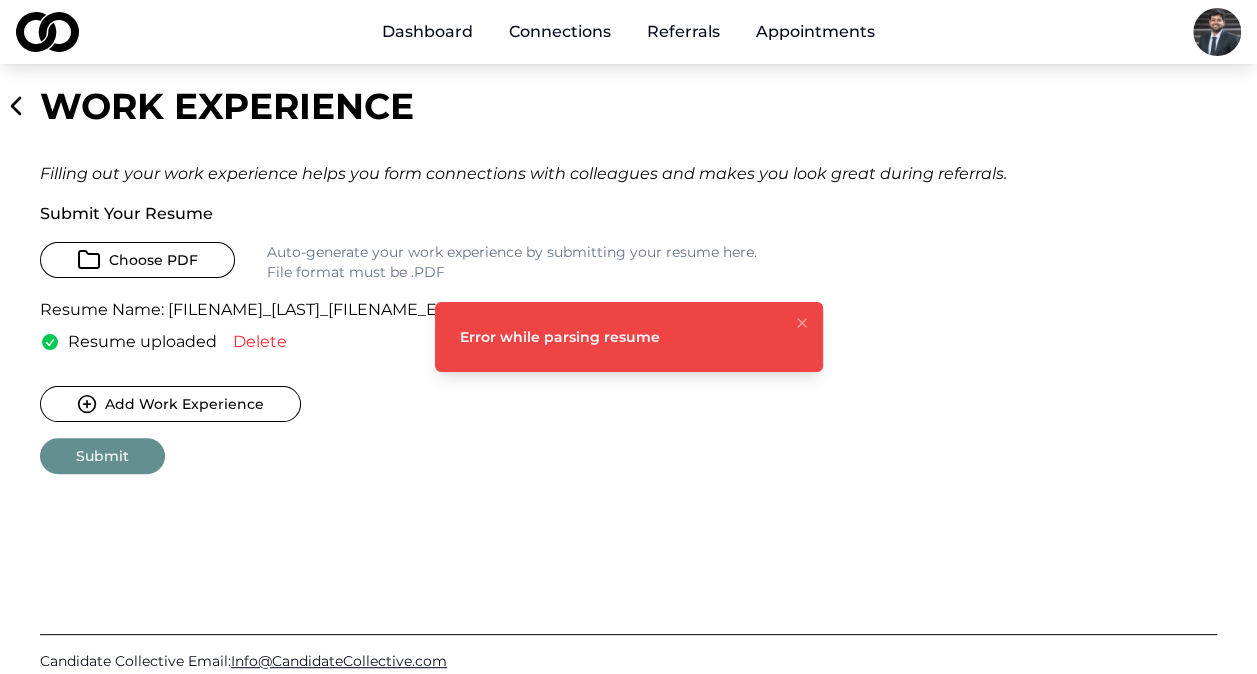 scroll, scrollTop: 39, scrollLeft: 0, axis: vertical 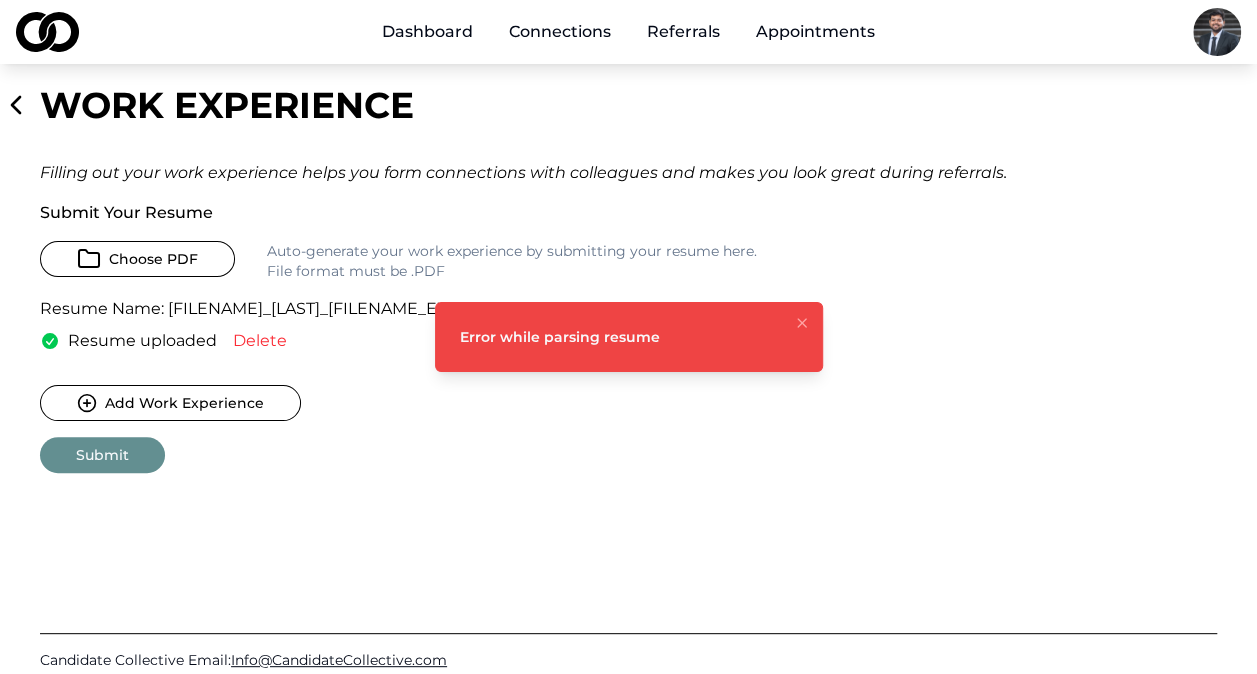 click on "Submit" at bounding box center [102, 455] 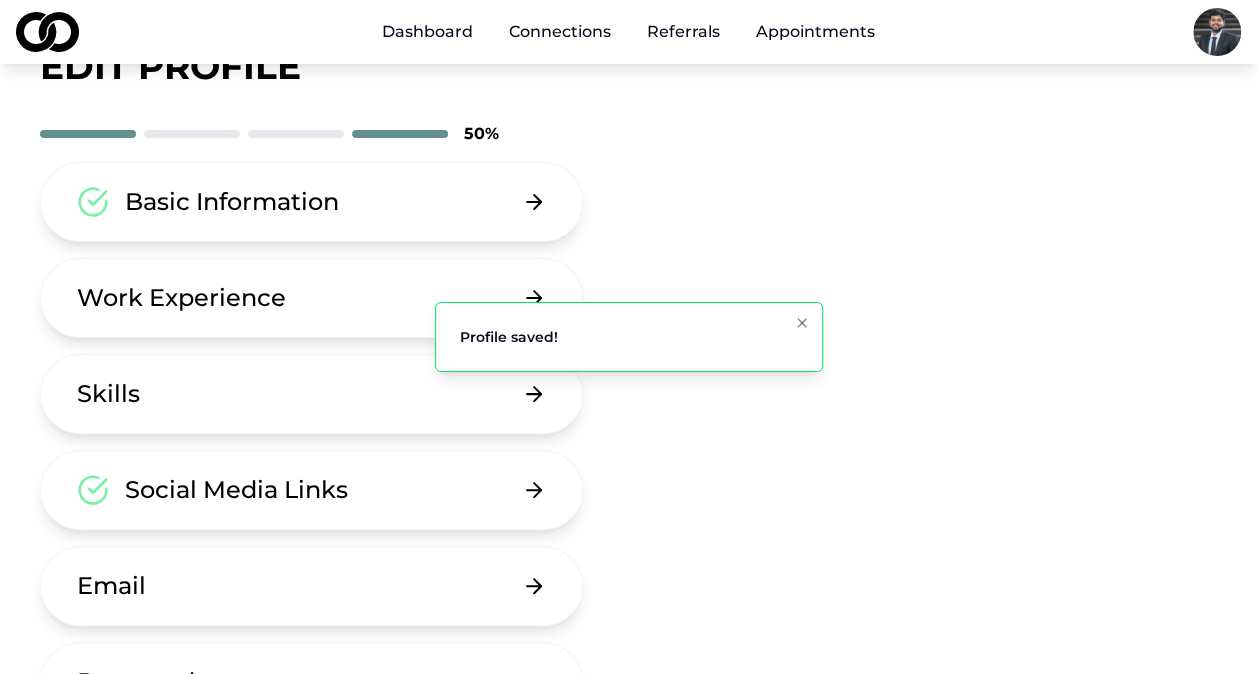 scroll, scrollTop: 139, scrollLeft: 0, axis: vertical 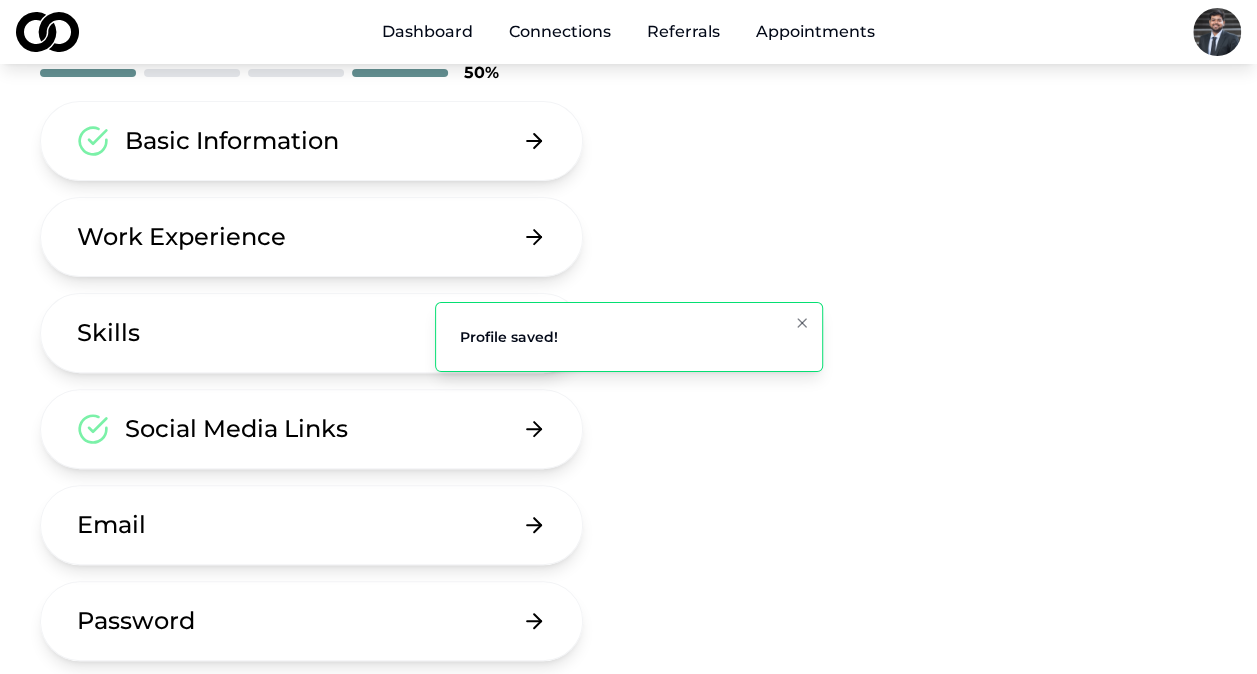 click on "Work Experience" at bounding box center (311, 237) 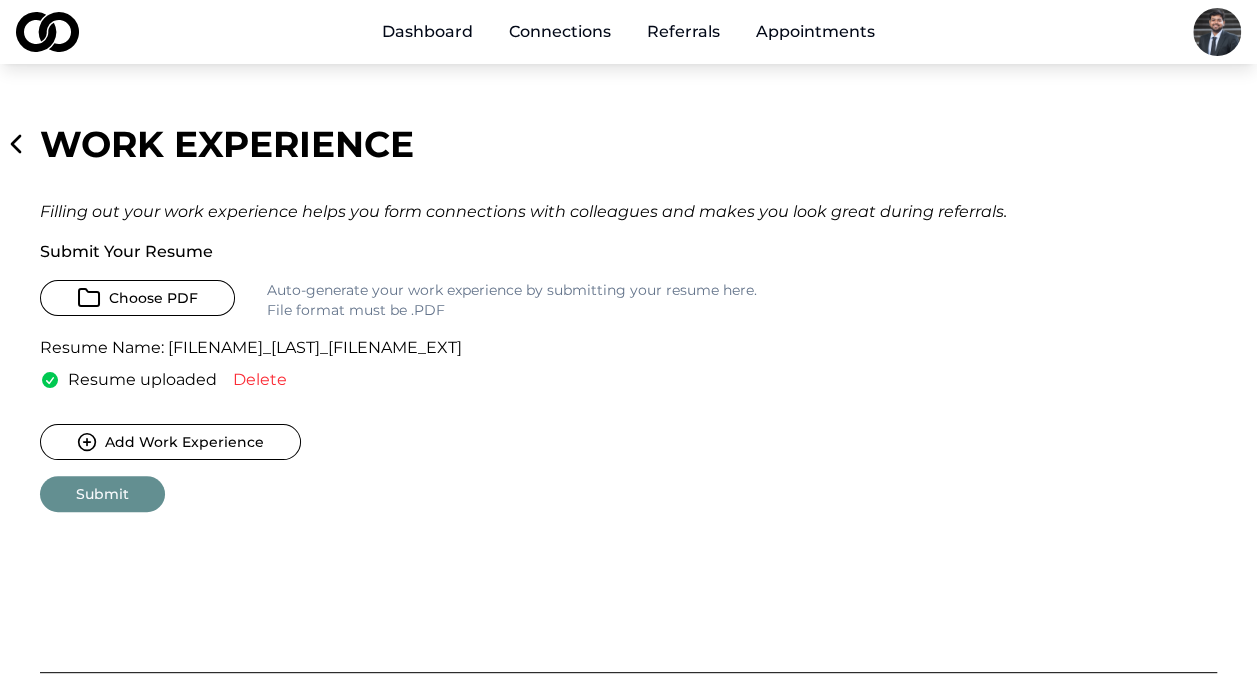 click 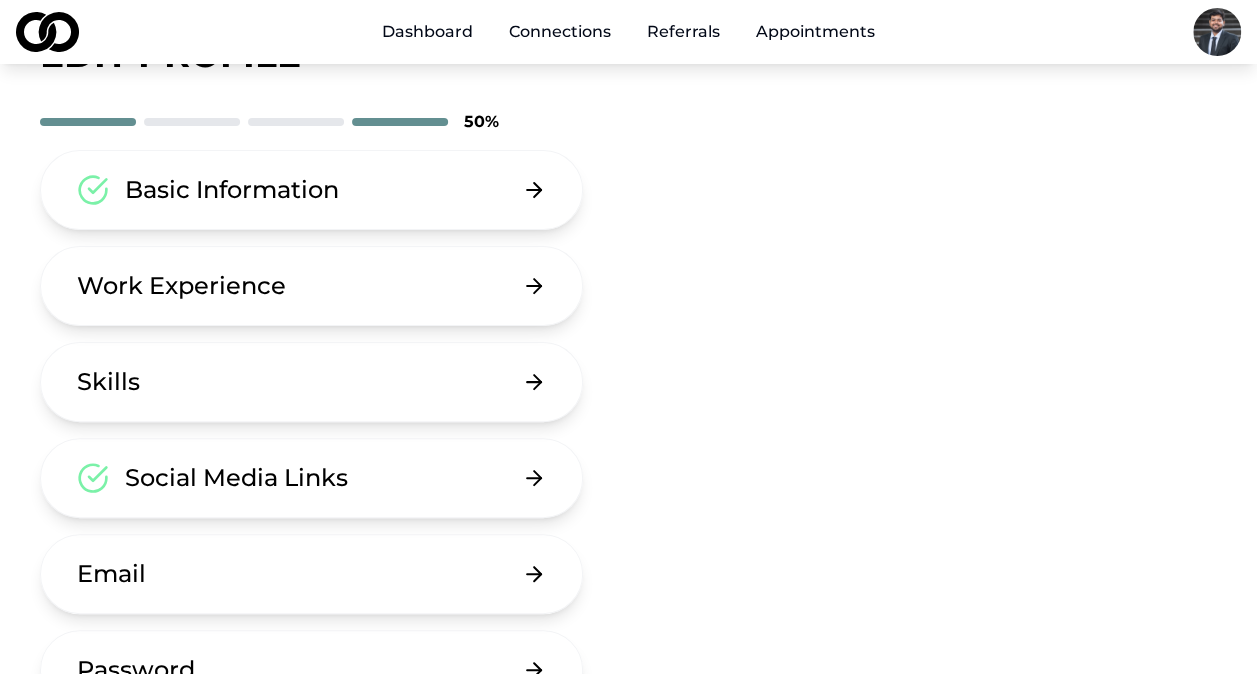 scroll, scrollTop: 98, scrollLeft: 0, axis: vertical 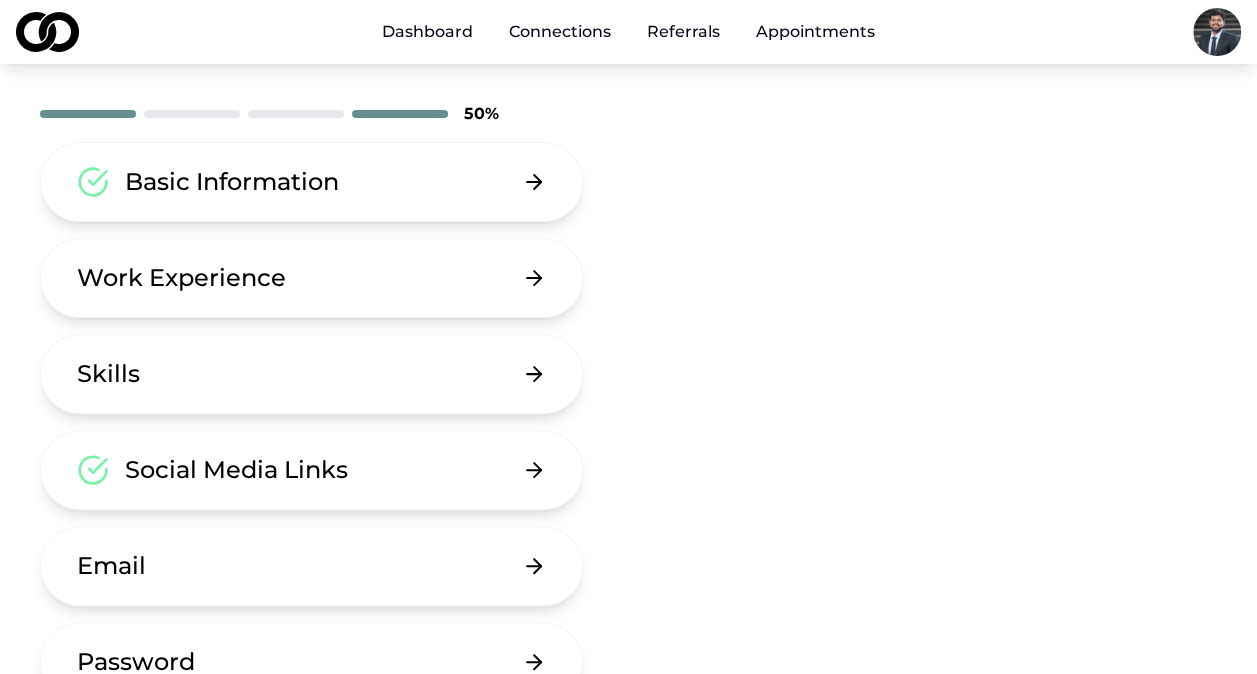 click on "Work Experience" at bounding box center [311, 278] 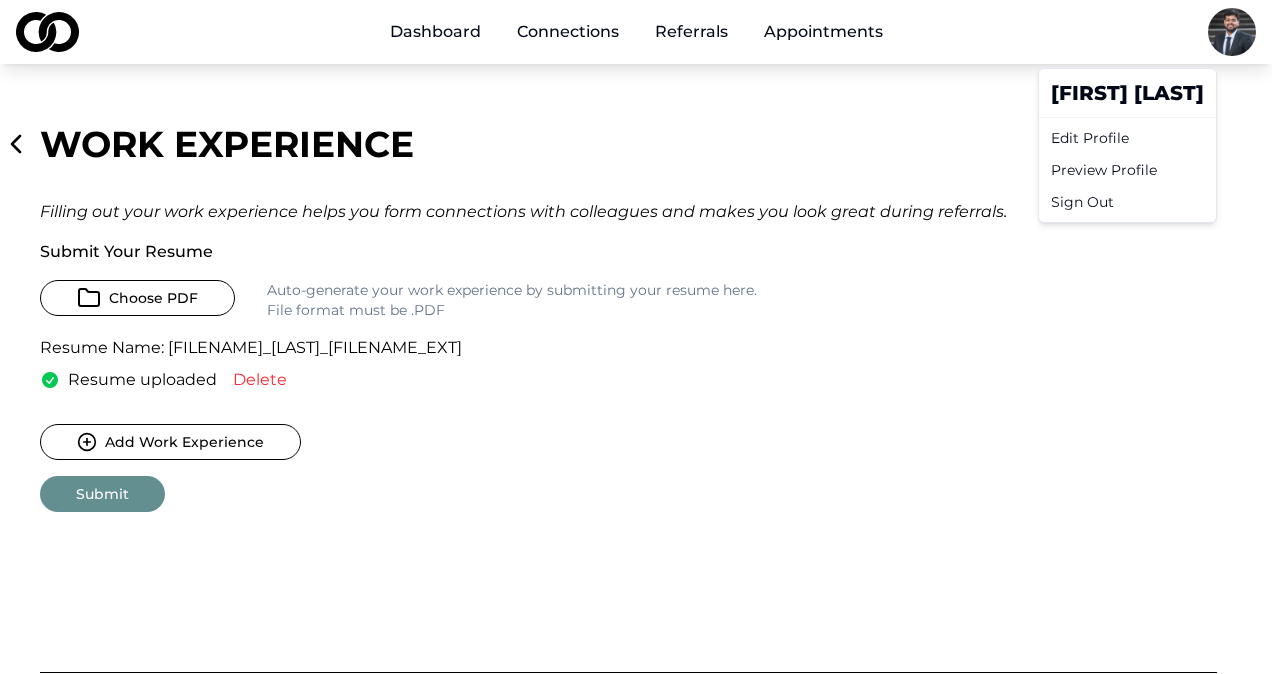 click on "Dashboard Connections Referrals Appointments  Work Experience Filling out your work experience helps you form connections with colleagues and makes you look great during referrals. Submit Your Resume Choose PDF Auto-generate your work experience by submitting your resume here. File format must be .PDF Resume Name:   Aryan_Bhardwaj_Resume_COS.pdf Resume uploaded Delete Add Work Experience Submit Candidate Collective Email:  Info@CandidateCollective.com Privacy Policy /edit-profile/work-experience Aryan   Bhardwaj Edit Profile Preview Profile Sign Out" at bounding box center (636, 337) 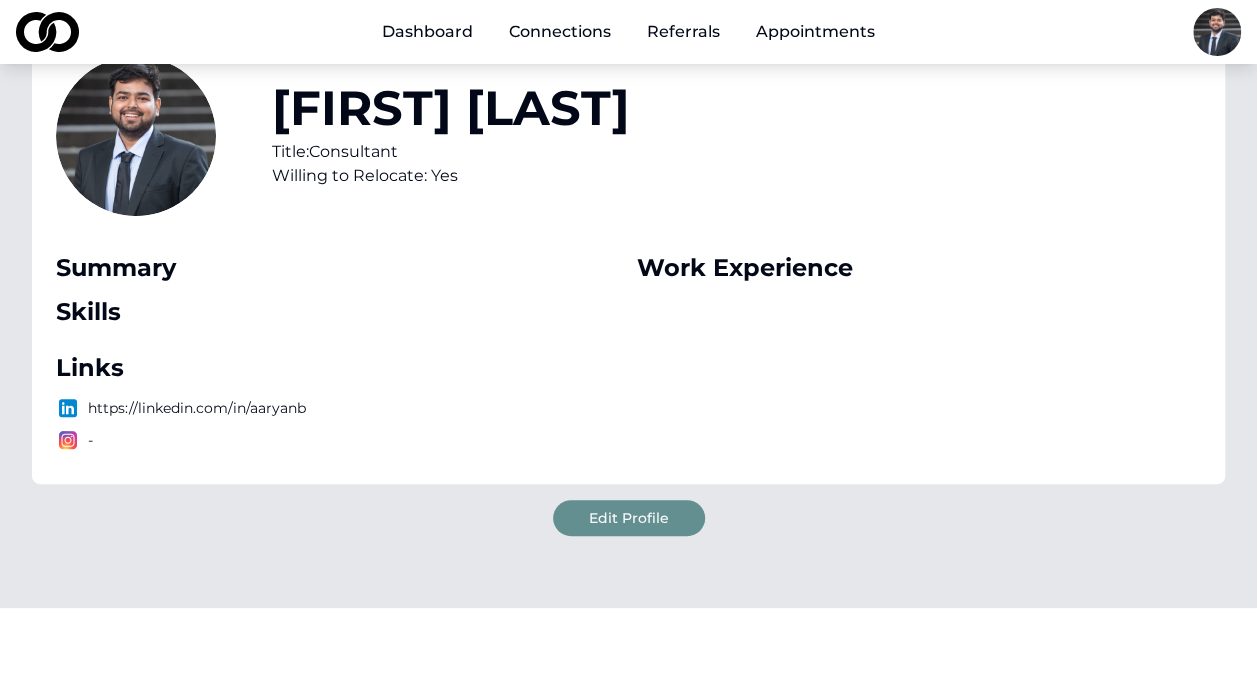 scroll, scrollTop: 111, scrollLeft: 0, axis: vertical 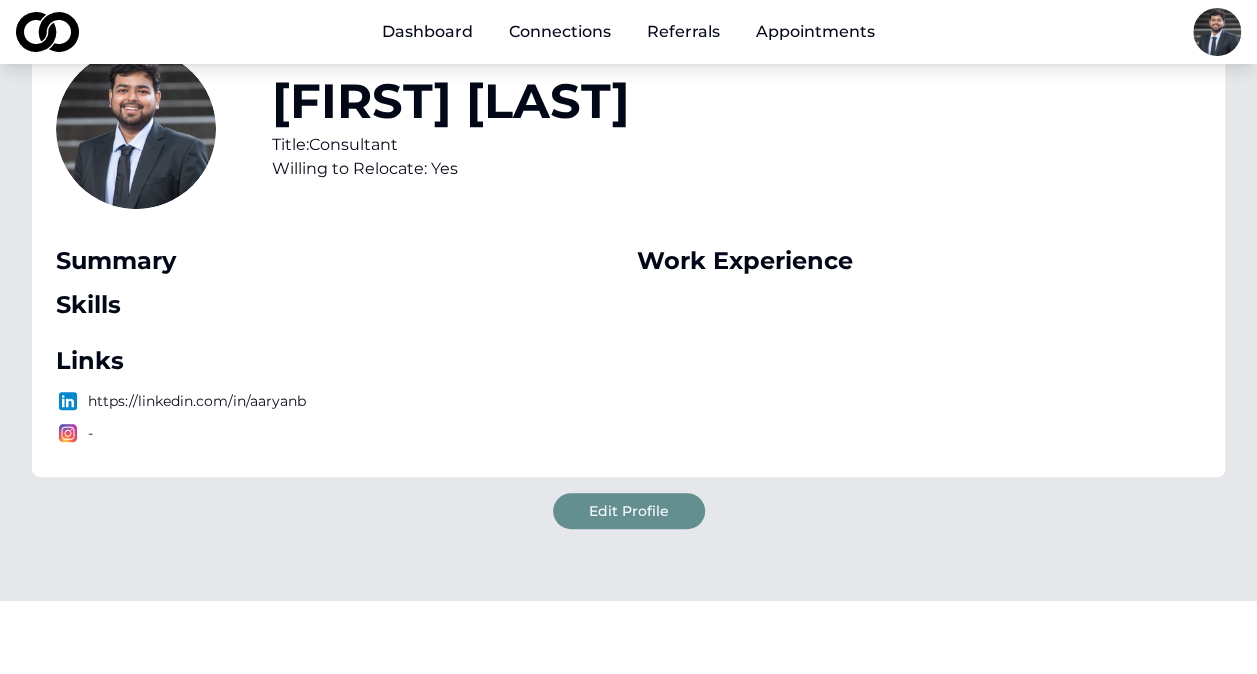 click on "https://linkedin.com/in/aaryanb" at bounding box center [338, 401] 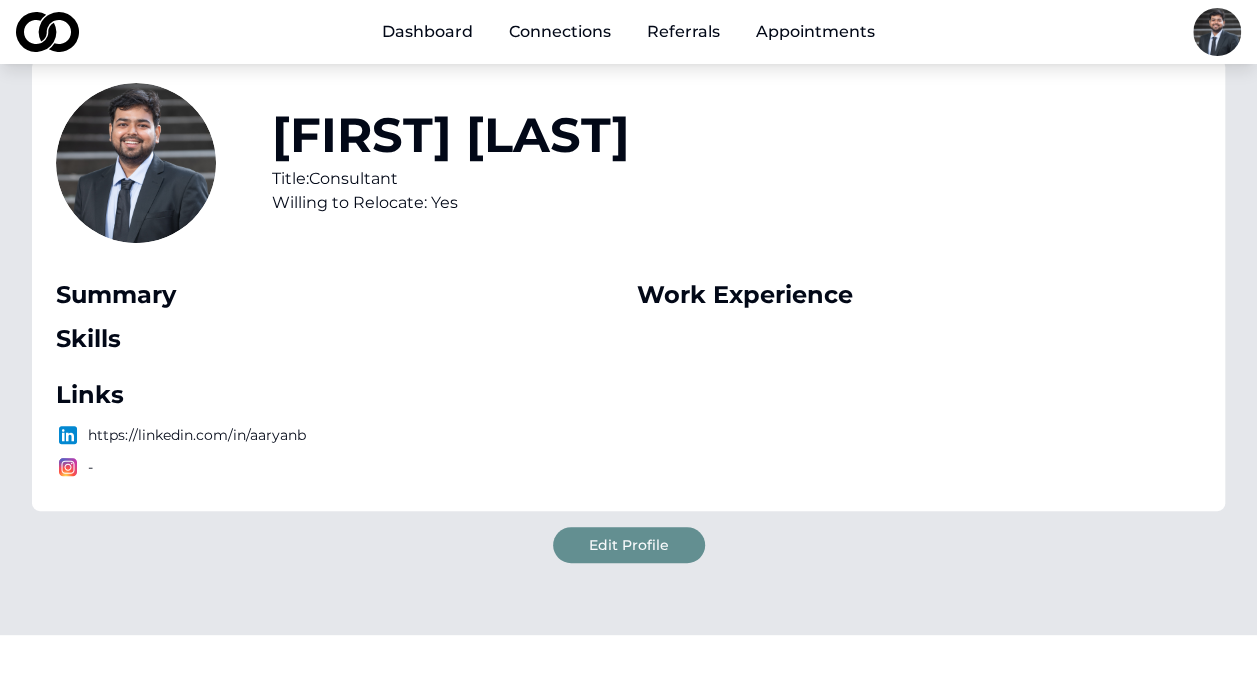 scroll, scrollTop: 75, scrollLeft: 0, axis: vertical 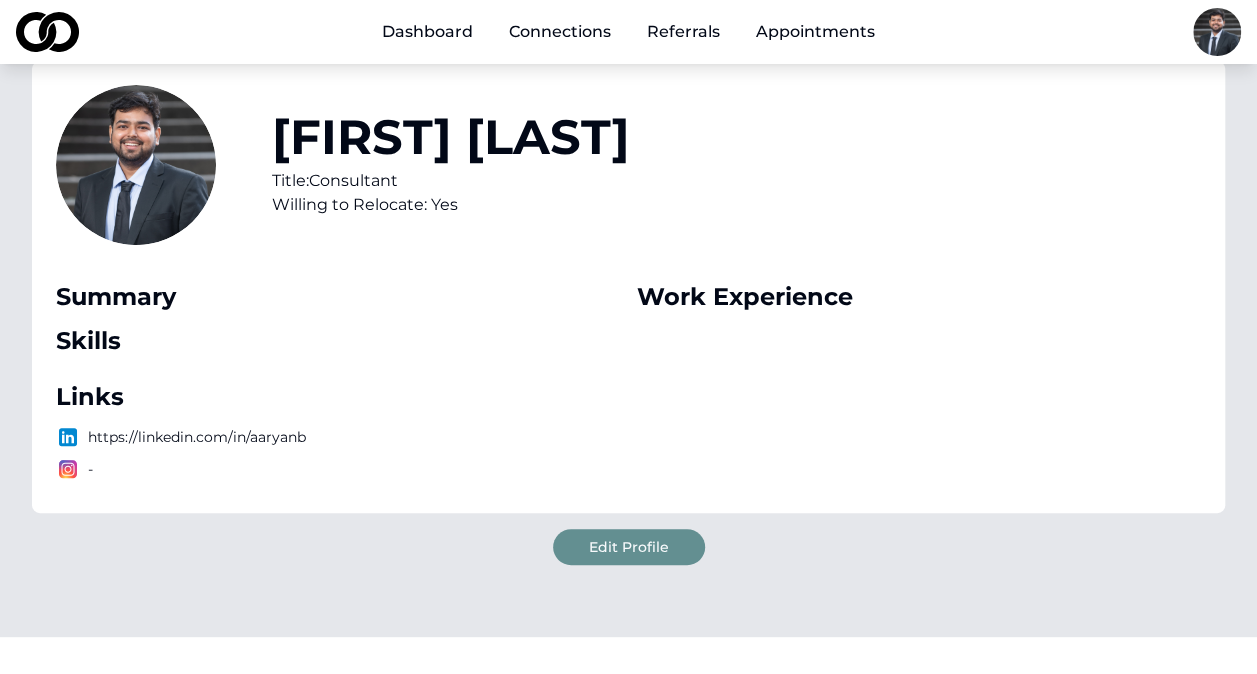 click on "Summary" at bounding box center [338, 297] 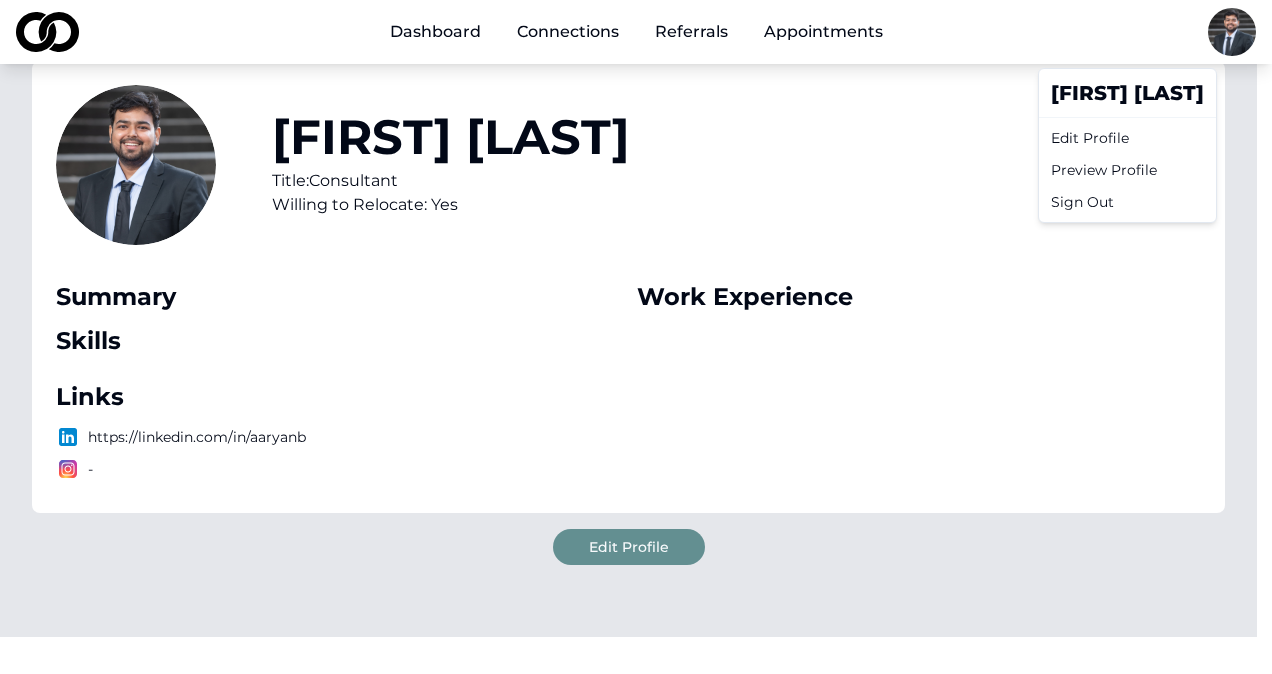 click on "Dashboard Connections Referrals Appointments Aryan   Bhardwaj Title:  Consultant Willing to Relocate:   Yes Summary Skills Links https://linkedin.com/in/aaryanb - Work Experience Edit Profile Candidate Collective Email:  Info@CandidateCollective.com Privacy Policy /profile/de7810e7-c149-4ad3-a00d-e5ad04e9563d Aryan   Bhardwaj Edit Profile Preview Profile Sign Out" at bounding box center (636, 262) 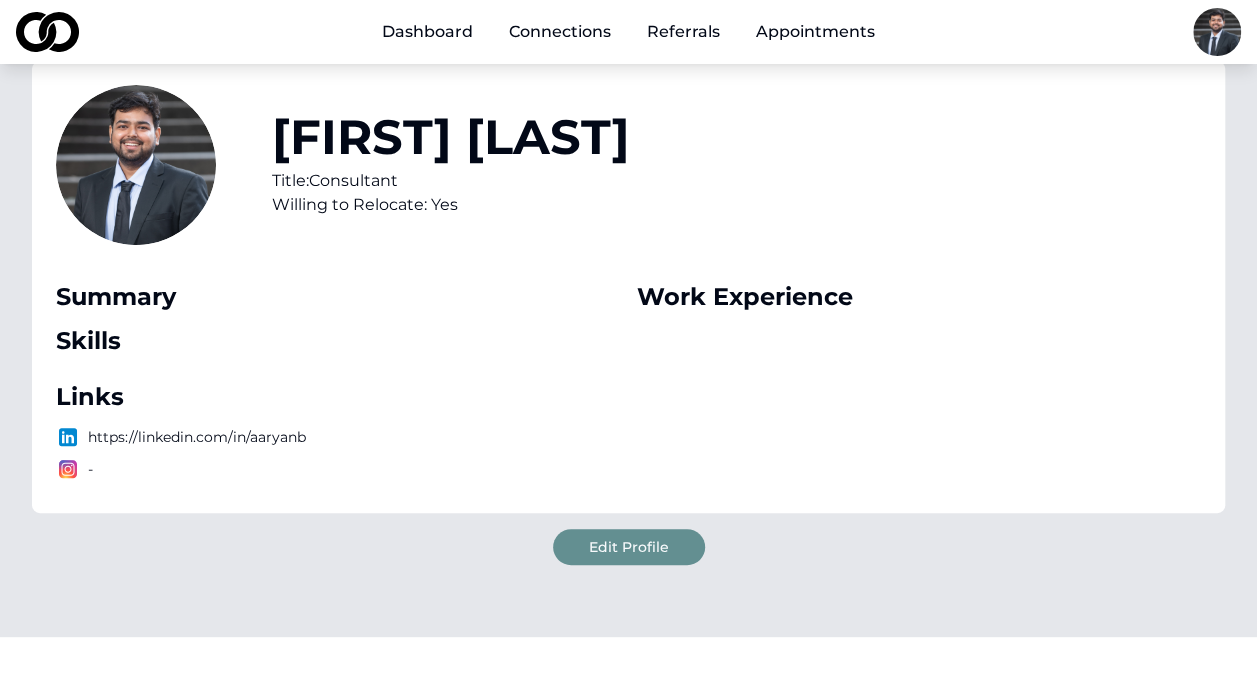 click on "Dashboard" at bounding box center [427, 32] 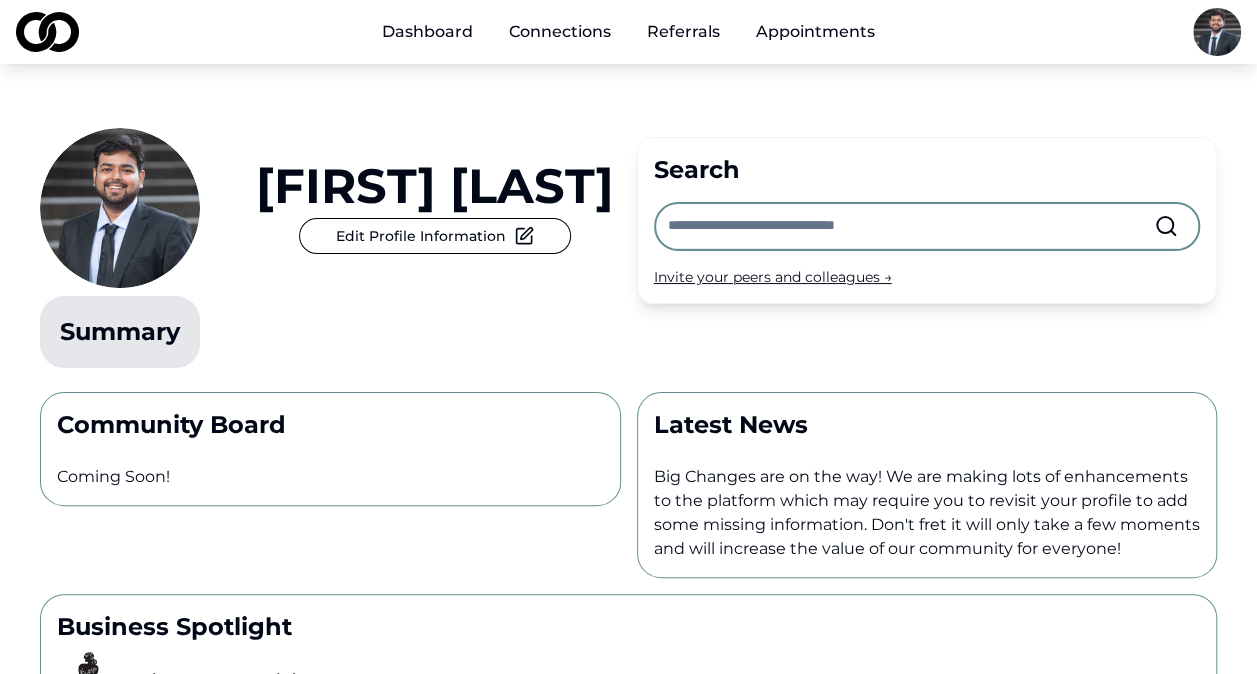 click at bounding box center (911, 226) 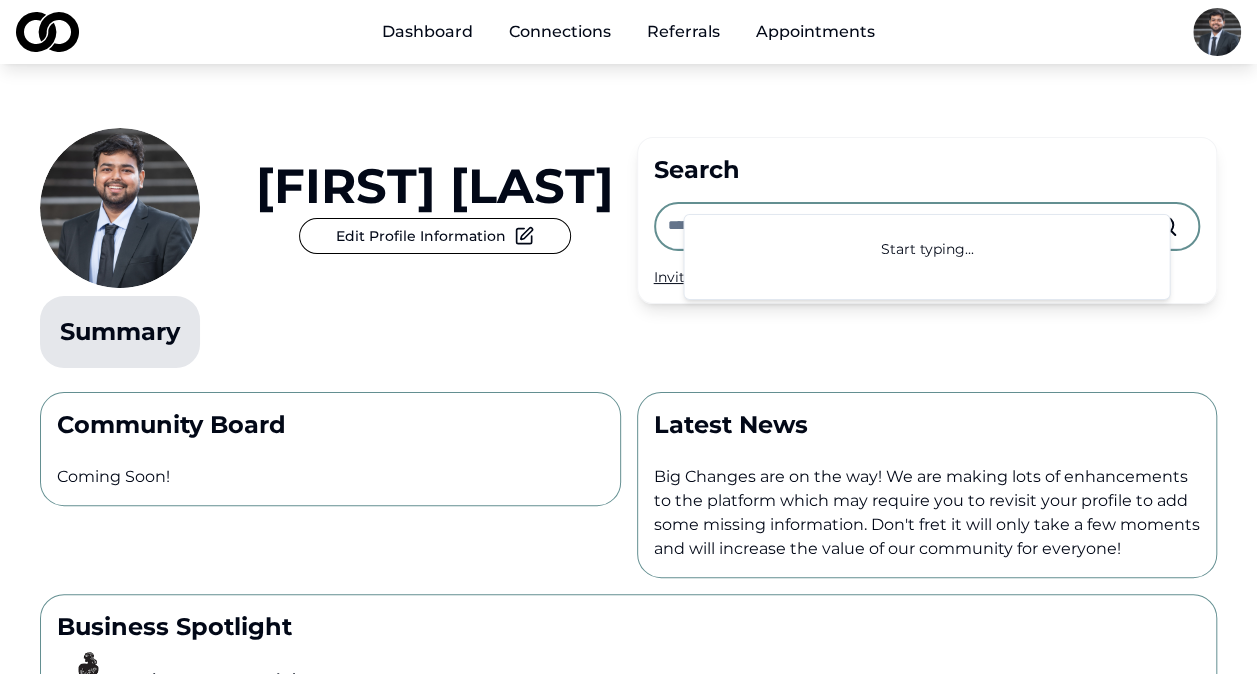scroll, scrollTop: 41, scrollLeft: 0, axis: vertical 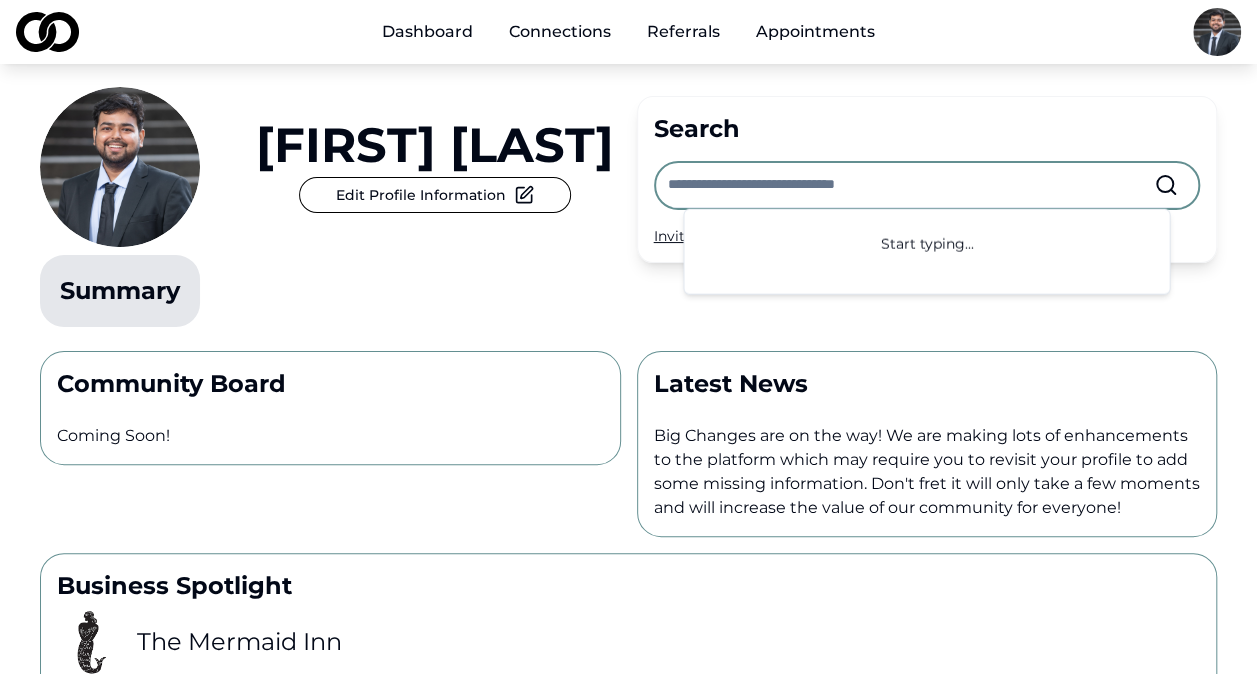 click on "Aryan   Bhardwaj Edit Profile Information Summary Search Invite your peers and colleagues →" at bounding box center [628, 179] 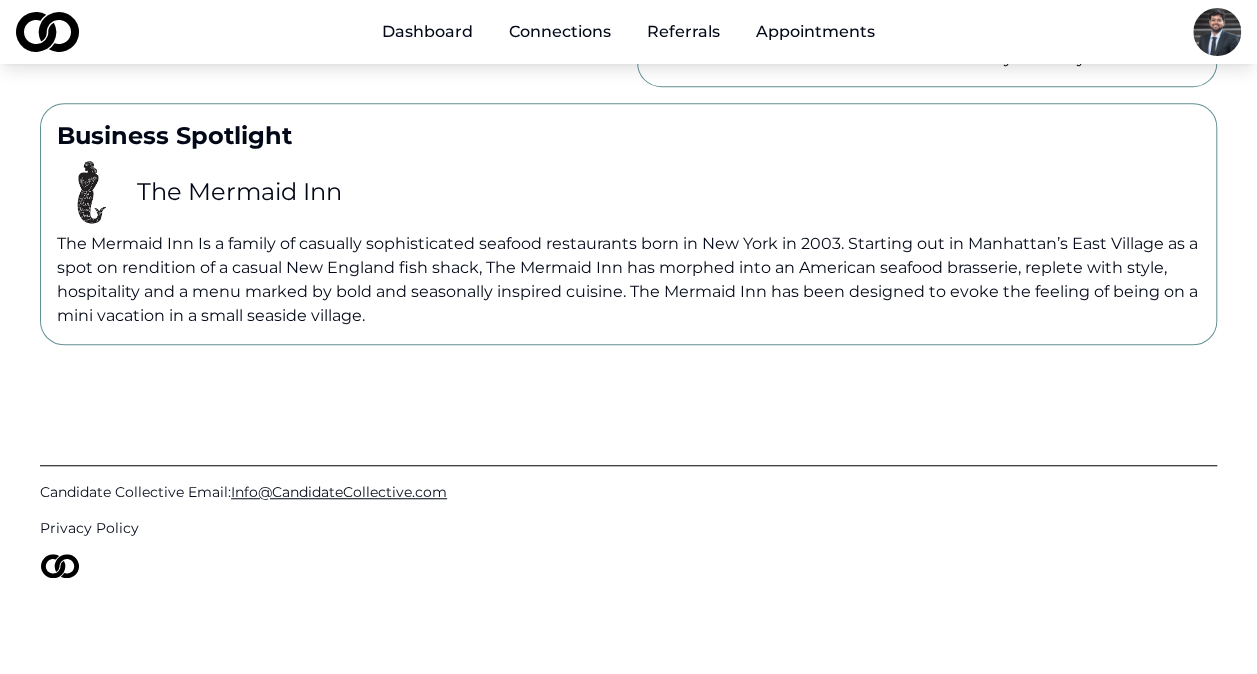 scroll, scrollTop: 0, scrollLeft: 0, axis: both 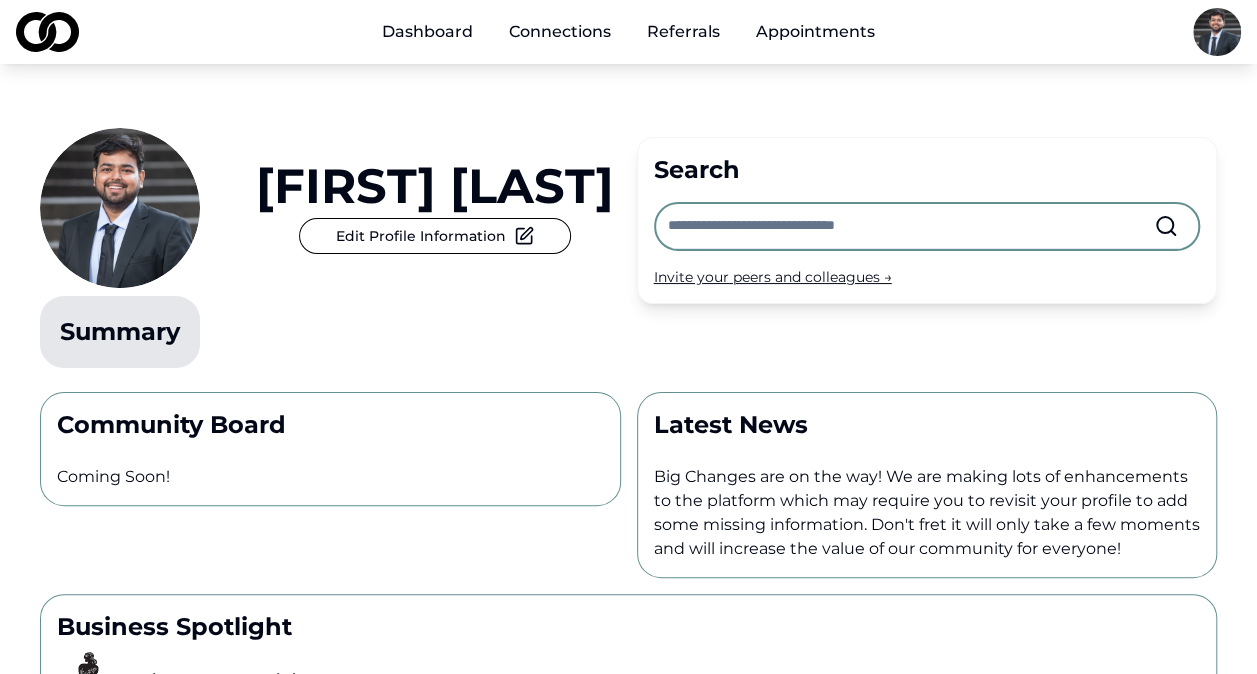 click on "Dashboard Connections Referrals Appointments" at bounding box center (628, 32) 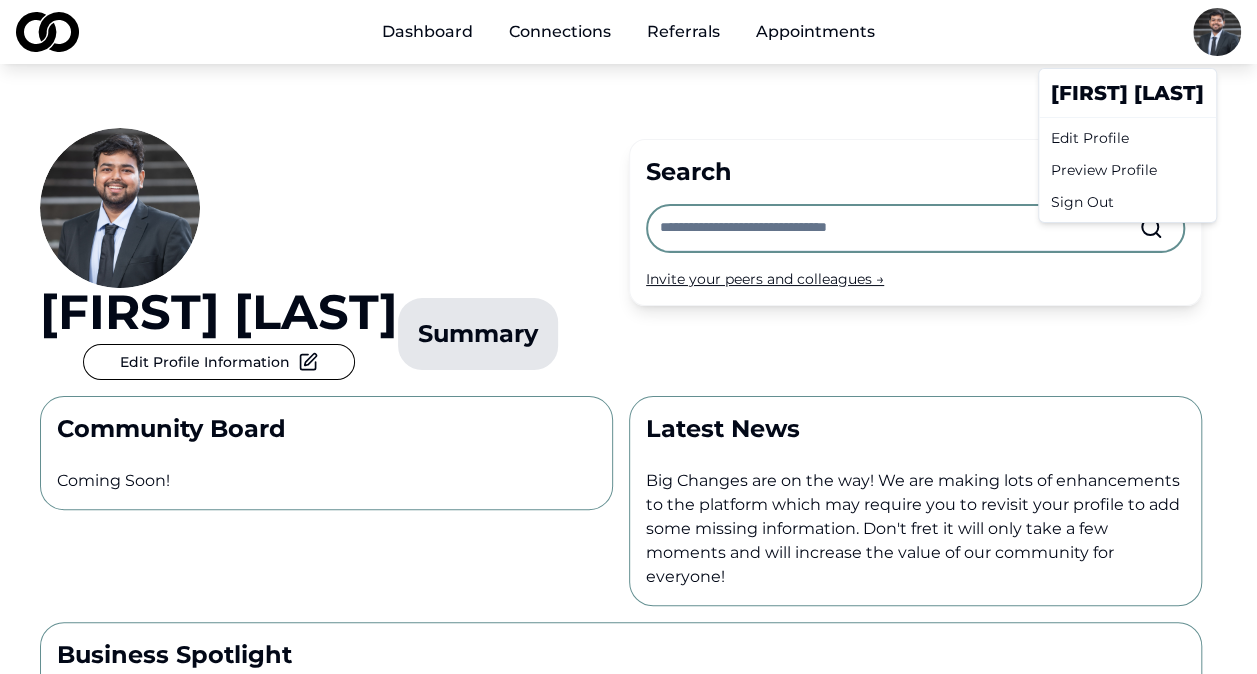 click on "Dashboard Connections Referrals Appointments [FIRST] [LAST] Edit Profile Information Summary Search Invite your peers and colleagues → Community Board Coming Soon! Latest News Big Changes are on the way!
We are making lots of enhancements to the platform which may require you to revisit your profile to add some missing information. Don't fret it will only take a few moments and will increase the value of our community for everyone! Business Spotlight The Mermaid Inn  The Mermaid Inn
Is a family of casually sophisticated seafood restaurants born in New York in 2003.
Starting out in Manhattan’s East Village as a spot on rendition of a casual New England fish shack, The Mermaid Inn has morphed into an American seafood brasserie, replete with style, hospitality and a menu marked by bold and seasonally inspired cuisine. The Mermaid Inn has been designed to evoke the feeling of being on a mini vacation in a small seaside village.  Candidate Collective Email:  [EMAIL] Privacy Policy" at bounding box center (628, 337) 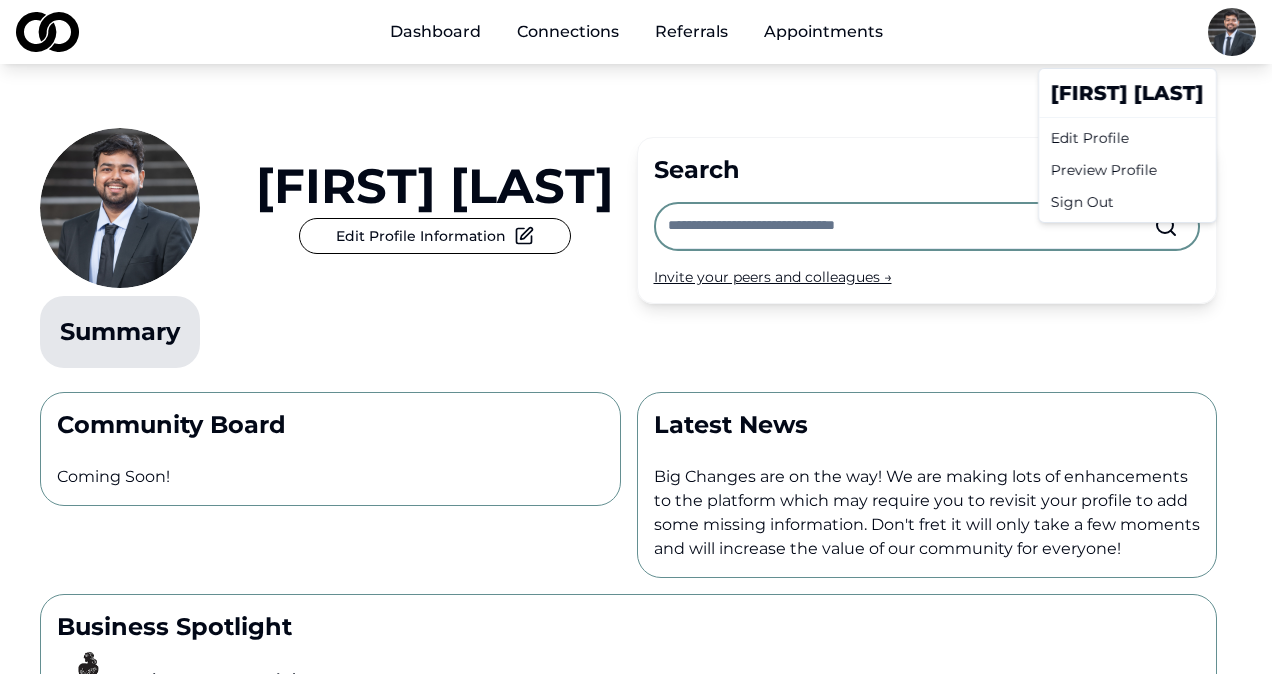 click on "Preview Profile" at bounding box center (1127, 170) 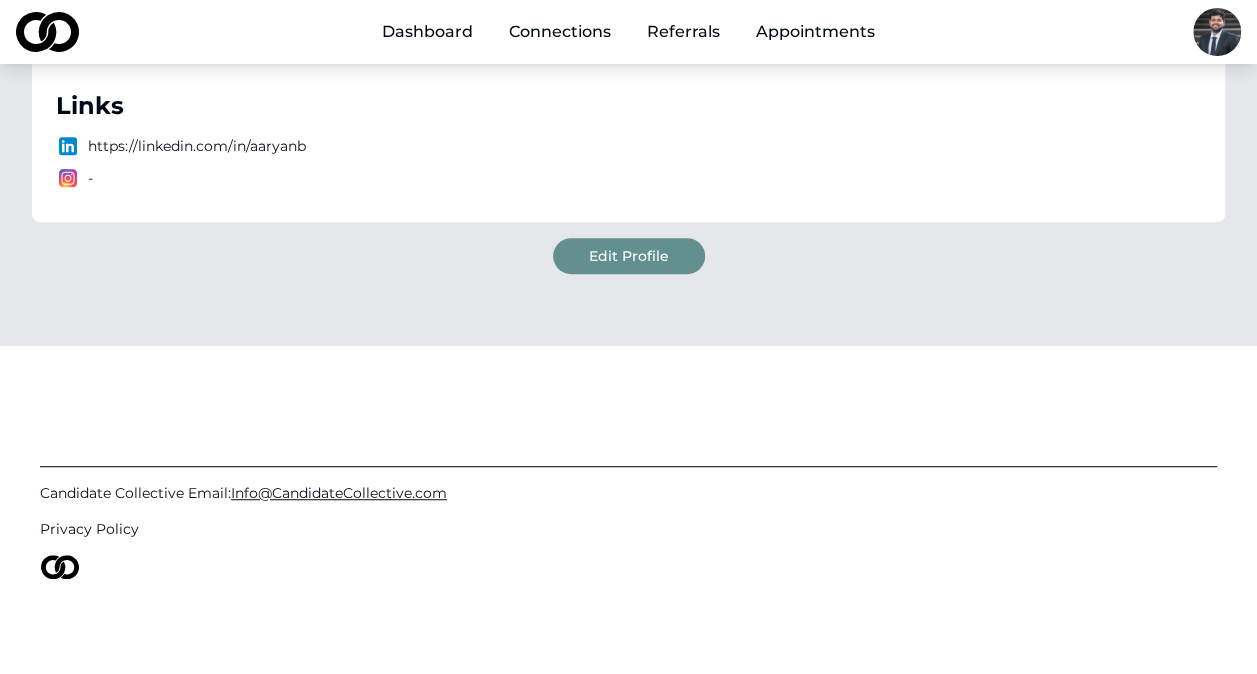scroll, scrollTop: 0, scrollLeft: 0, axis: both 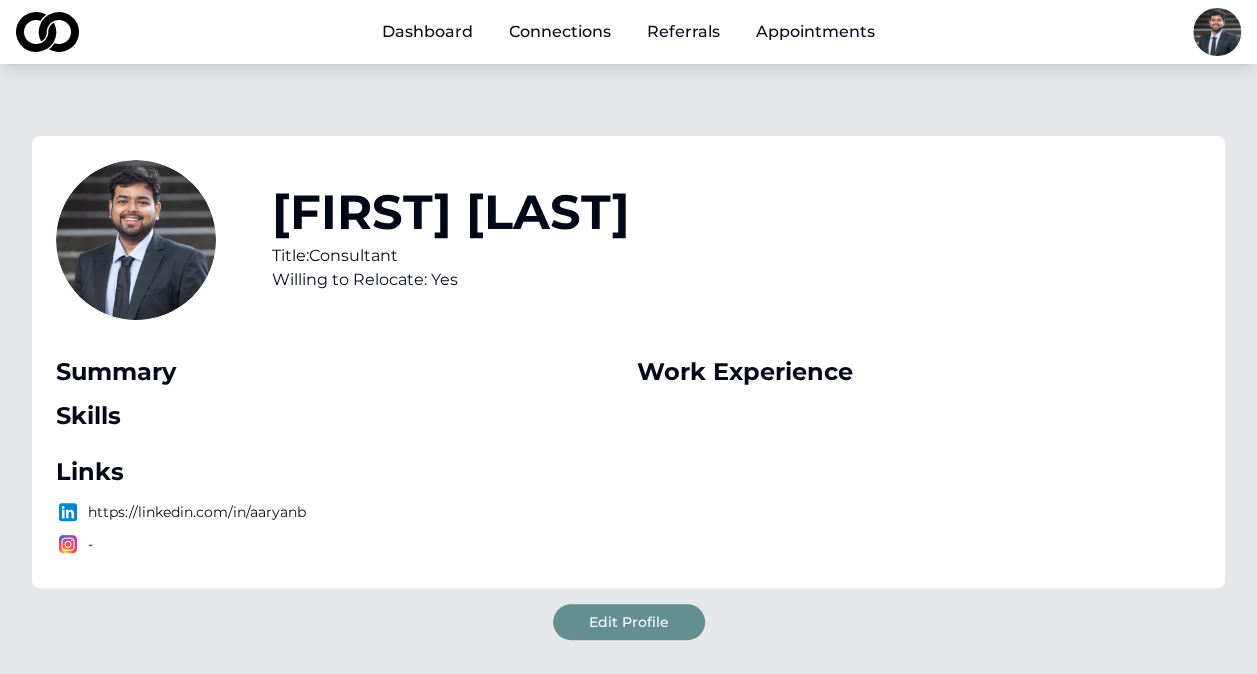 click on "Edit Profile" at bounding box center [629, 622] 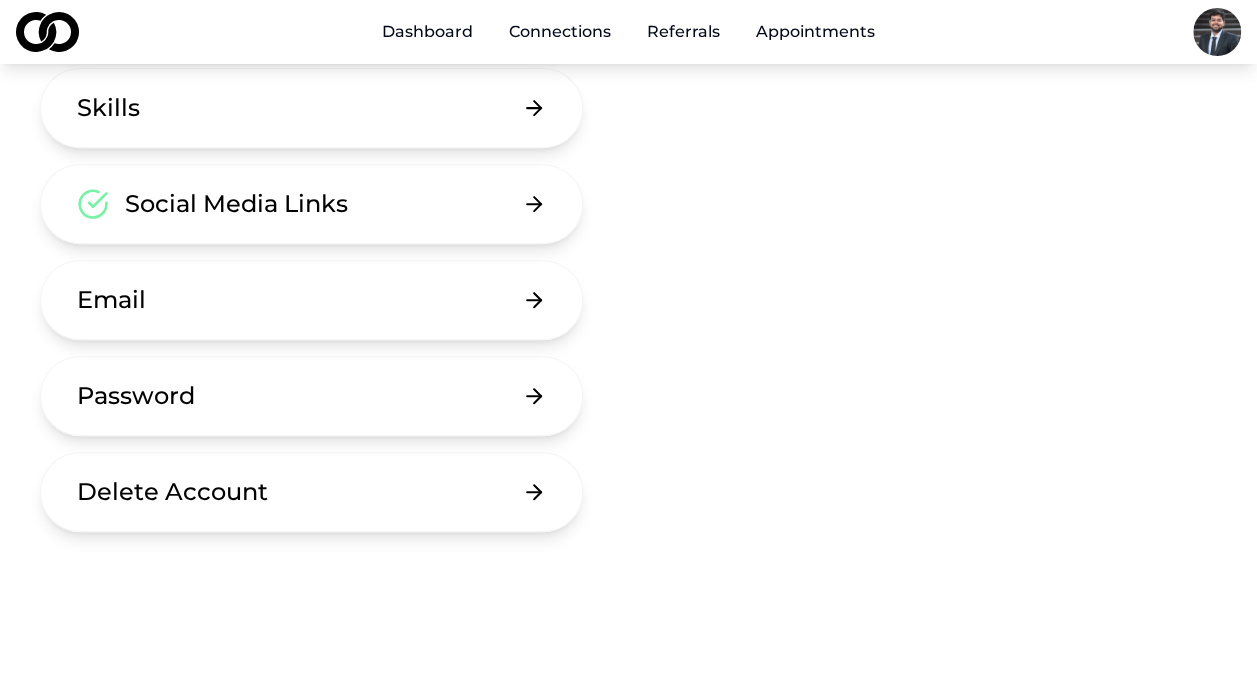 scroll, scrollTop: 590, scrollLeft: 0, axis: vertical 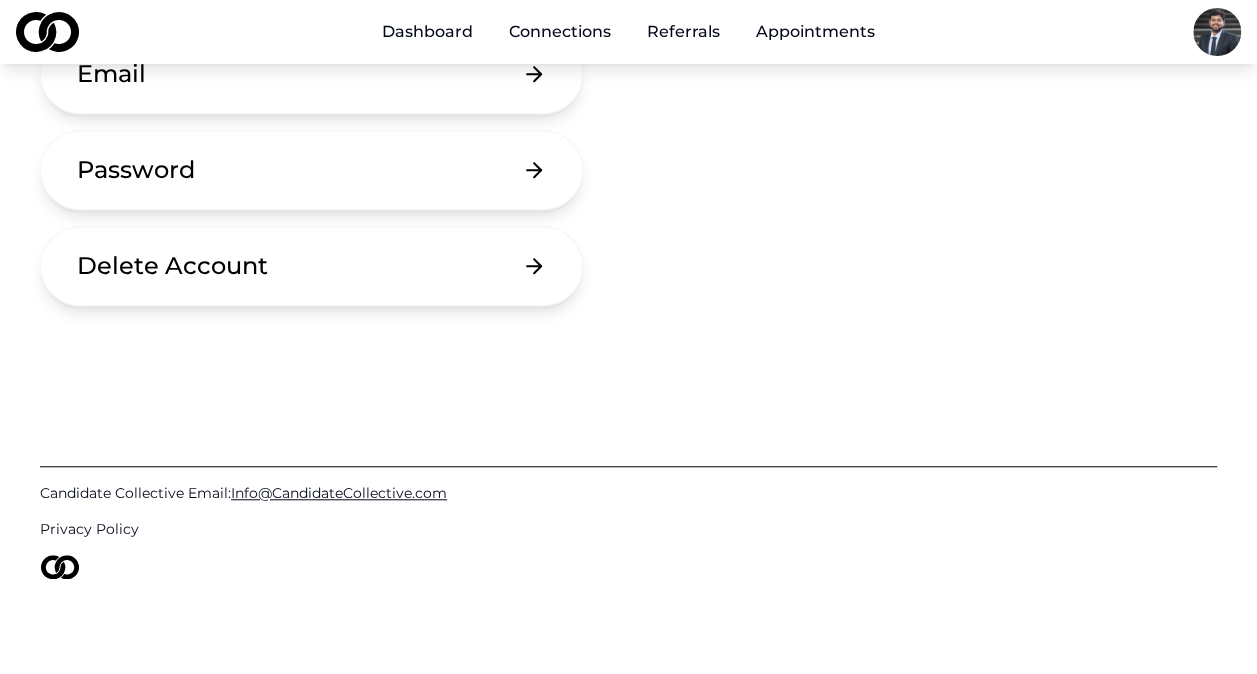 click on "Delete Account" at bounding box center (172, 266) 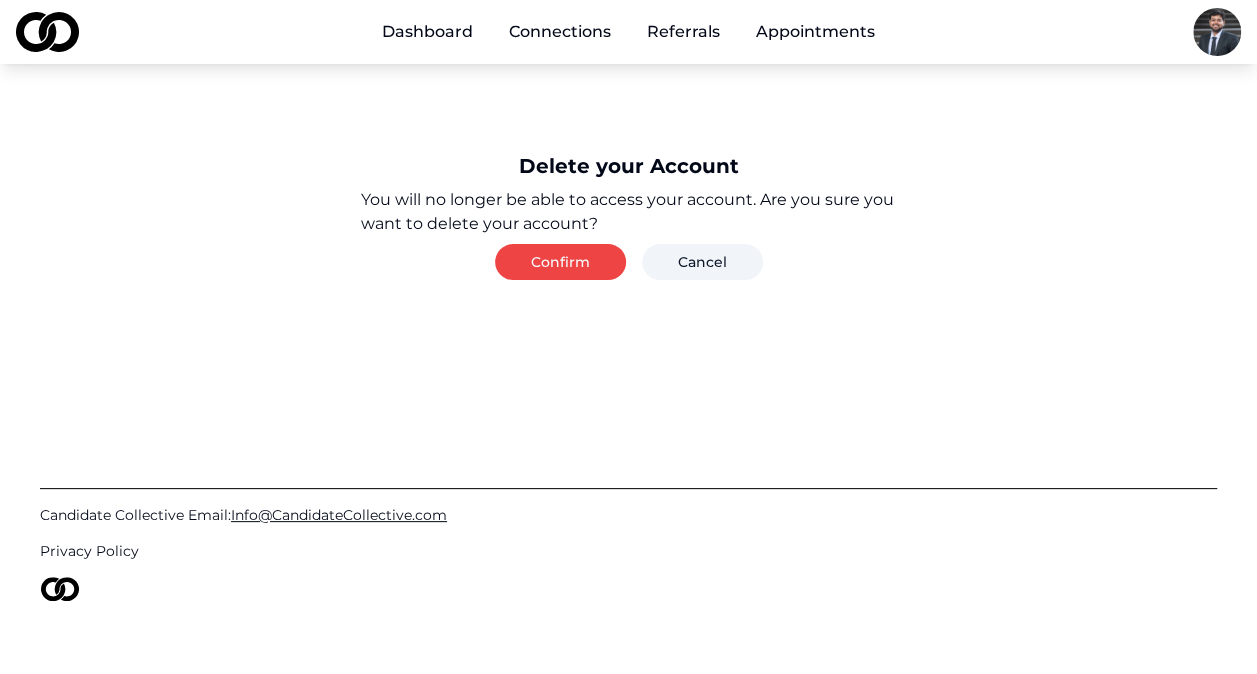 click on "Confirm" at bounding box center (560, 262) 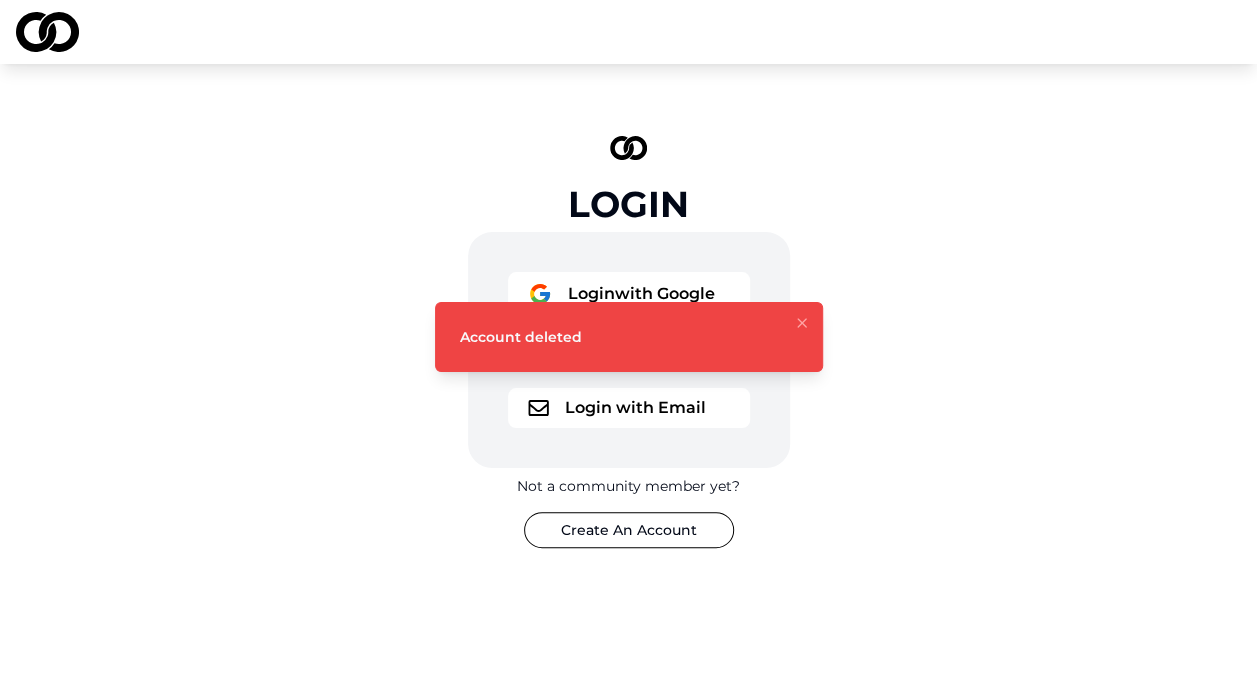 click 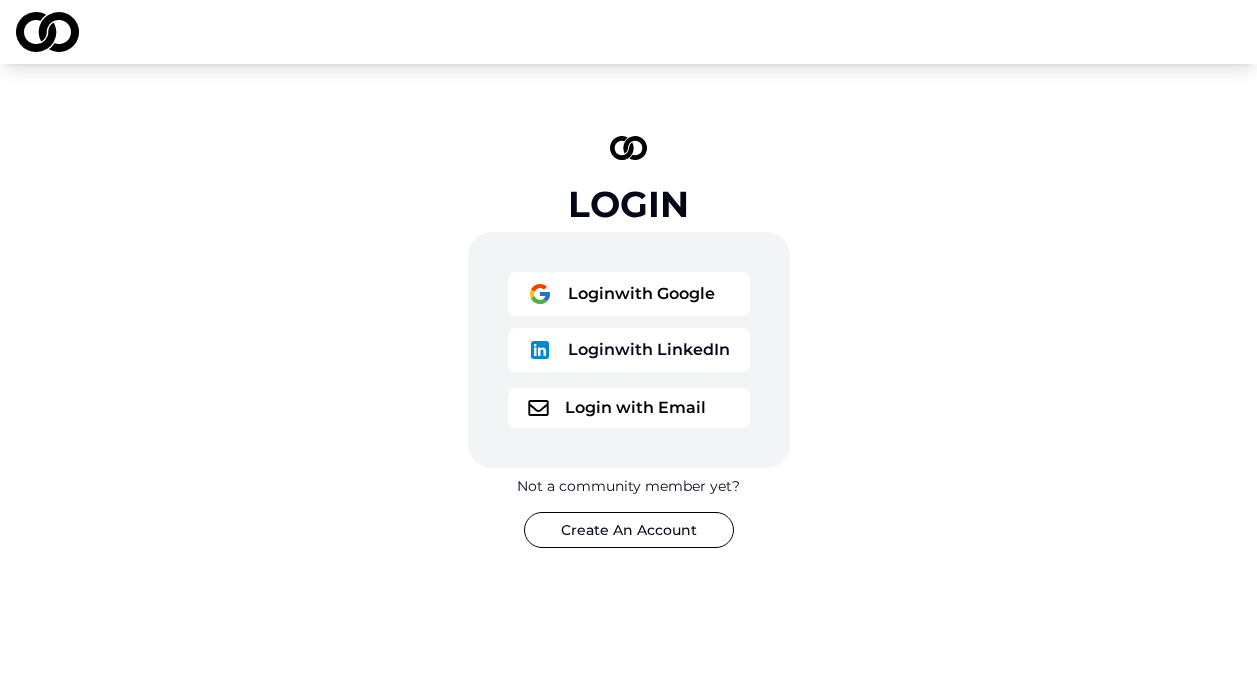 scroll, scrollTop: 0, scrollLeft: 0, axis: both 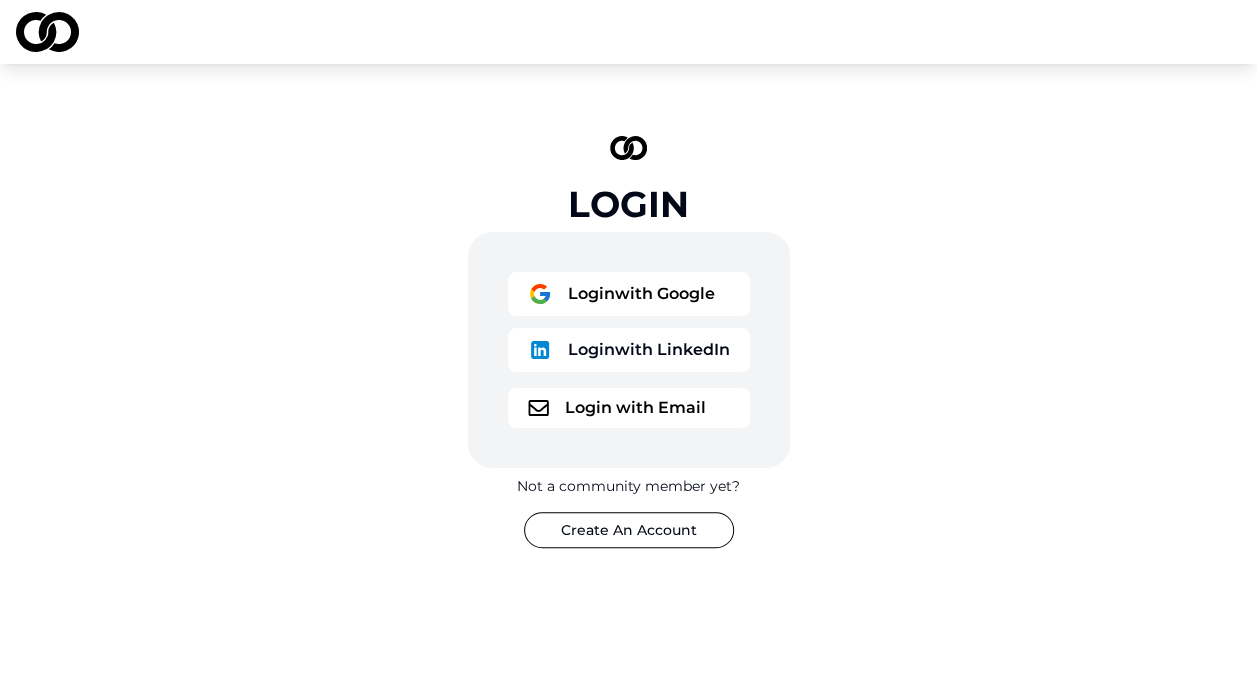 click on "Login Login  with Google Login  with LinkedIn Login with Email Not a community member yet?   Create An Account" at bounding box center (629, 342) 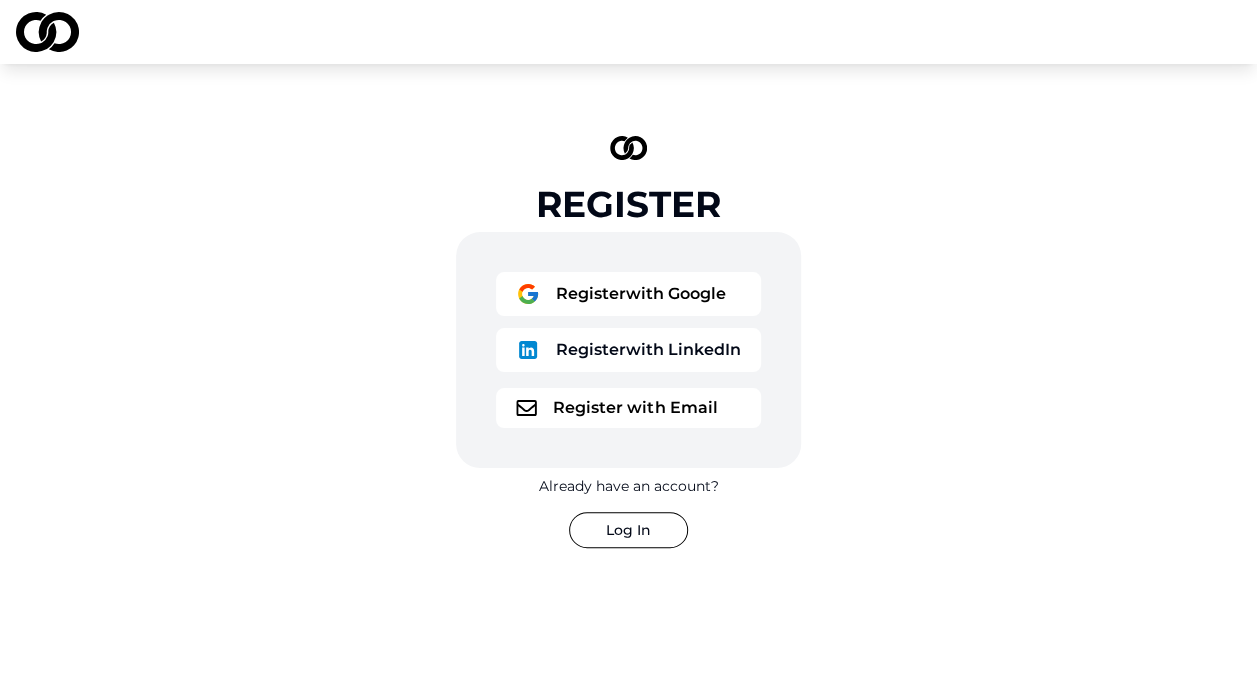 click on "Log In" at bounding box center [628, 530] 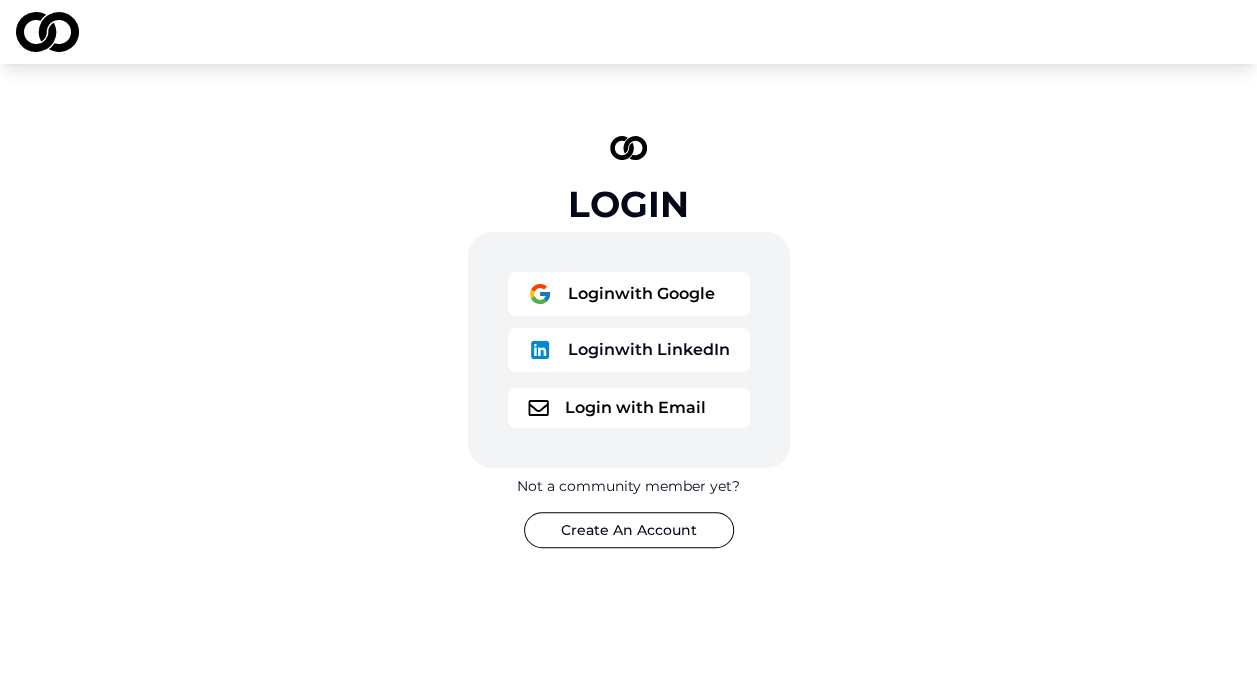 click on "Create An Account" at bounding box center [629, 530] 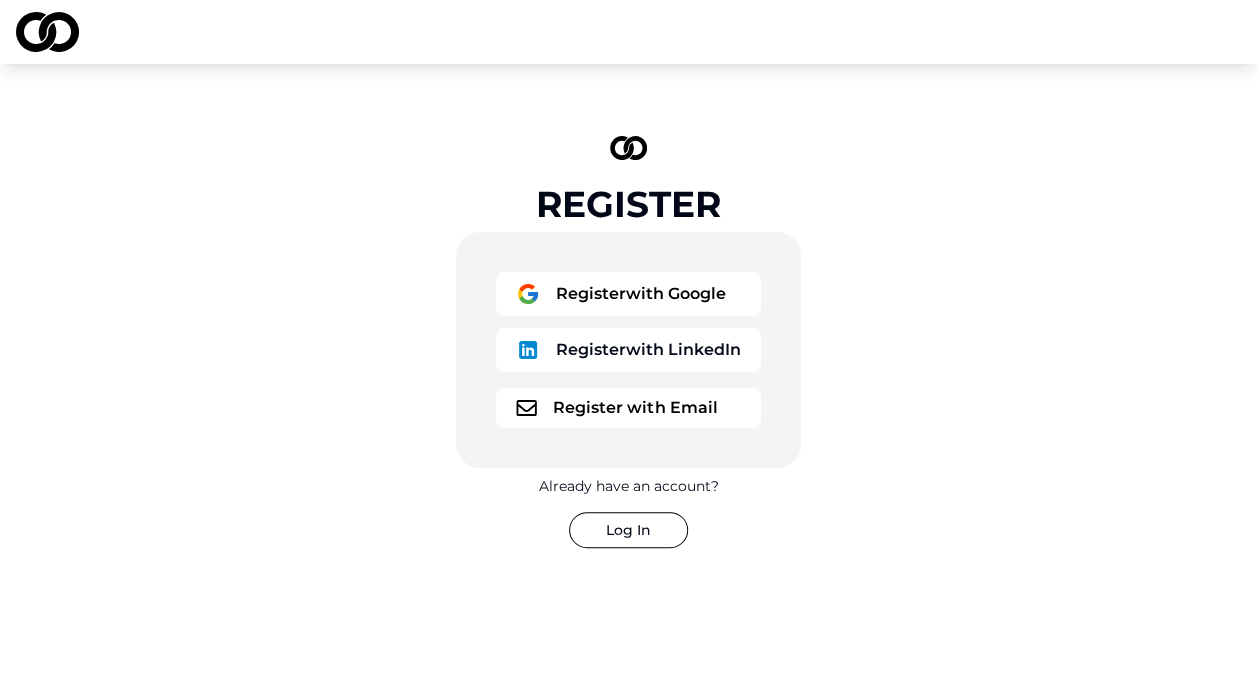 click on "Register with Email" at bounding box center [628, 408] 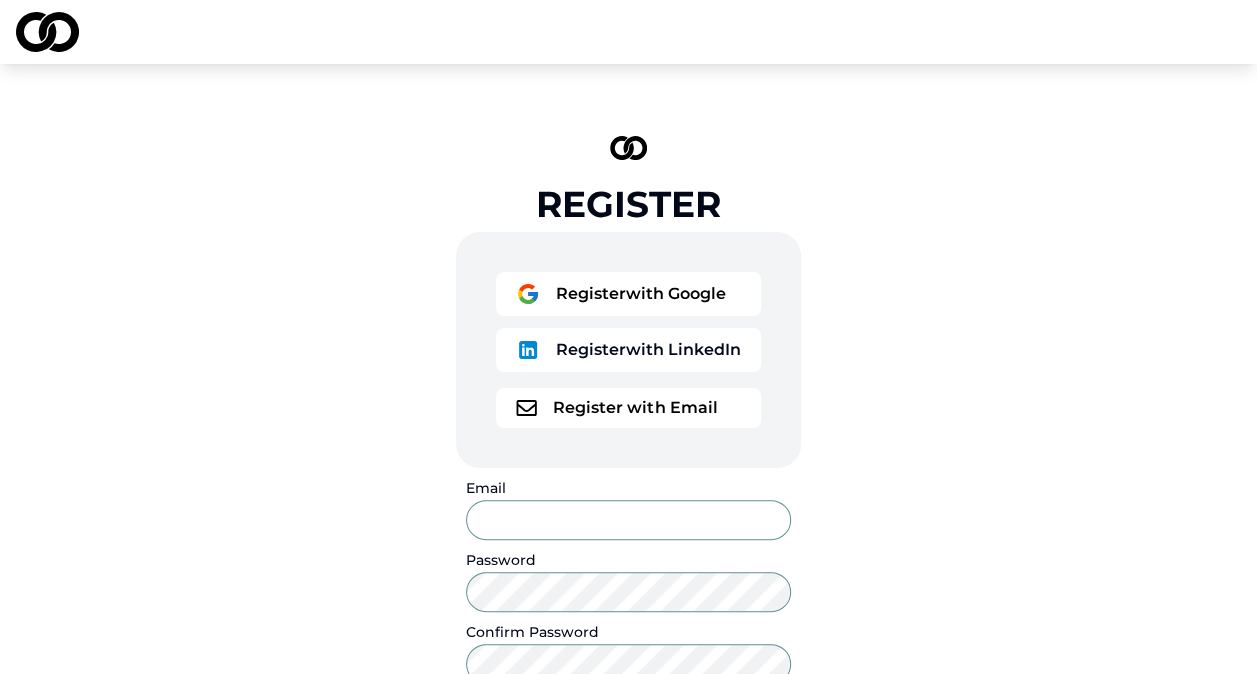 click on "Email" at bounding box center [628, 520] 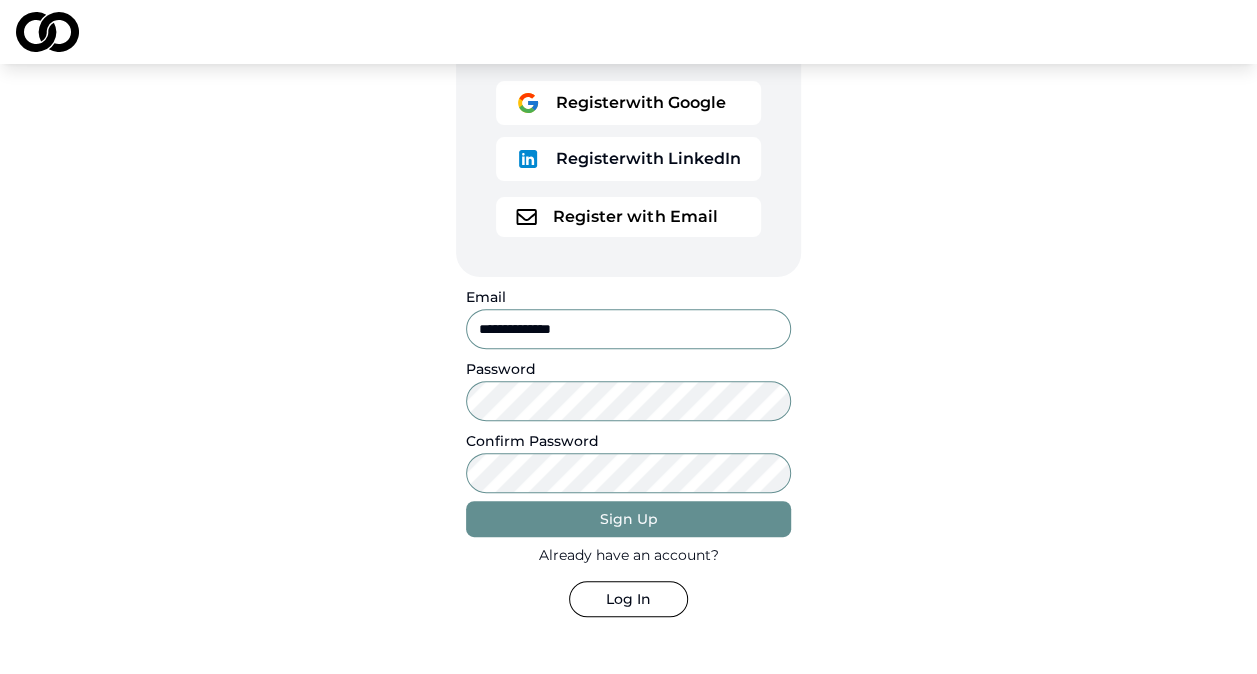 scroll, scrollTop: 222, scrollLeft: 0, axis: vertical 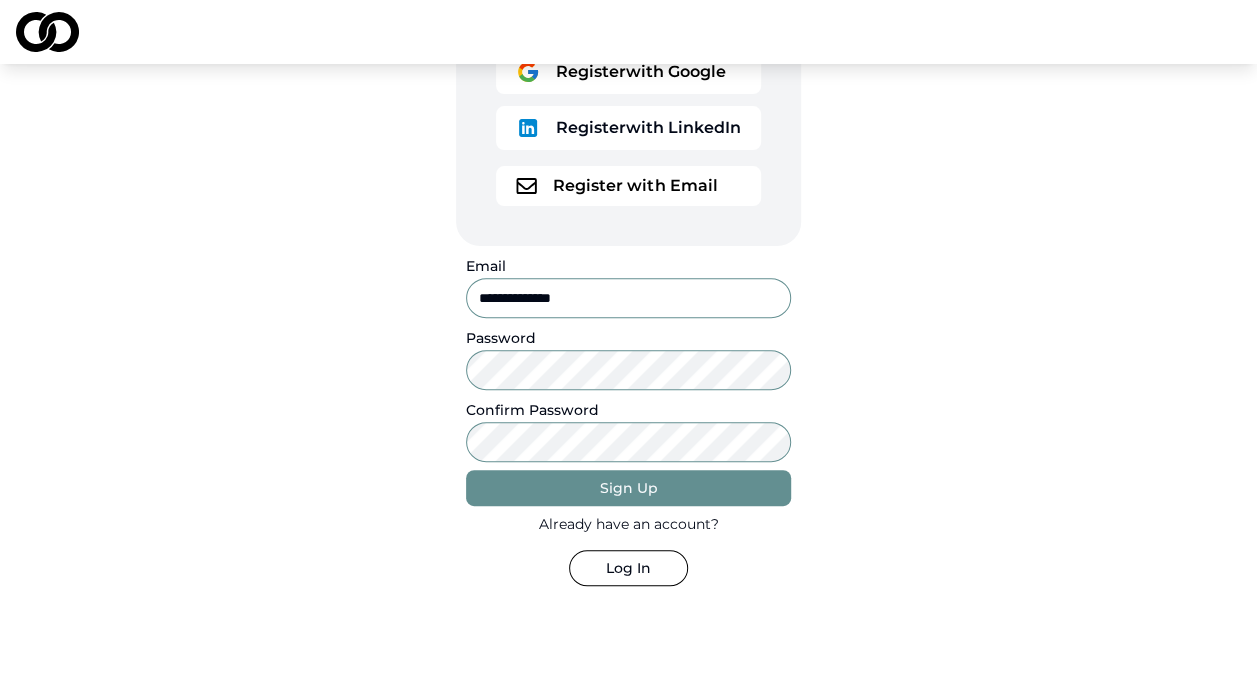 click on "Sign Up" at bounding box center (628, 488) 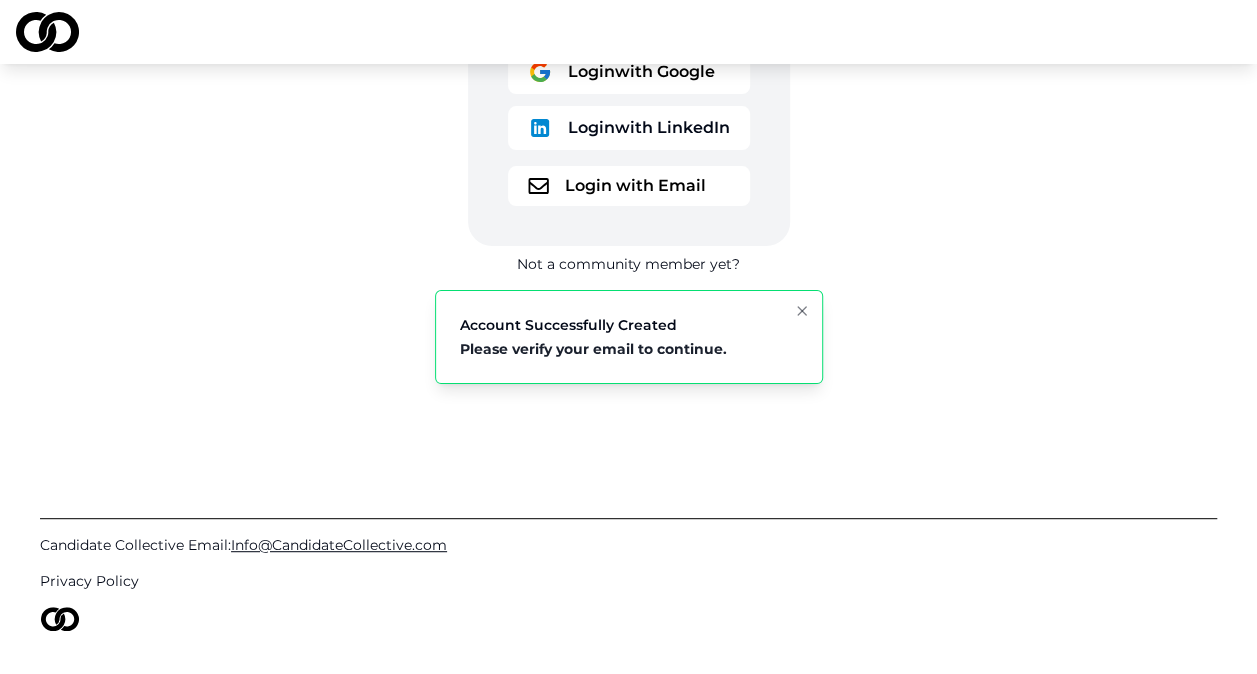 scroll, scrollTop: 0, scrollLeft: 0, axis: both 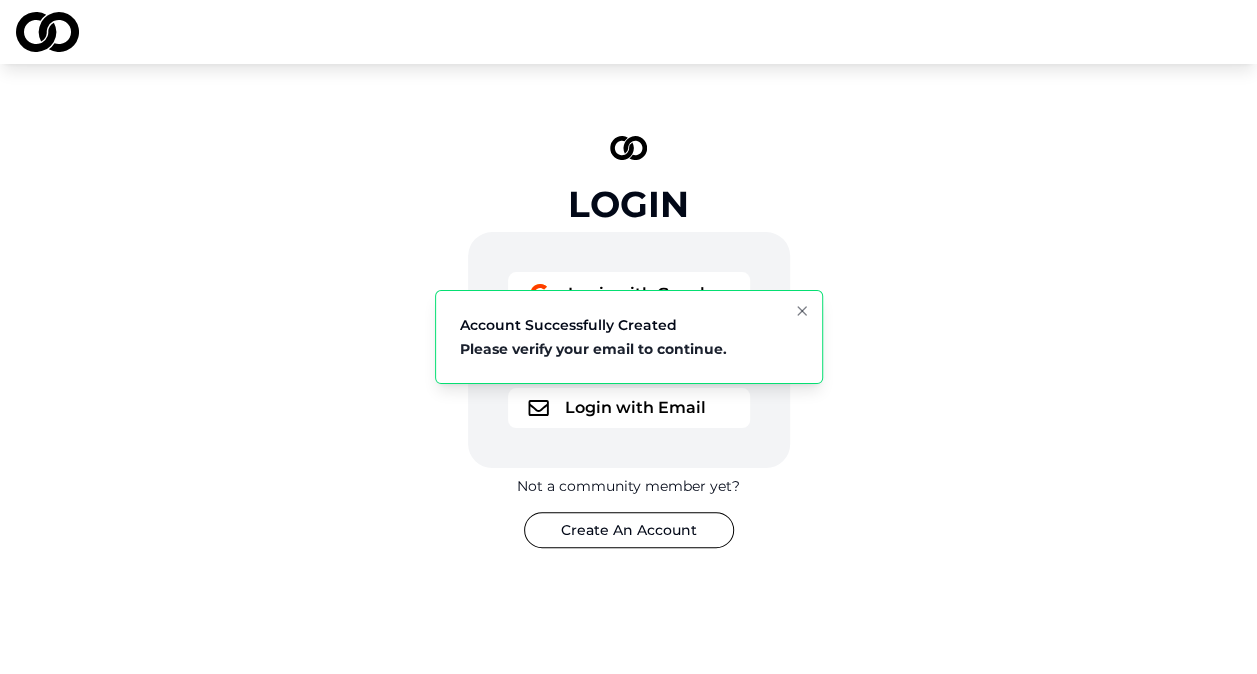 click 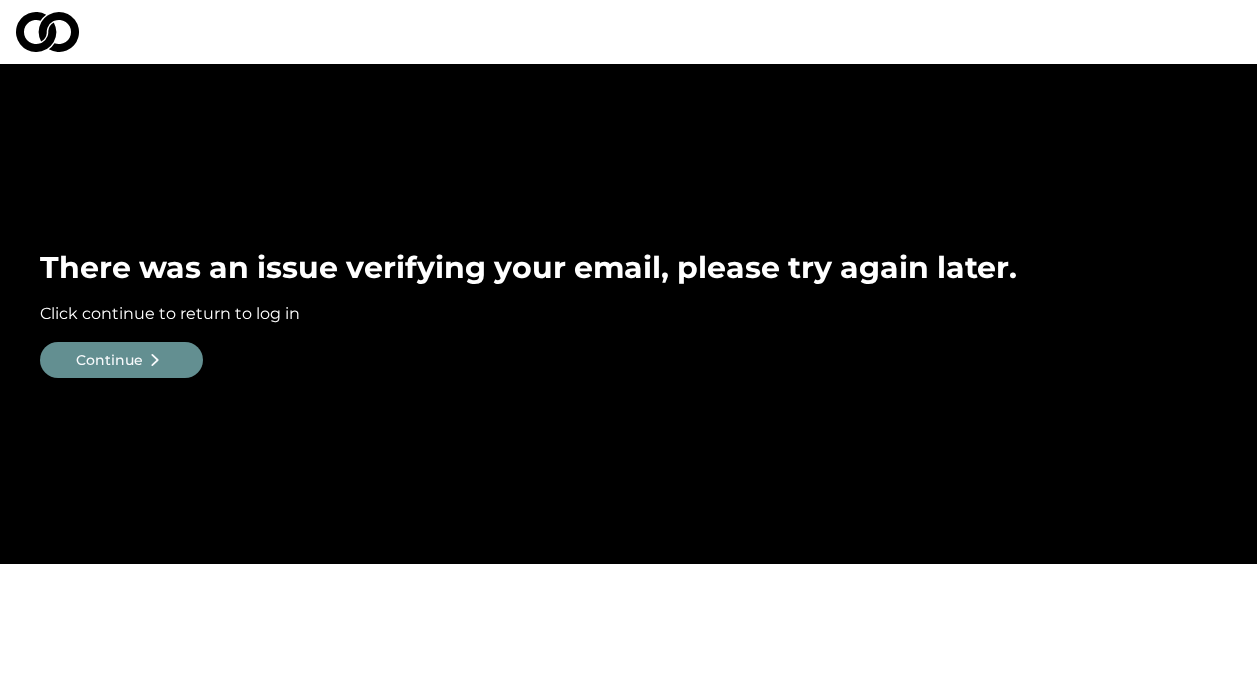 scroll, scrollTop: 0, scrollLeft: 0, axis: both 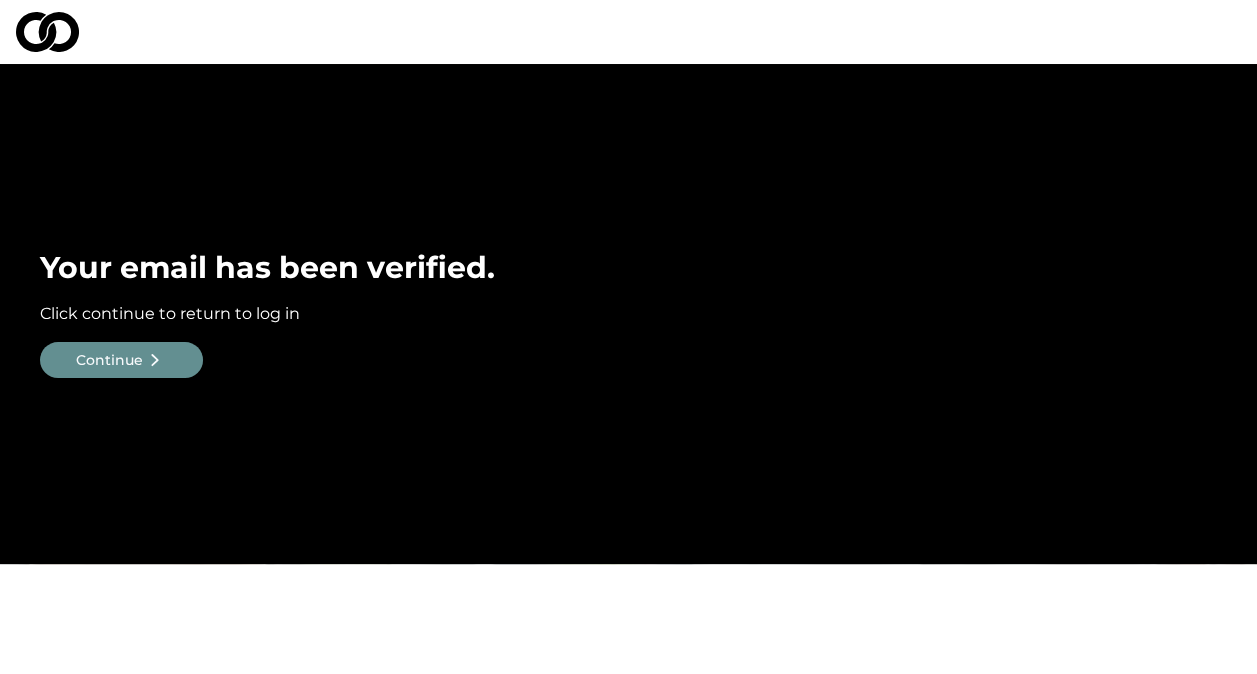 click 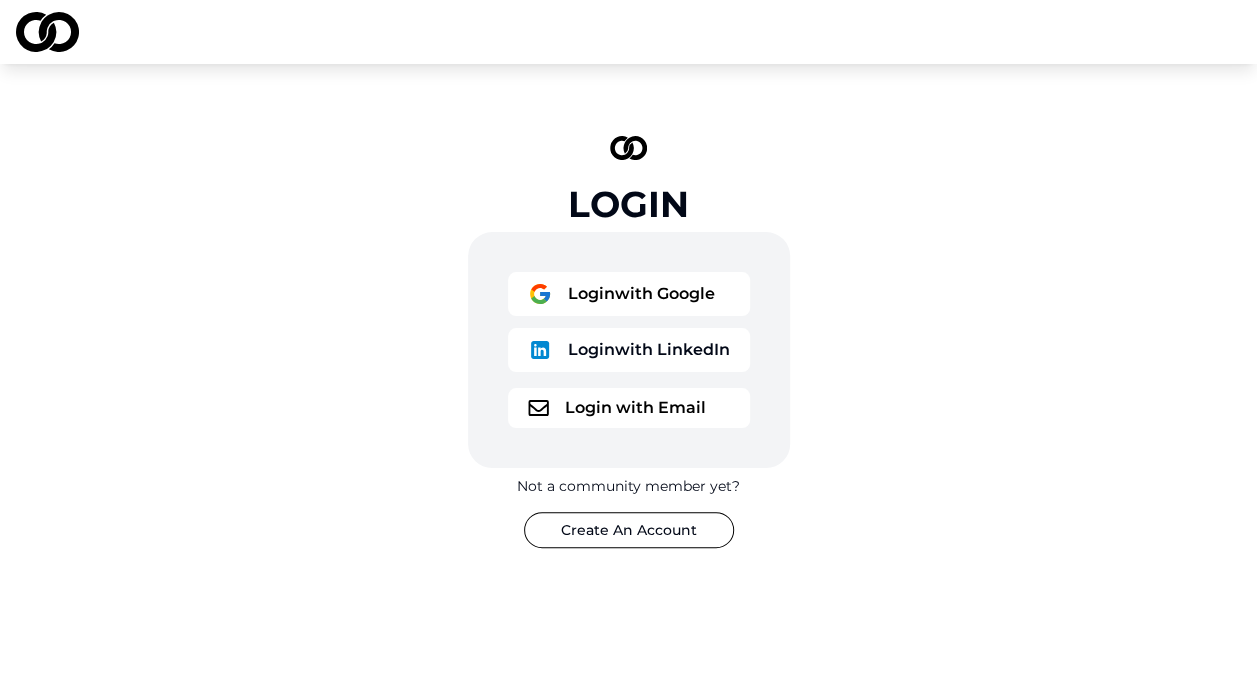 click at bounding box center [540, 294] 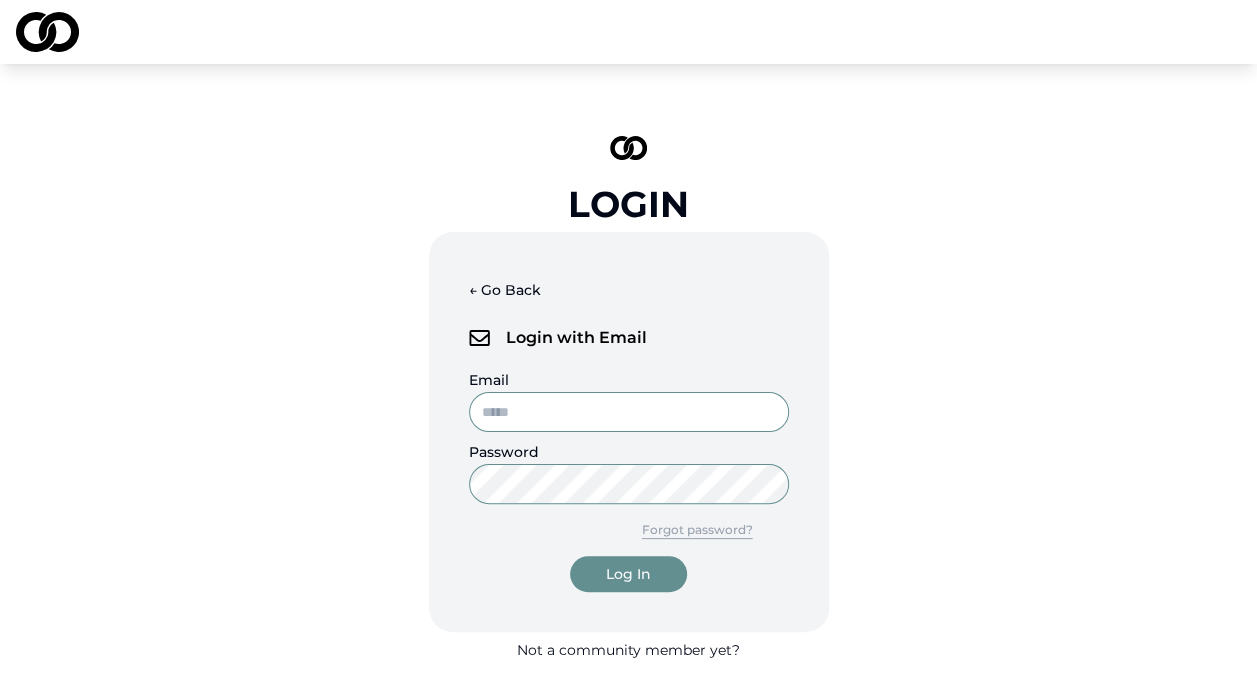 type on "**********" 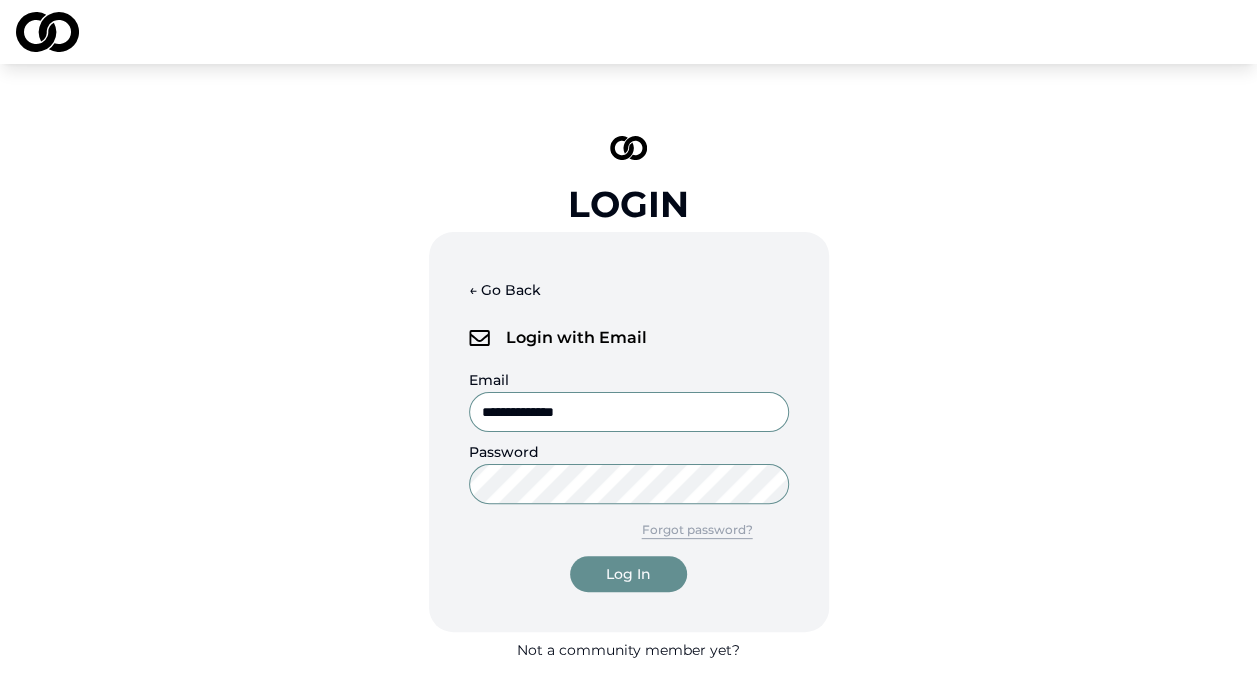 click on "**********" at bounding box center [629, 412] 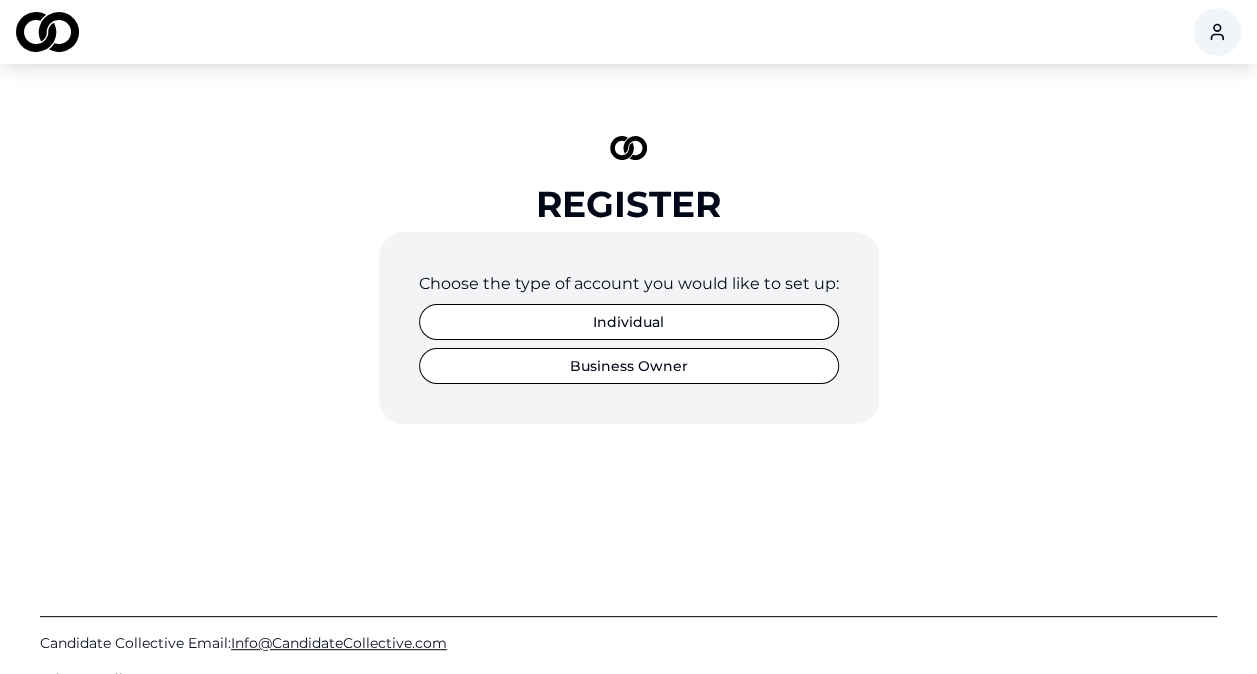 click on "Individual" at bounding box center (629, 322) 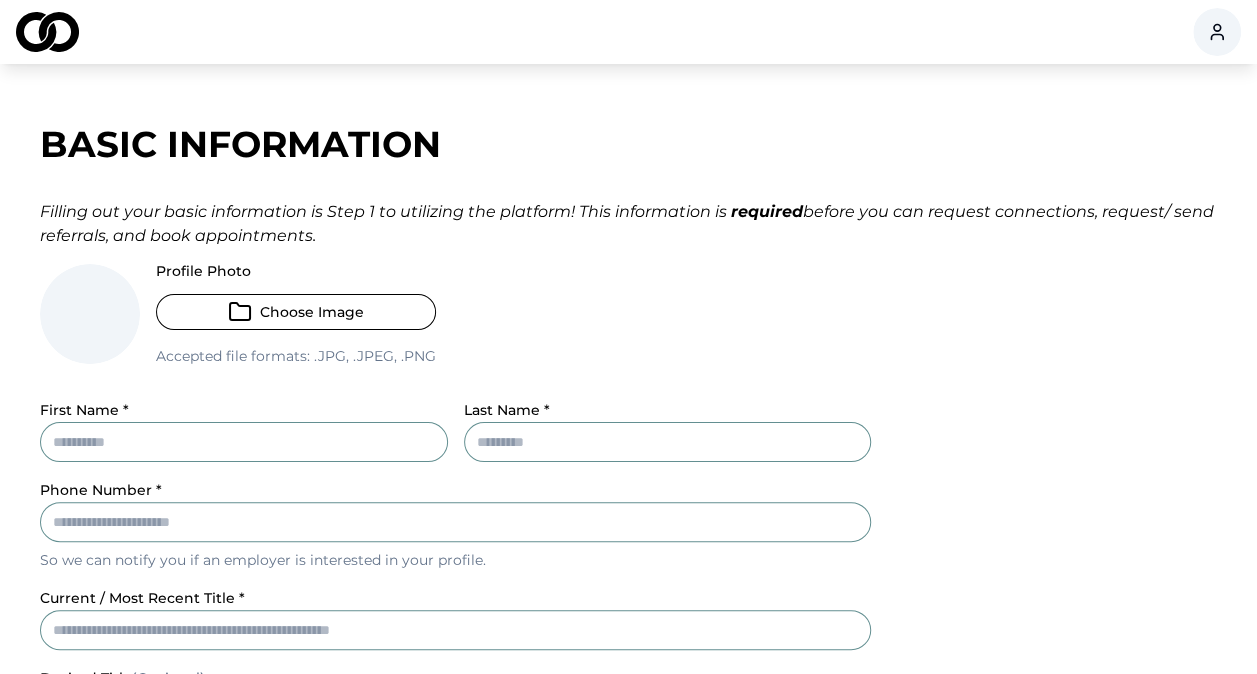 click on "Choose Image" at bounding box center [296, 312] 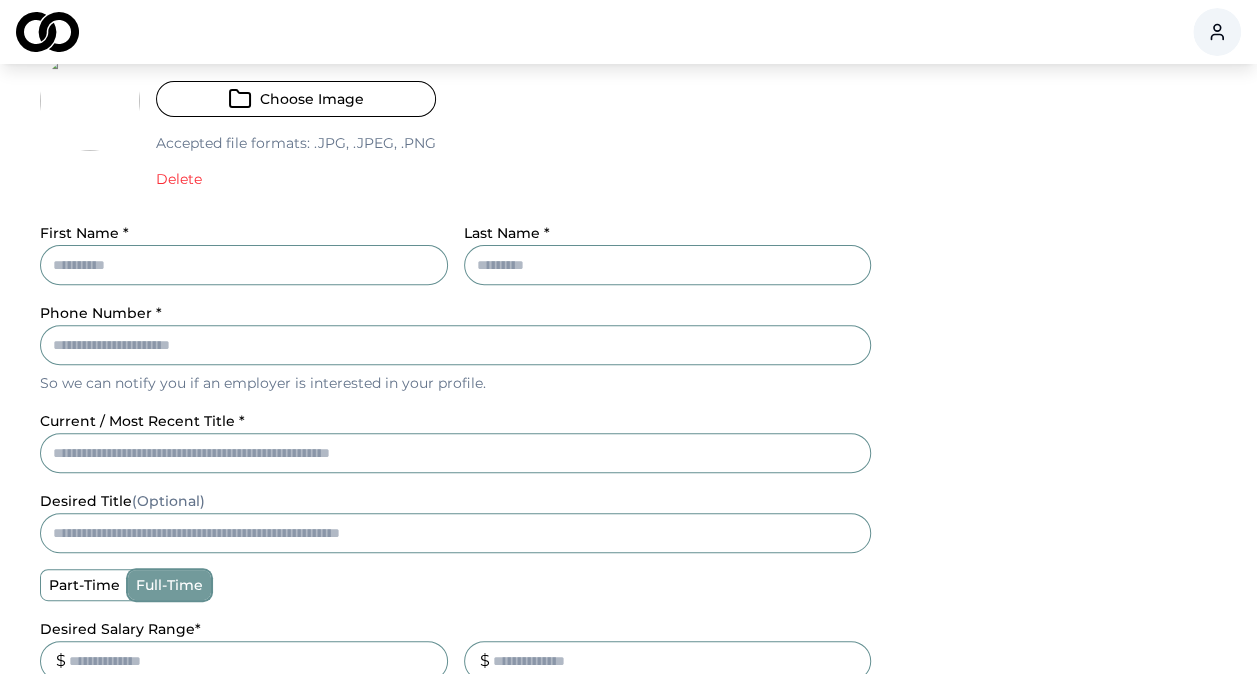 scroll, scrollTop: 214, scrollLeft: 0, axis: vertical 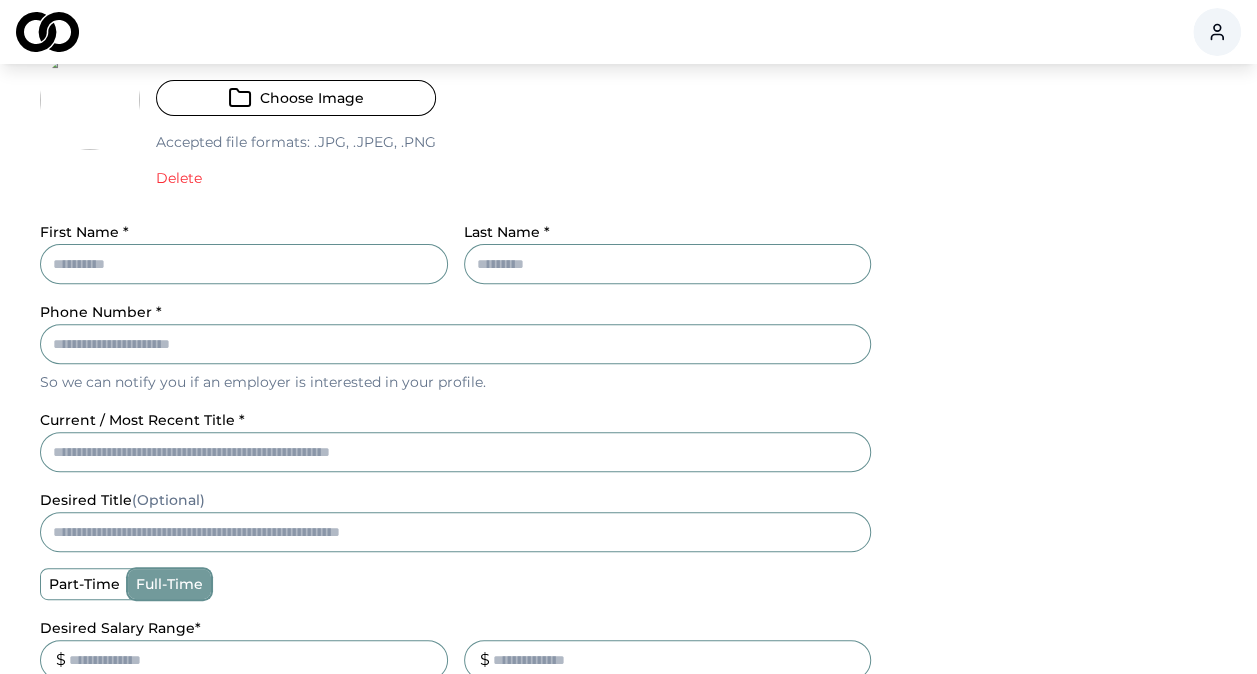 click on "First Name *" at bounding box center (244, 264) 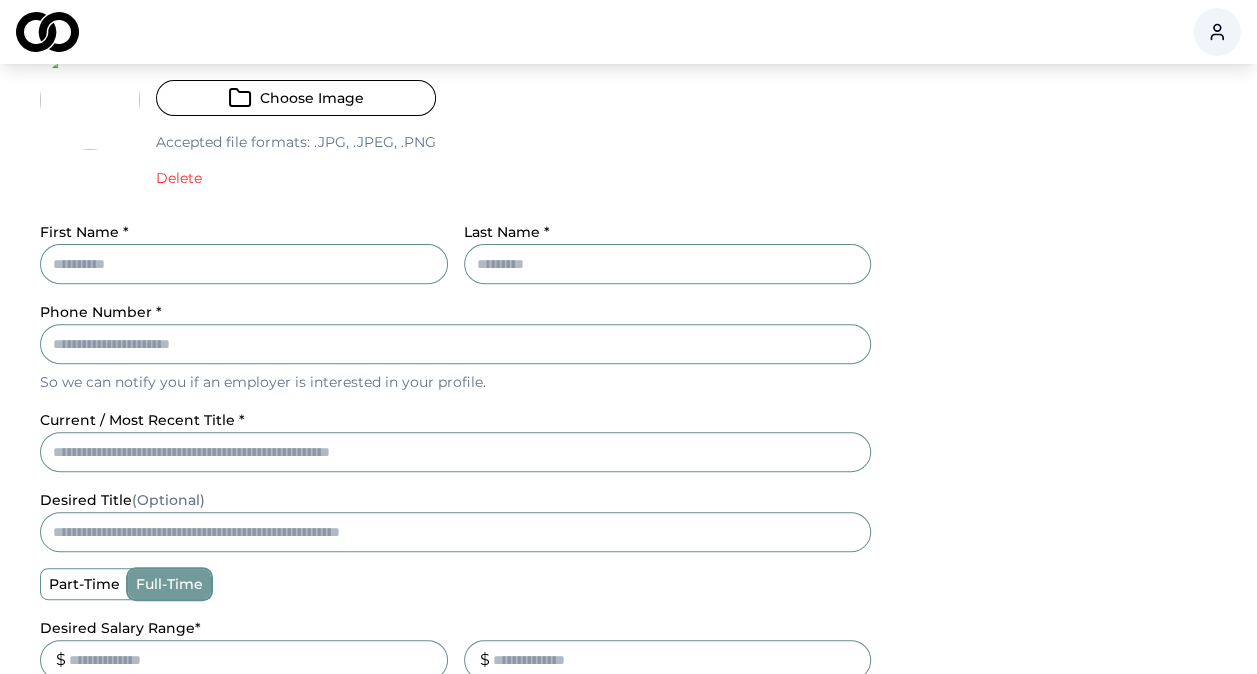 type on "*****" 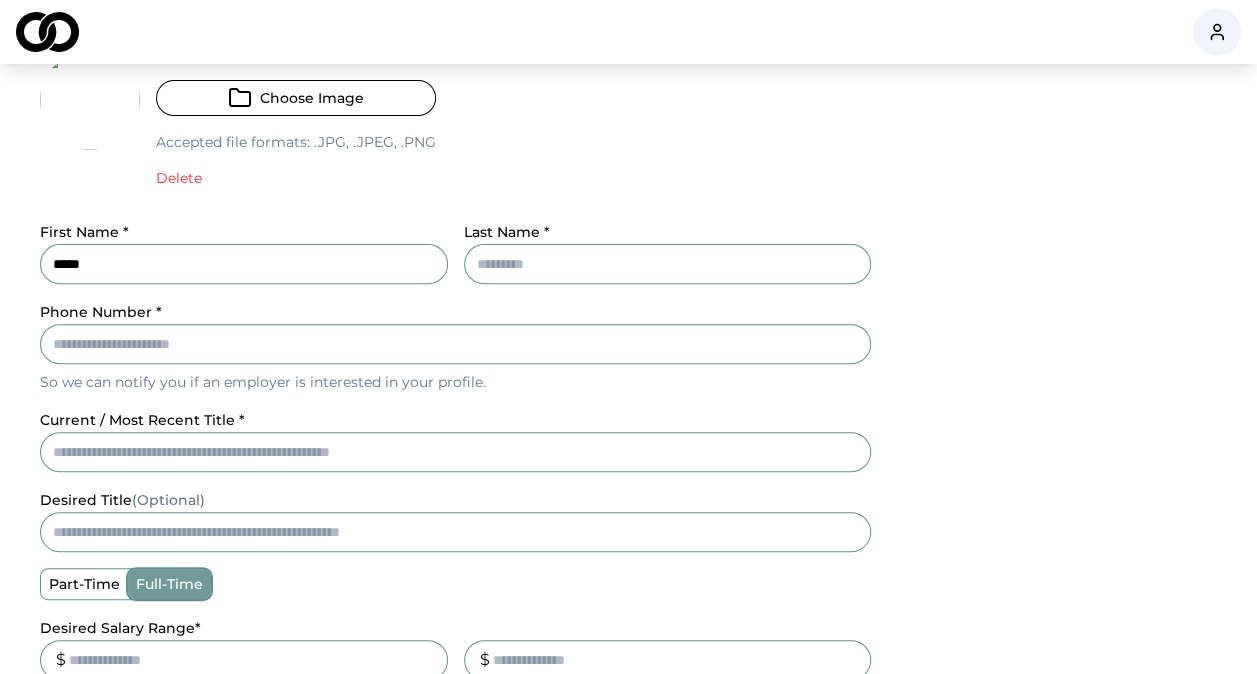 type on "********" 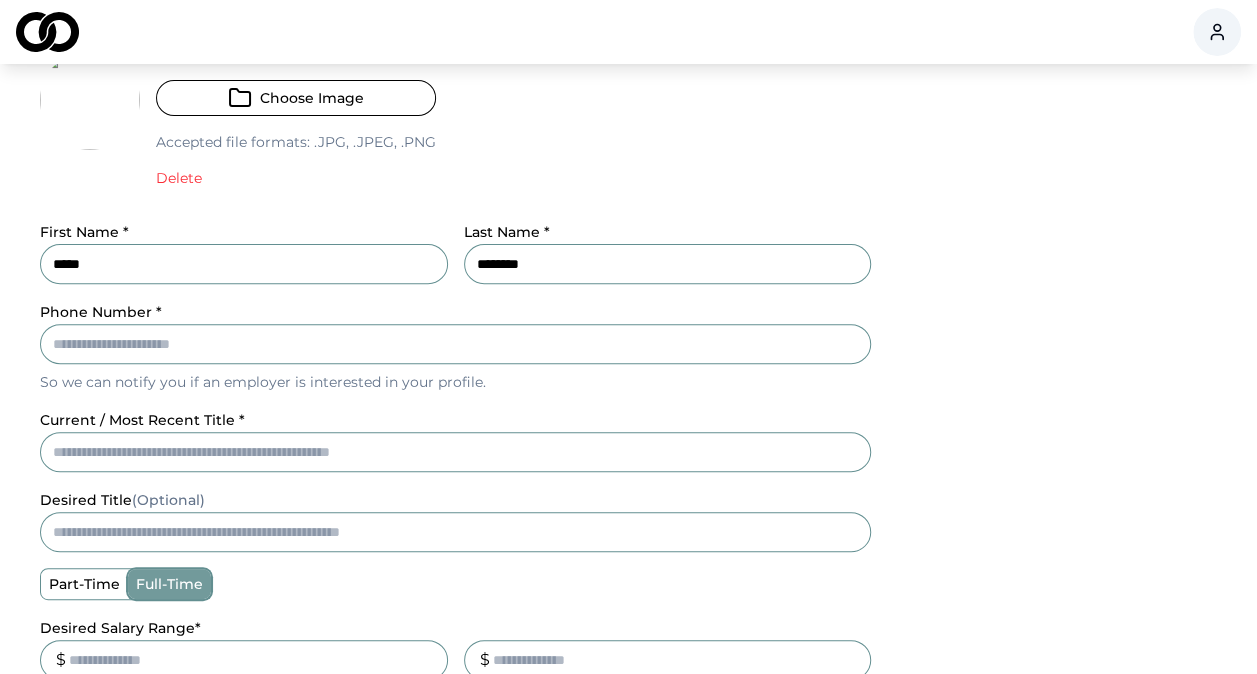 type on "**********" 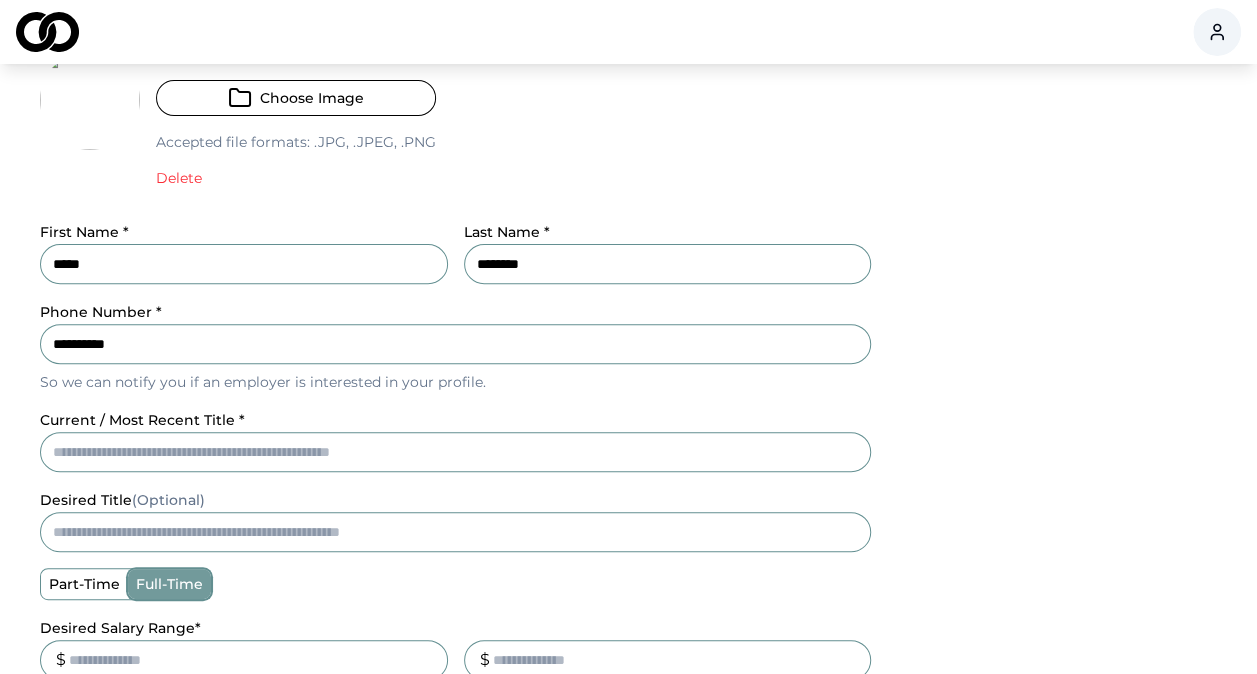 type on "**********" 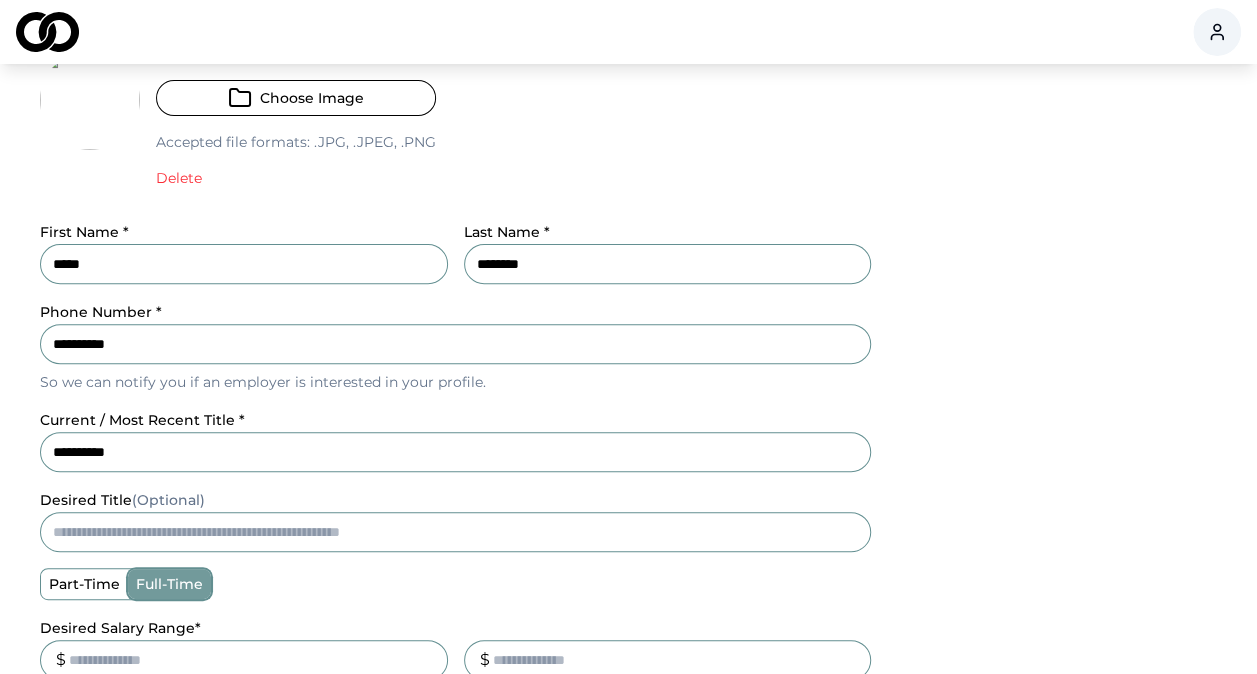 type on "**********" 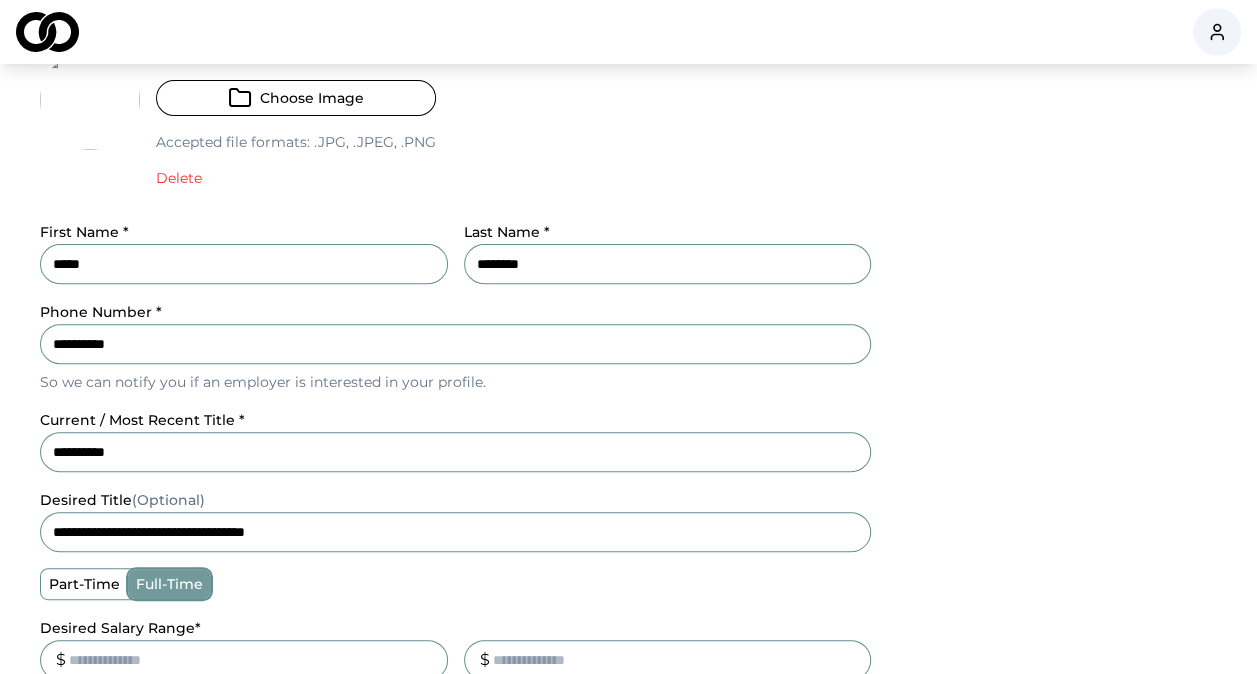 type on "*****" 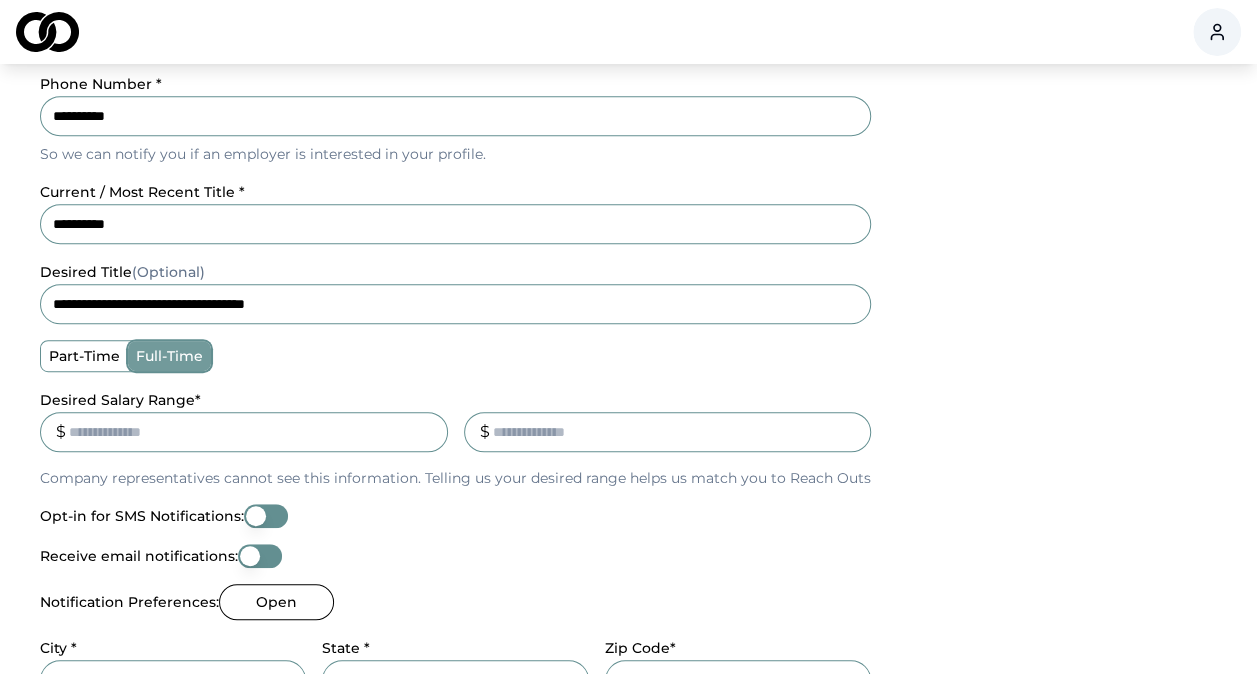 scroll, scrollTop: 443, scrollLeft: 0, axis: vertical 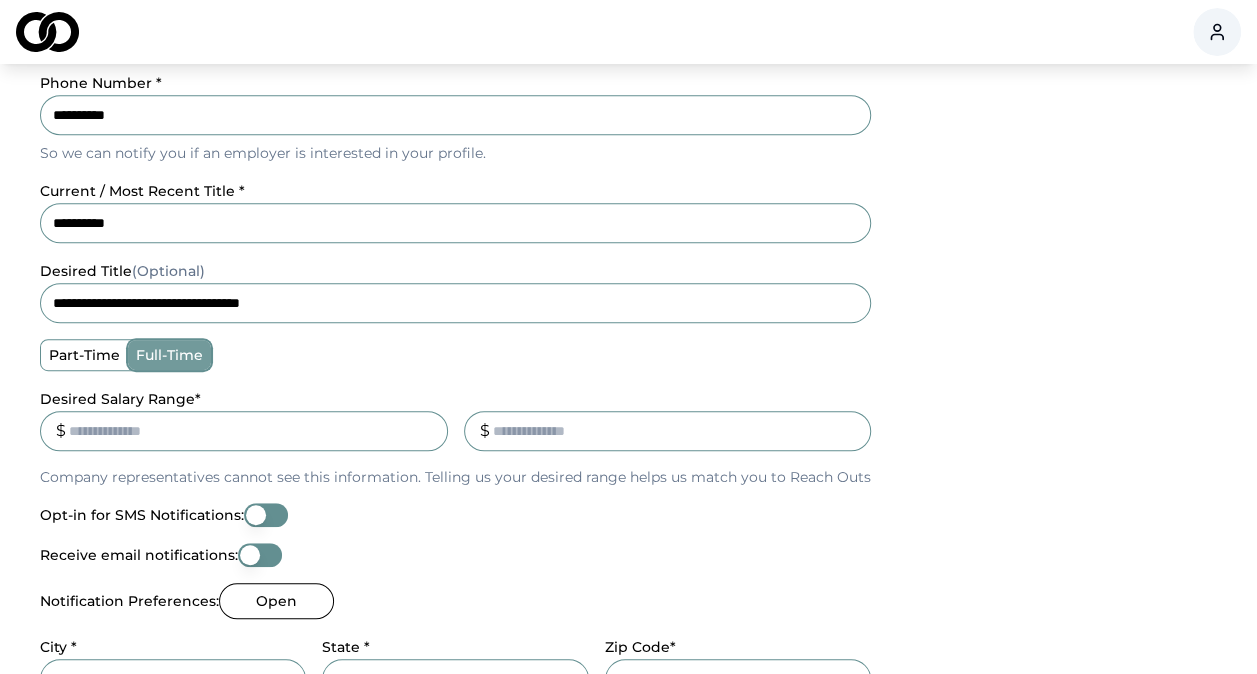type on "**********" 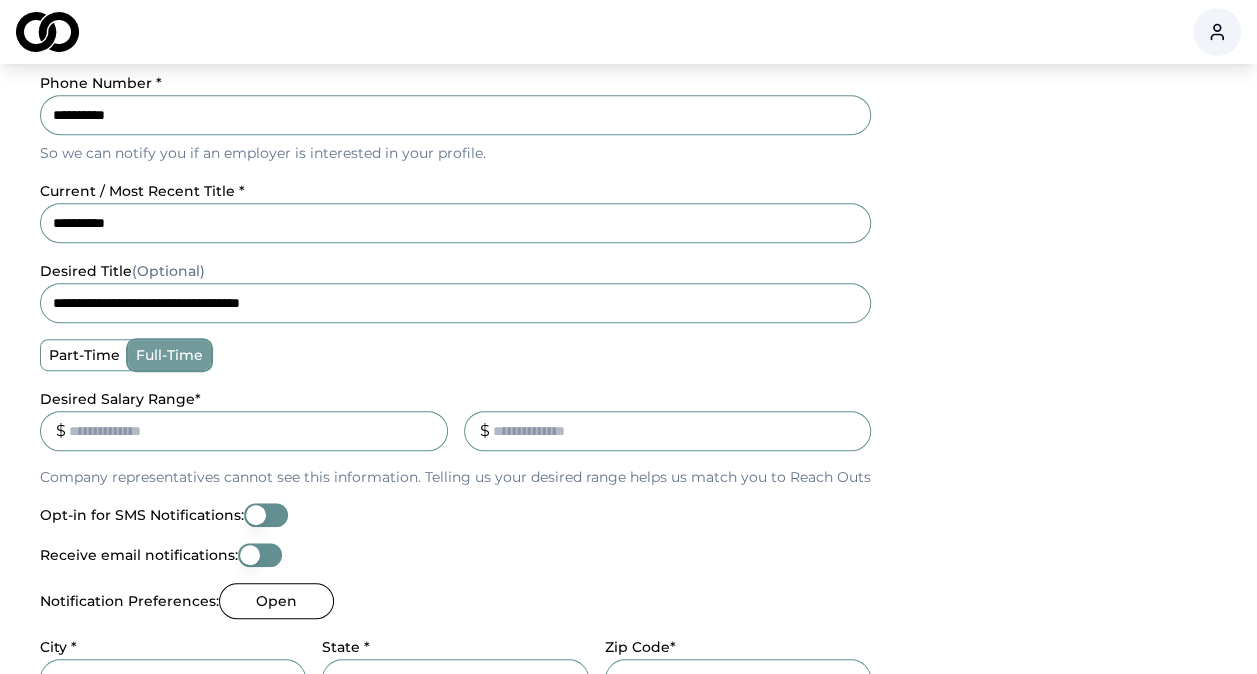 click on "part-time full-time" at bounding box center [455, 355] 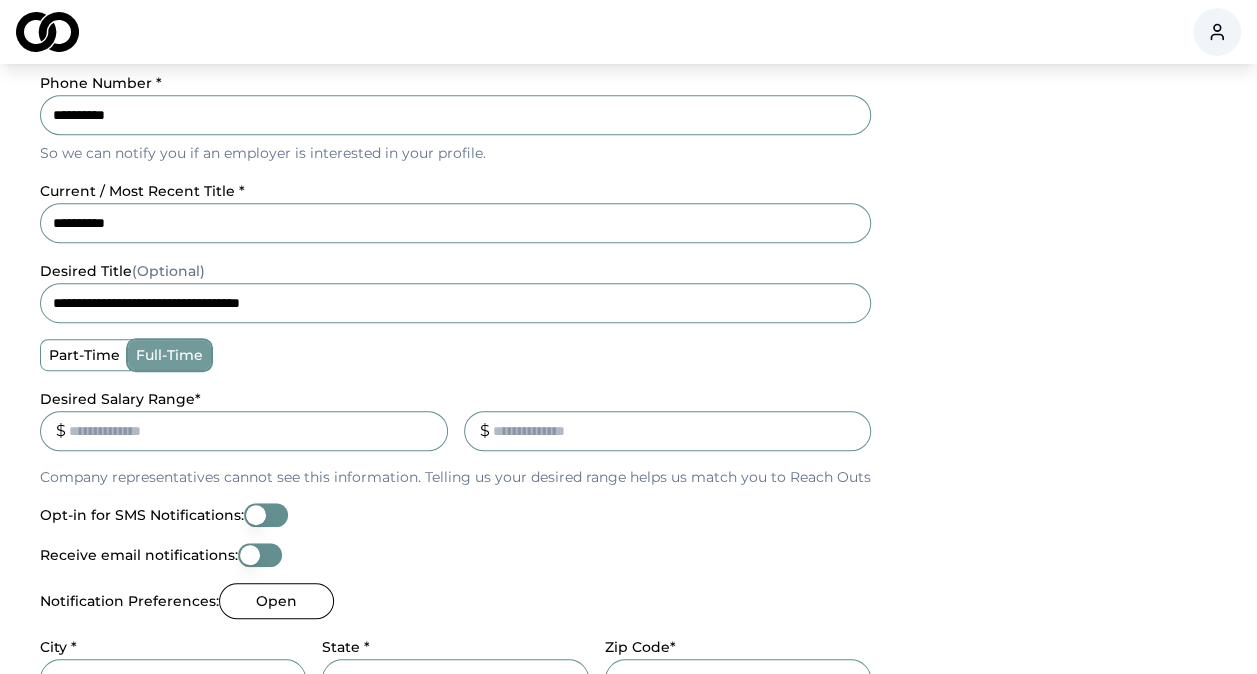 click on "_" at bounding box center [668, 431] 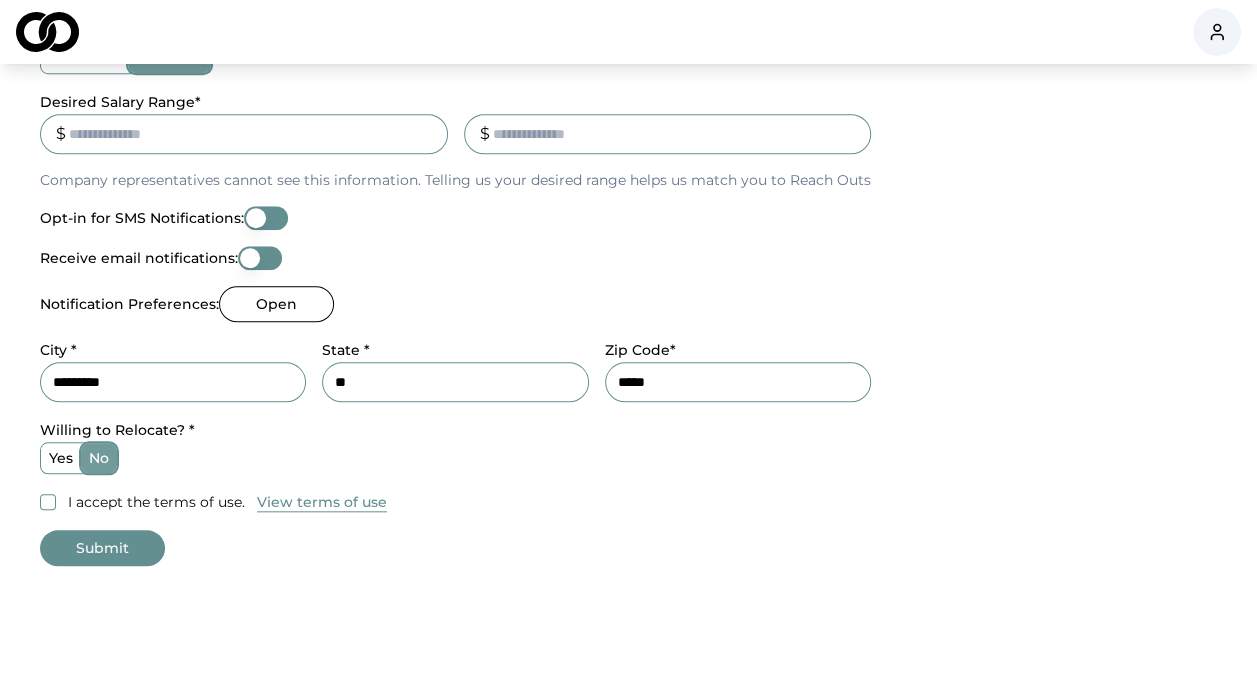 scroll, scrollTop: 745, scrollLeft: 0, axis: vertical 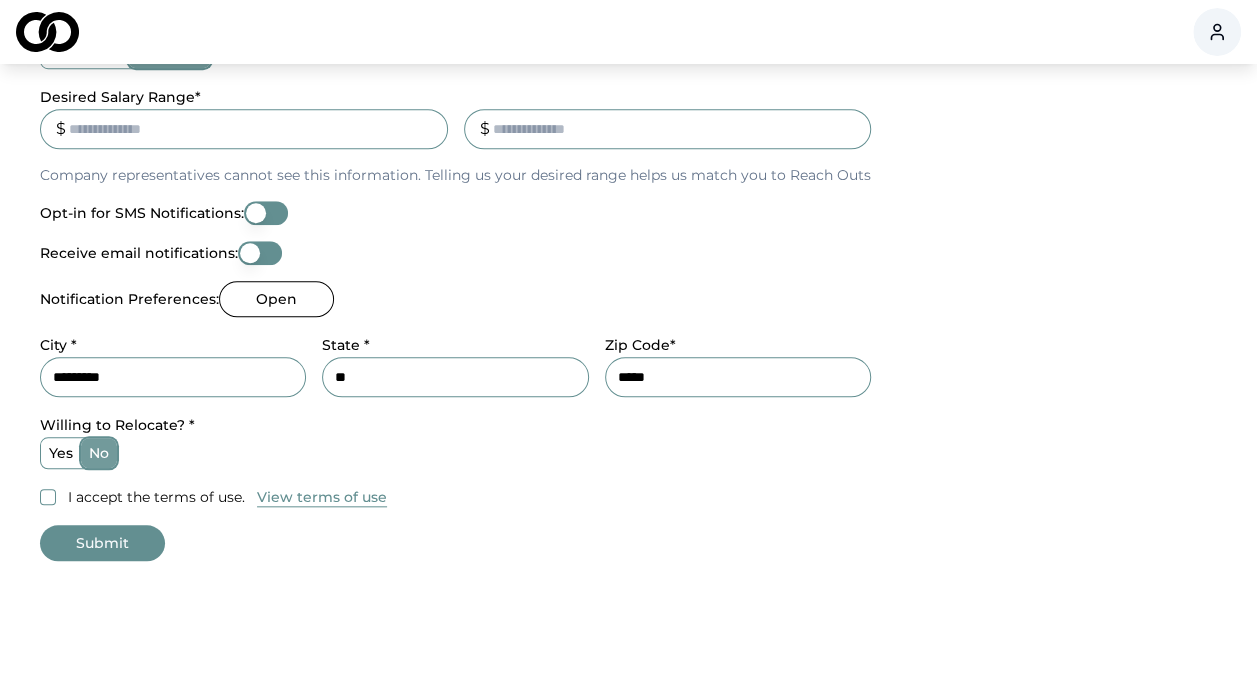 type on "******" 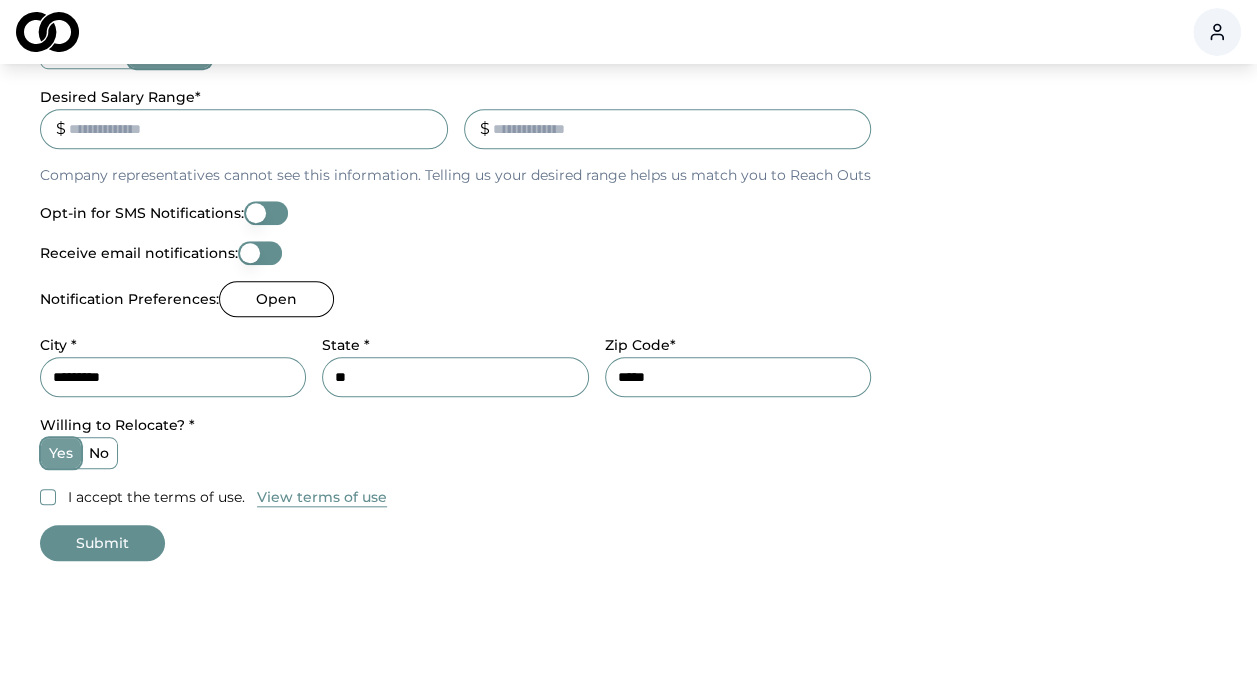 click on "I accept the terms of use." at bounding box center (48, 497) 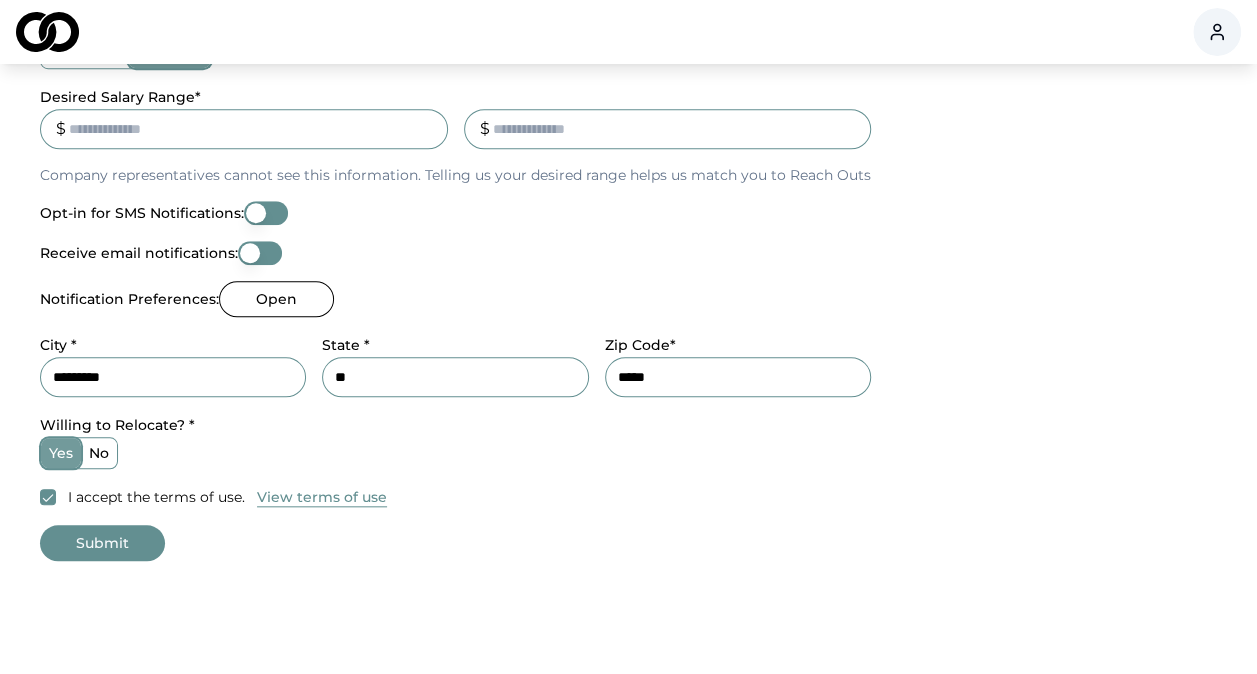 click on "**********" at bounding box center [628, -408] 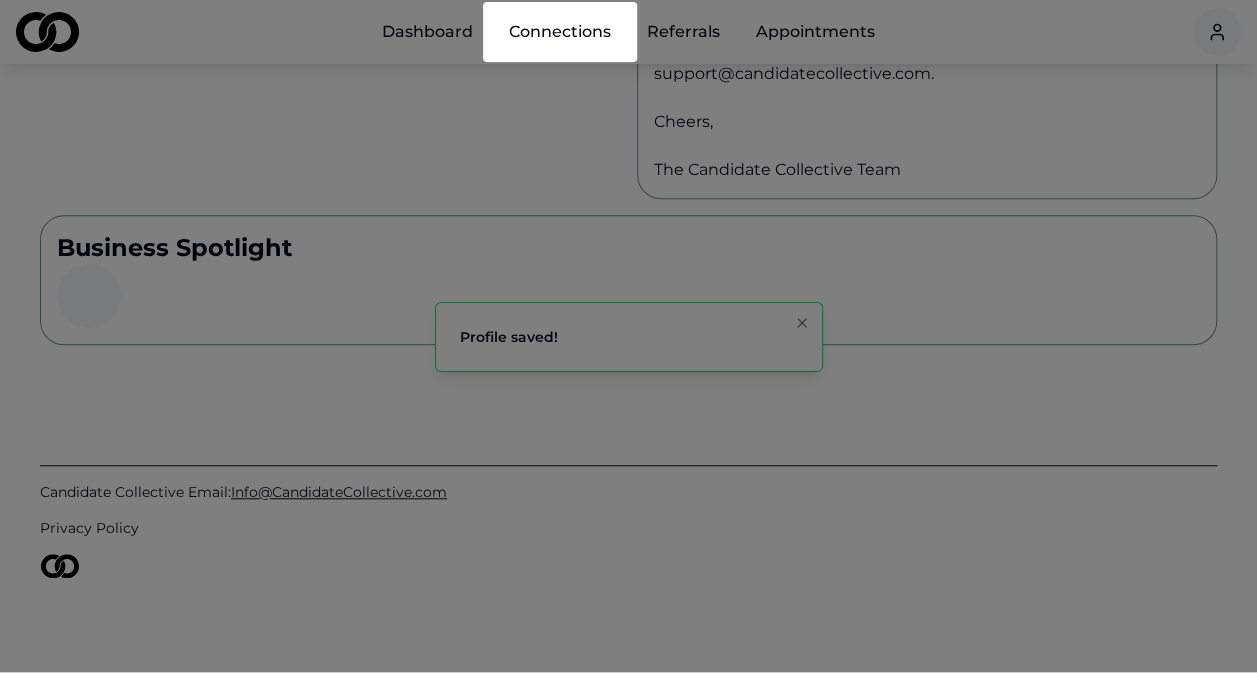 scroll, scrollTop: 0, scrollLeft: 0, axis: both 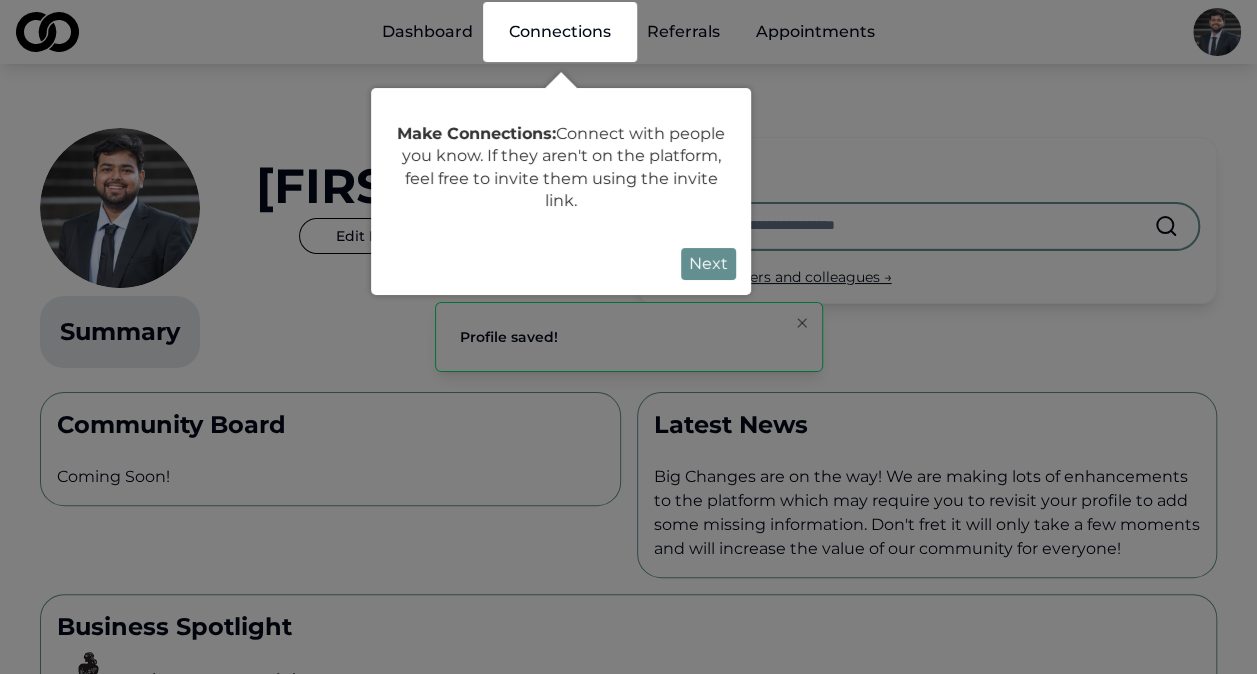 click on "Next" at bounding box center (708, 264) 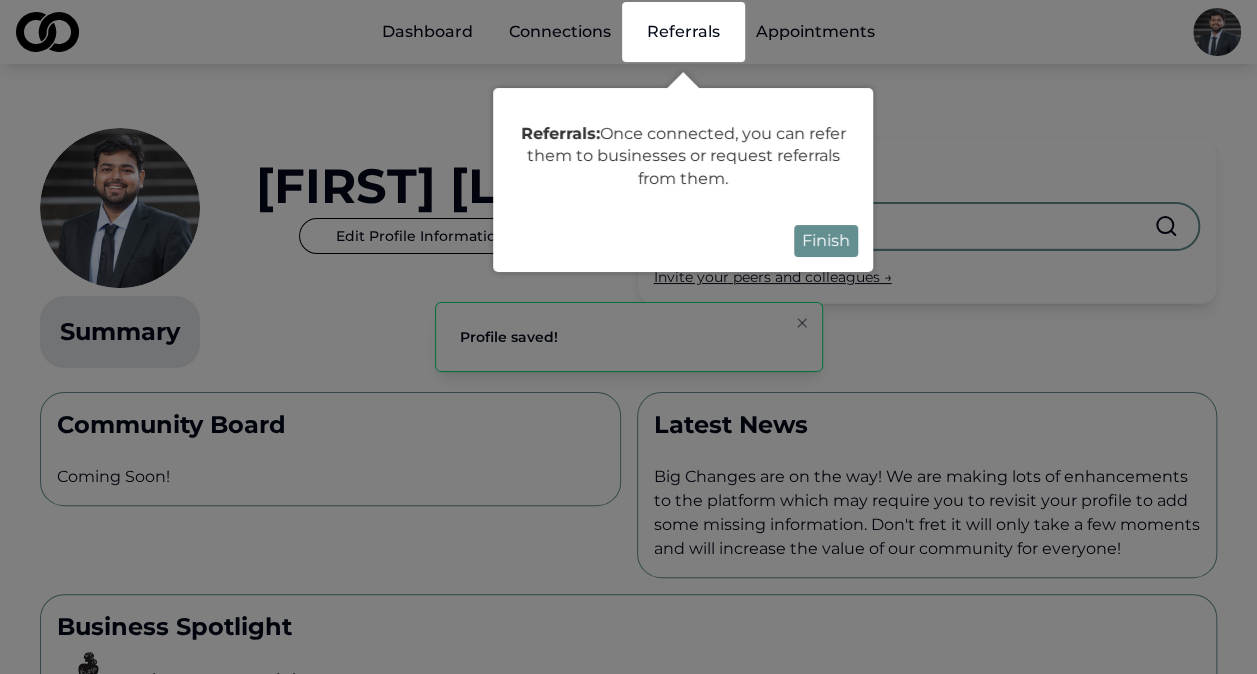 click on "Finish" at bounding box center [826, 241] 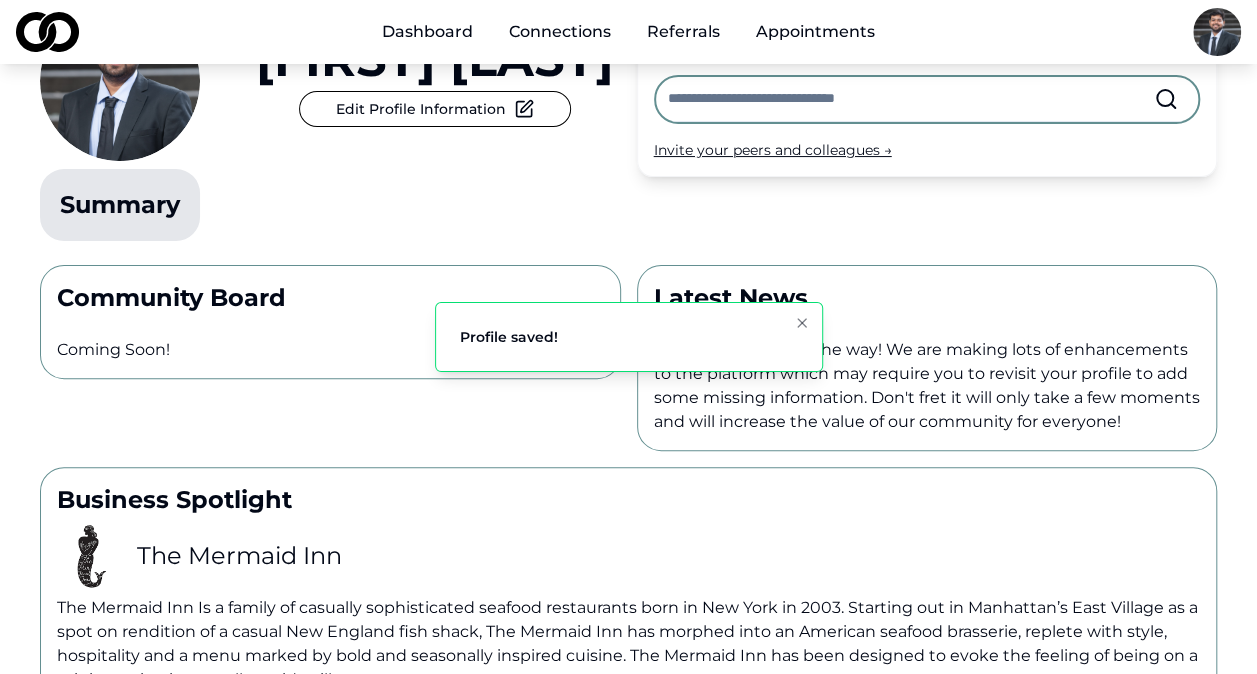 scroll, scrollTop: 128, scrollLeft: 0, axis: vertical 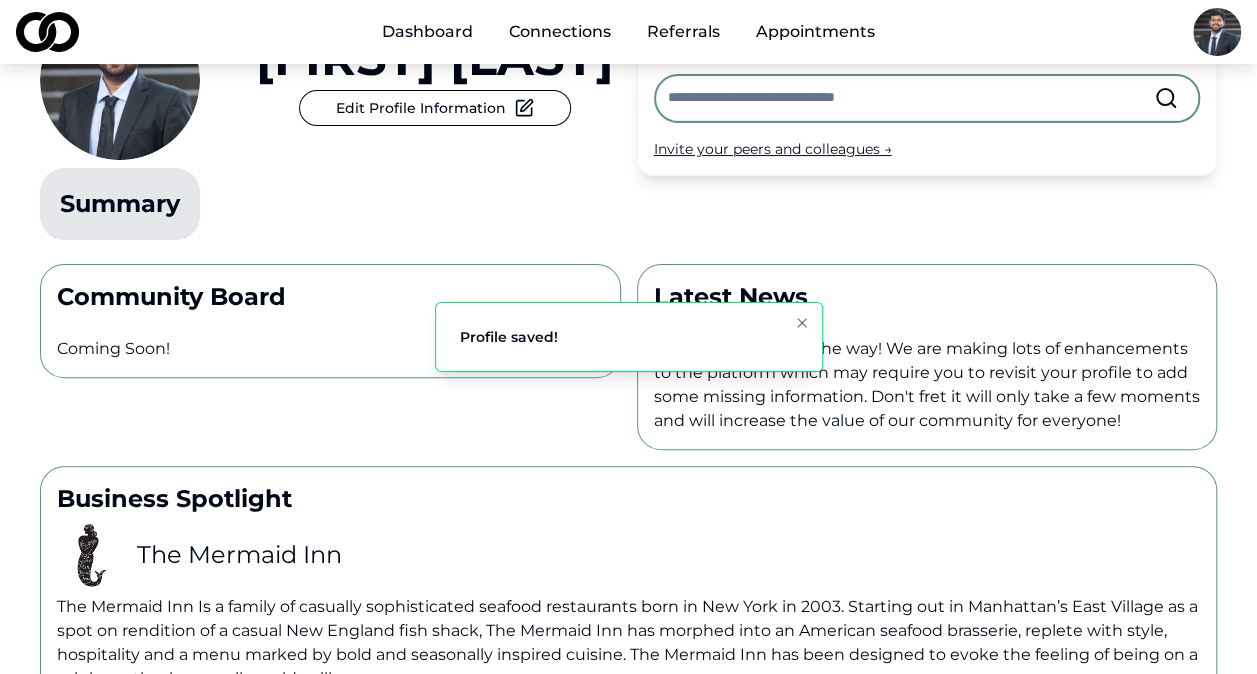 click 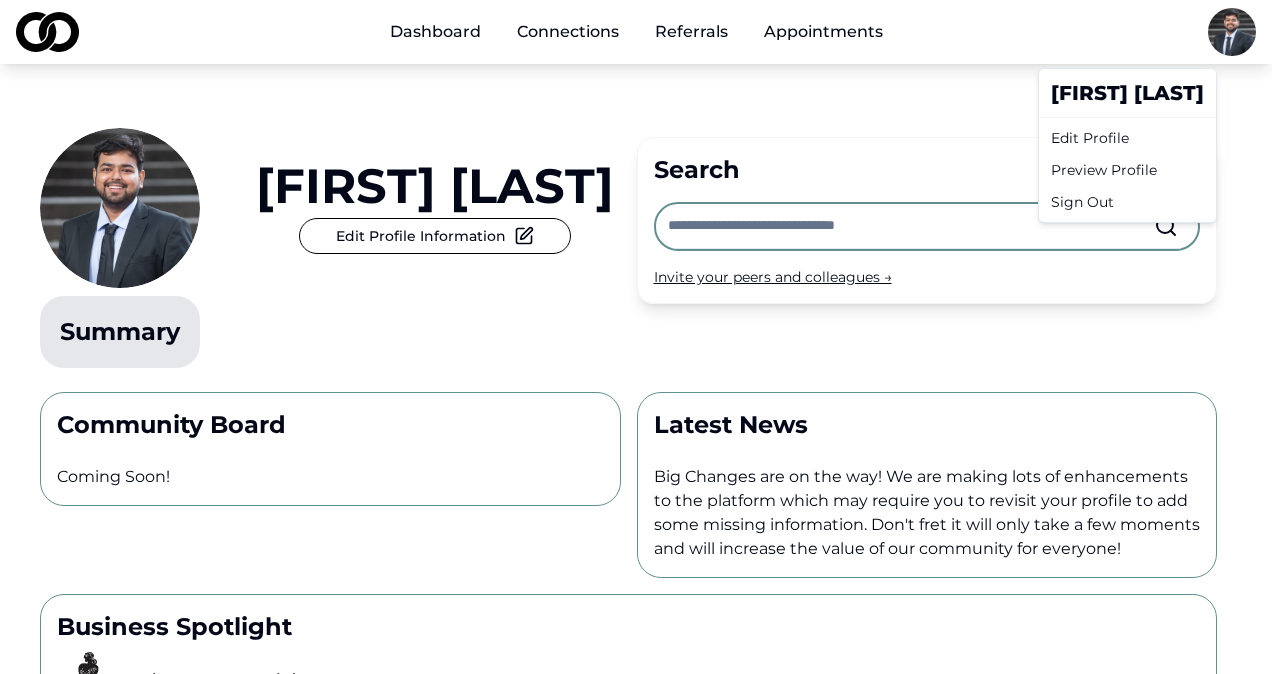 click on "Dashboard Connections Referrals Appointments [FIRST] [LAST] Edit Profile Information Summary Search Invite your peers and colleagues → Community Board Coming Soon! Latest News Big Changes are on the way!
We are making lots of enhancements to the platform which may require you to revisit your profile to add some missing information. Don't fret it will only take a few moments and will increase the value of our community for everyone! Business Spotlight The Mermaid Inn  The Mermaid Inn
Is a family of casually sophisticated seafood restaurants born in New York in 2003.
Starting out in Manhattan’s East Village as a spot on rendition of a casual New England fish shack, The Mermaid Inn has morphed into an American seafood brasserie, replete with style, hospitality and a menu marked by bold and seasonally inspired cuisine. The Mermaid Inn has been designed to evoke the feeling of being on a mini vacation in a small seaside village.  Candidate Collective Email:  [EMAIL] Privacy Policy" at bounding box center (636, 337) 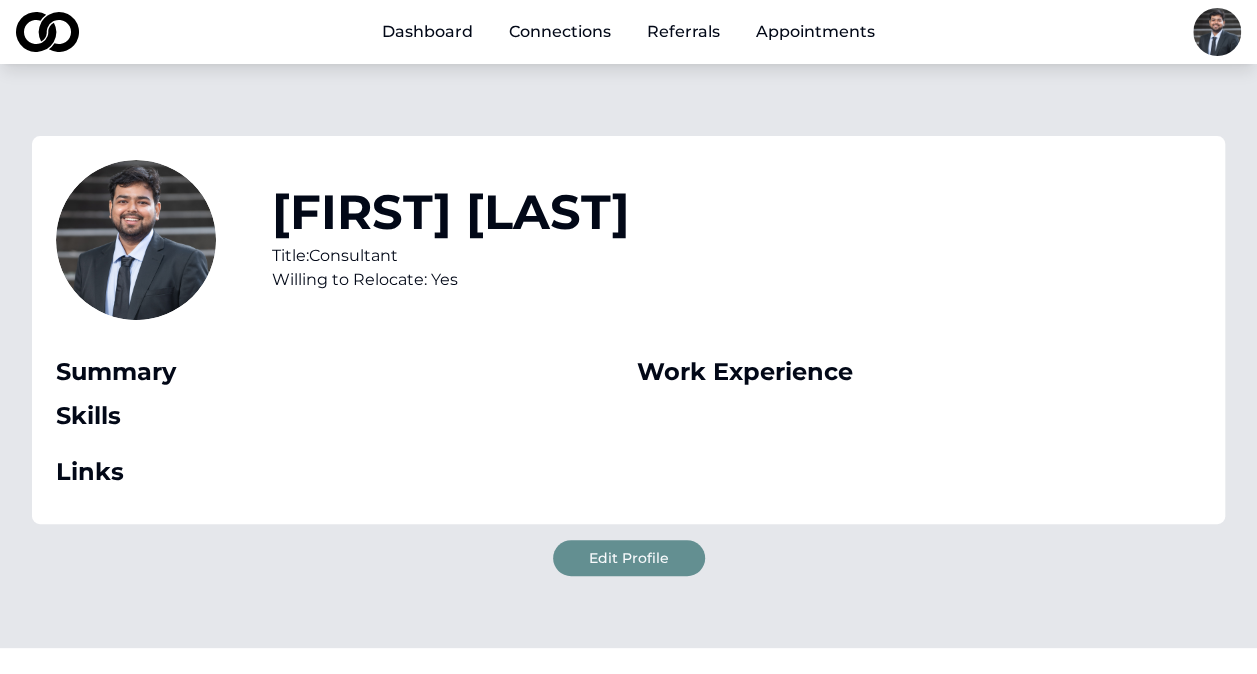click on "Edit Profile" at bounding box center (629, 558) 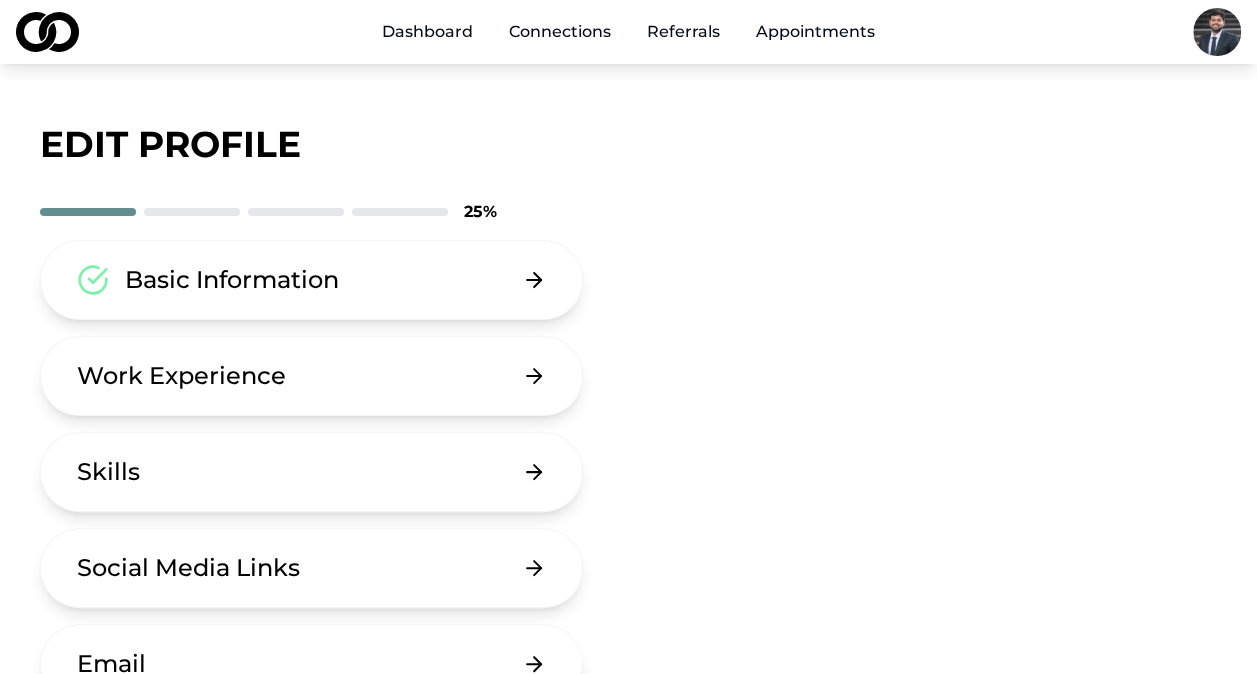click on "Work Experience" at bounding box center [311, 376] 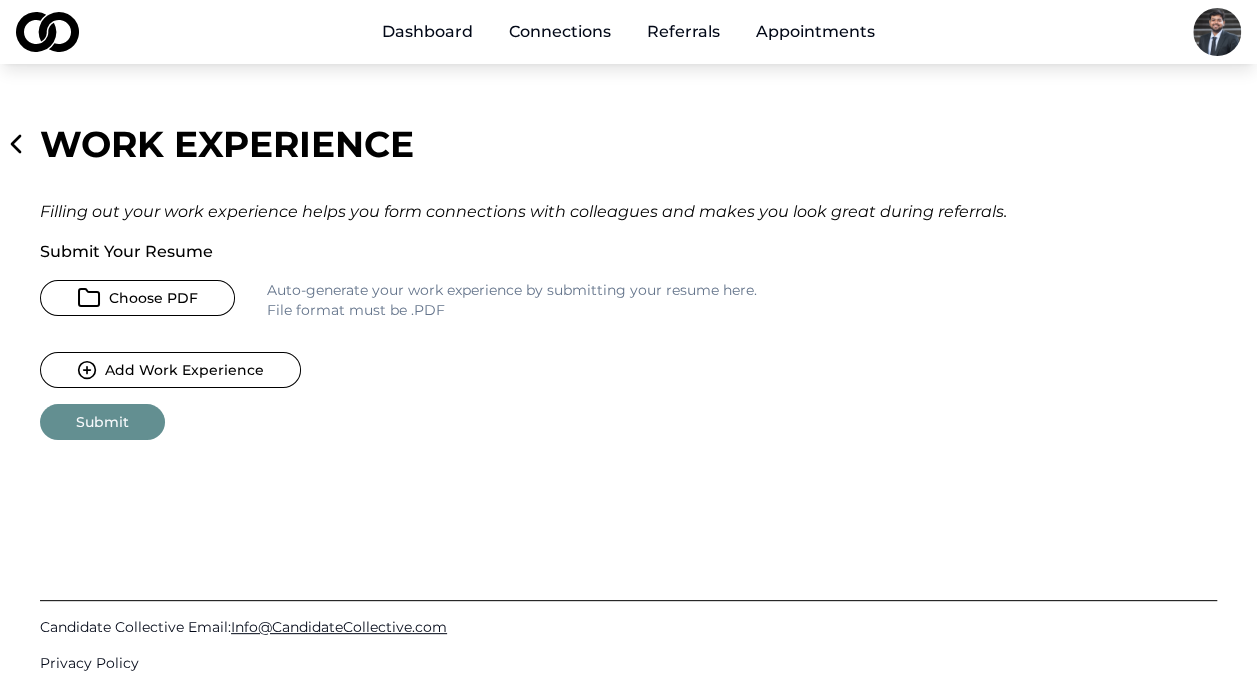 click on "Choose PDF" at bounding box center [137, 298] 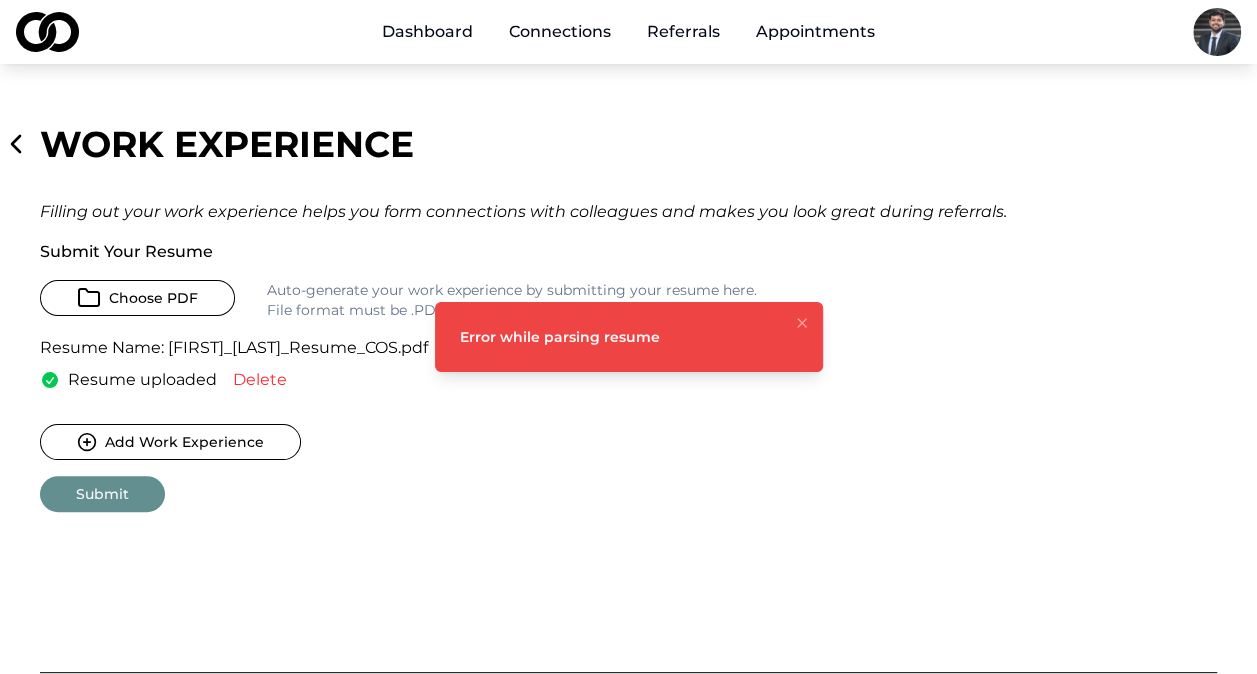 click on "Submit" at bounding box center (102, 494) 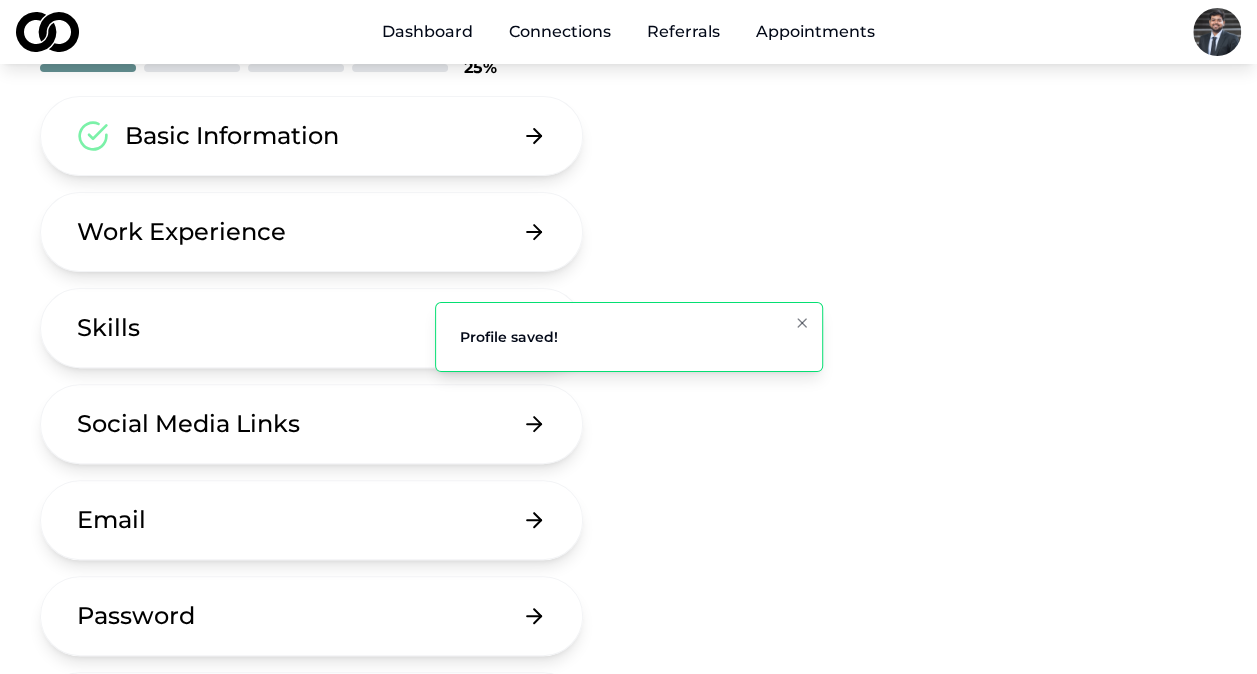 scroll, scrollTop: 145, scrollLeft: 0, axis: vertical 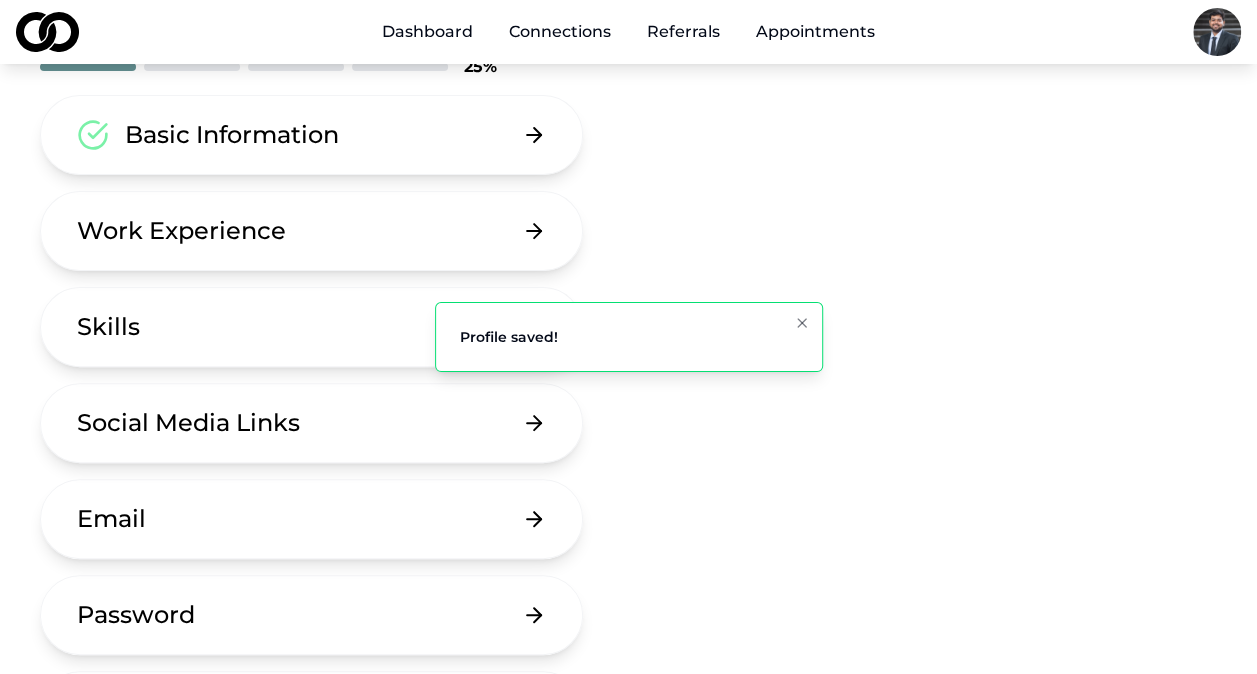 click on "Skills" at bounding box center (311, 327) 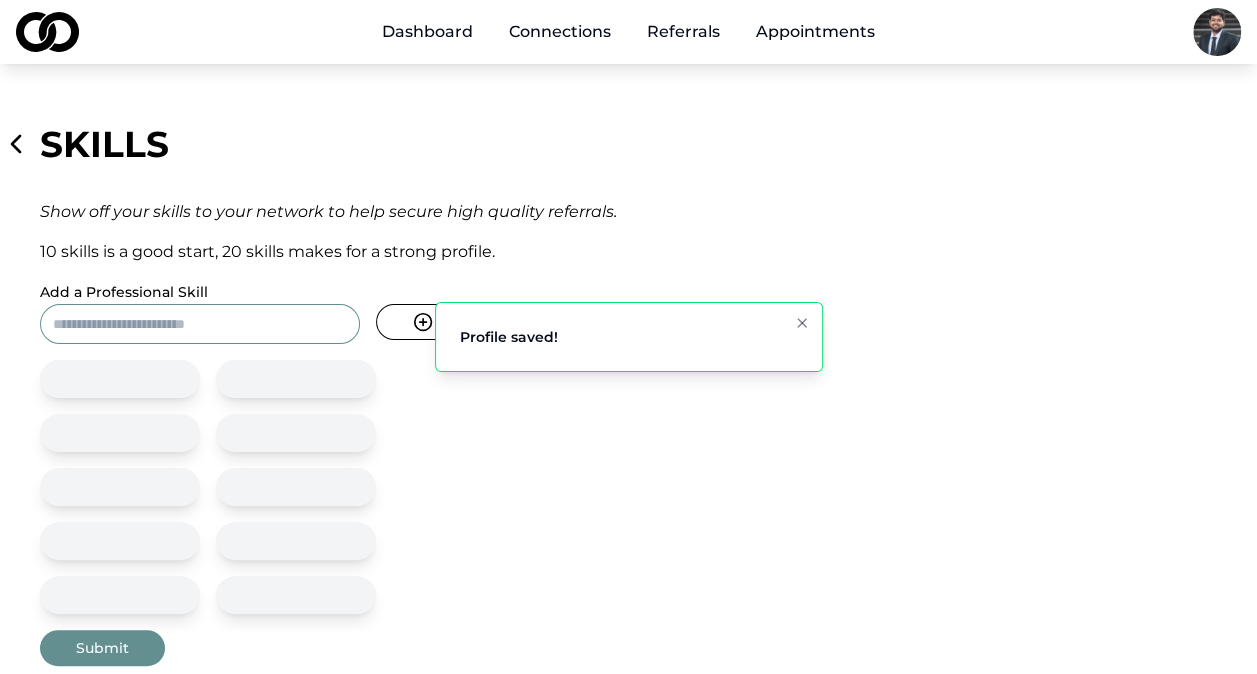 scroll, scrollTop: 45, scrollLeft: 0, axis: vertical 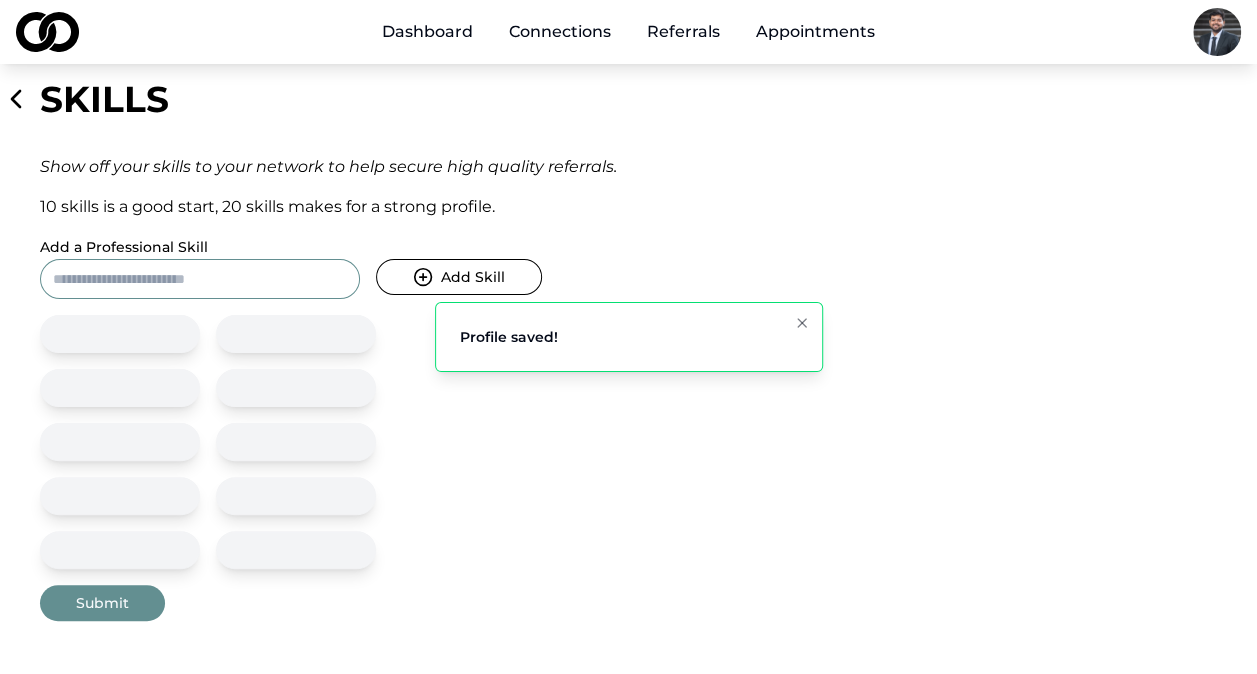 click 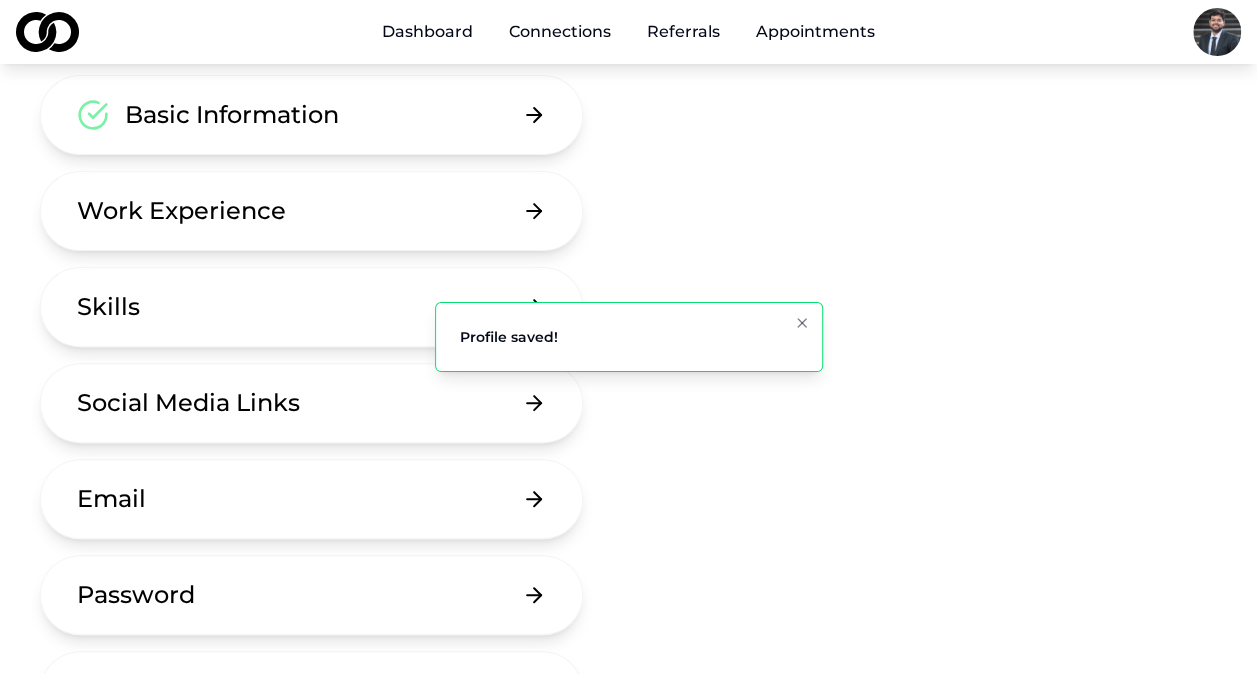 scroll, scrollTop: 167, scrollLeft: 0, axis: vertical 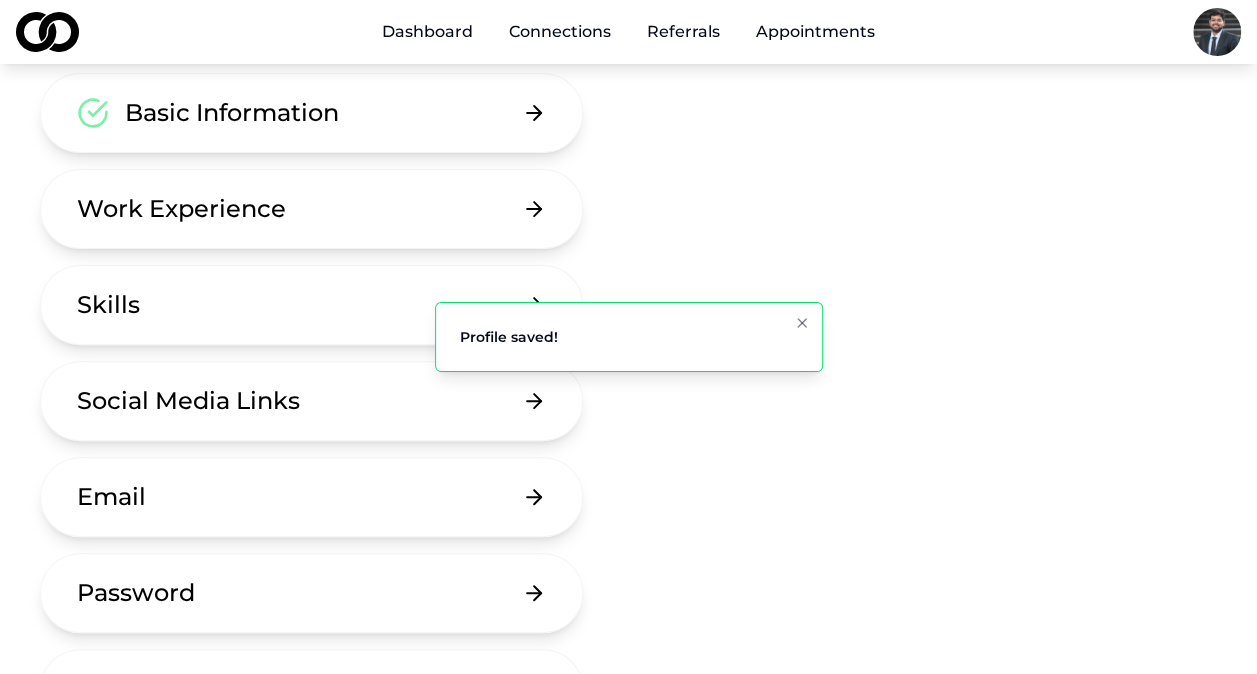 click on "Social Media Links" at bounding box center (188, 401) 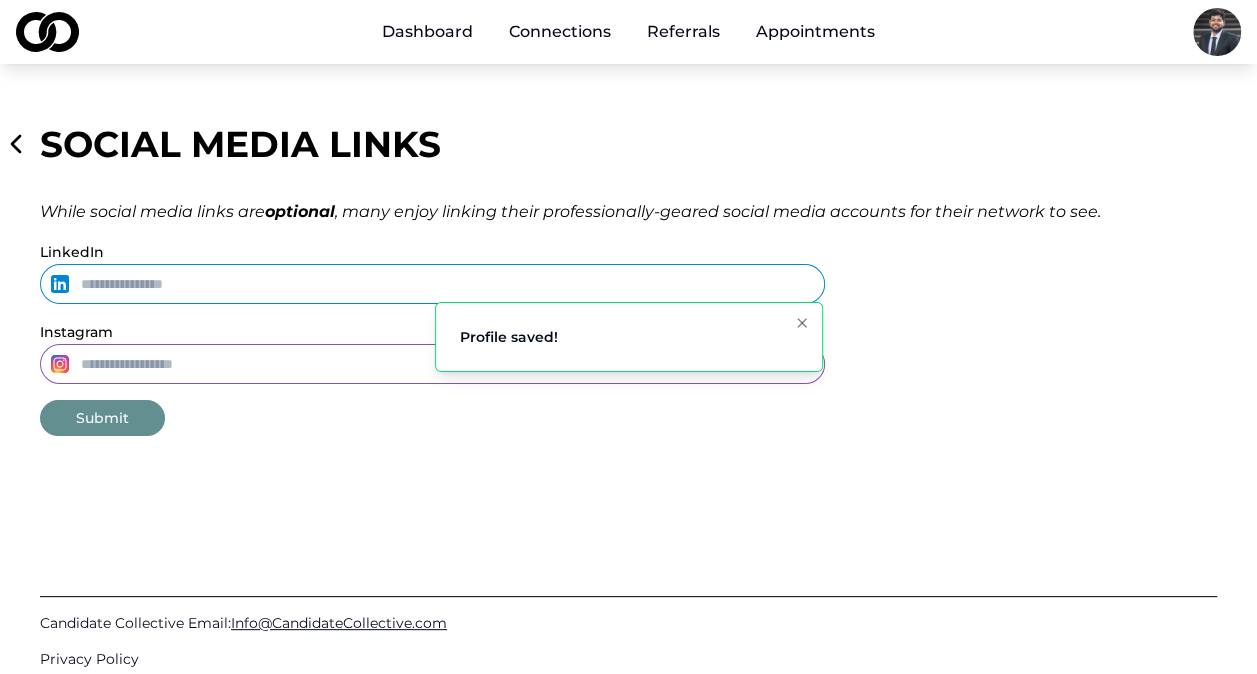 click on "LinkedIn" at bounding box center [432, 284] 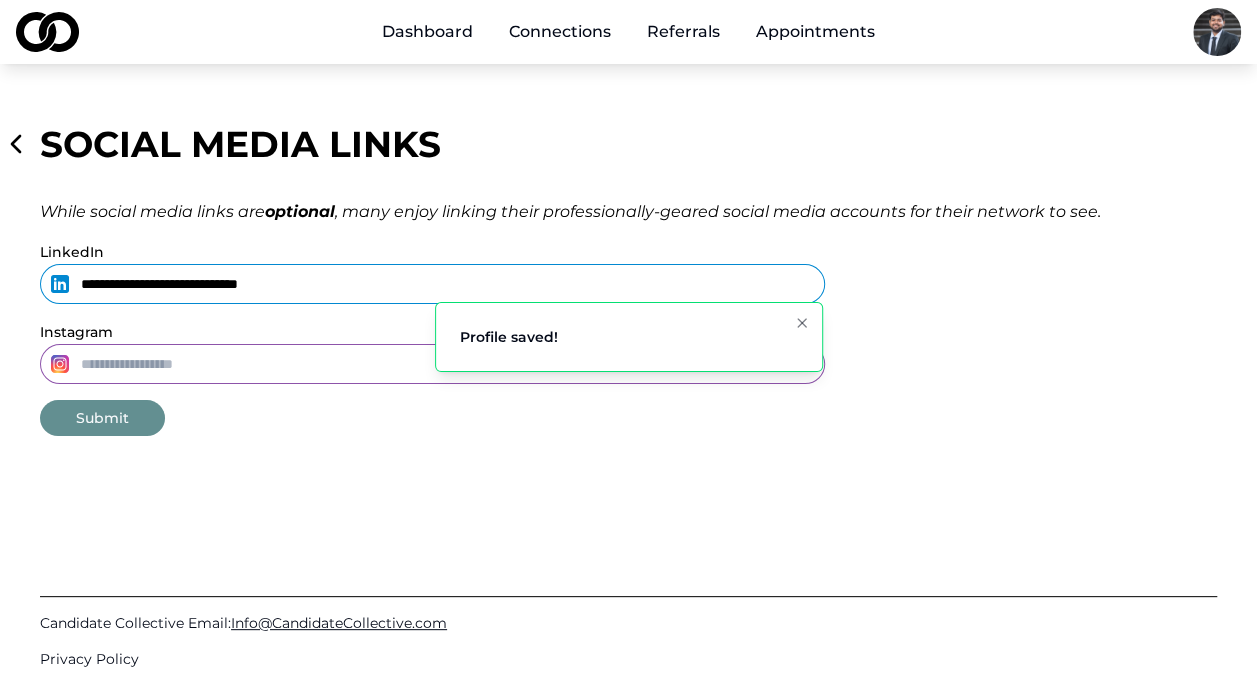 click on "Instagram" at bounding box center [432, 364] 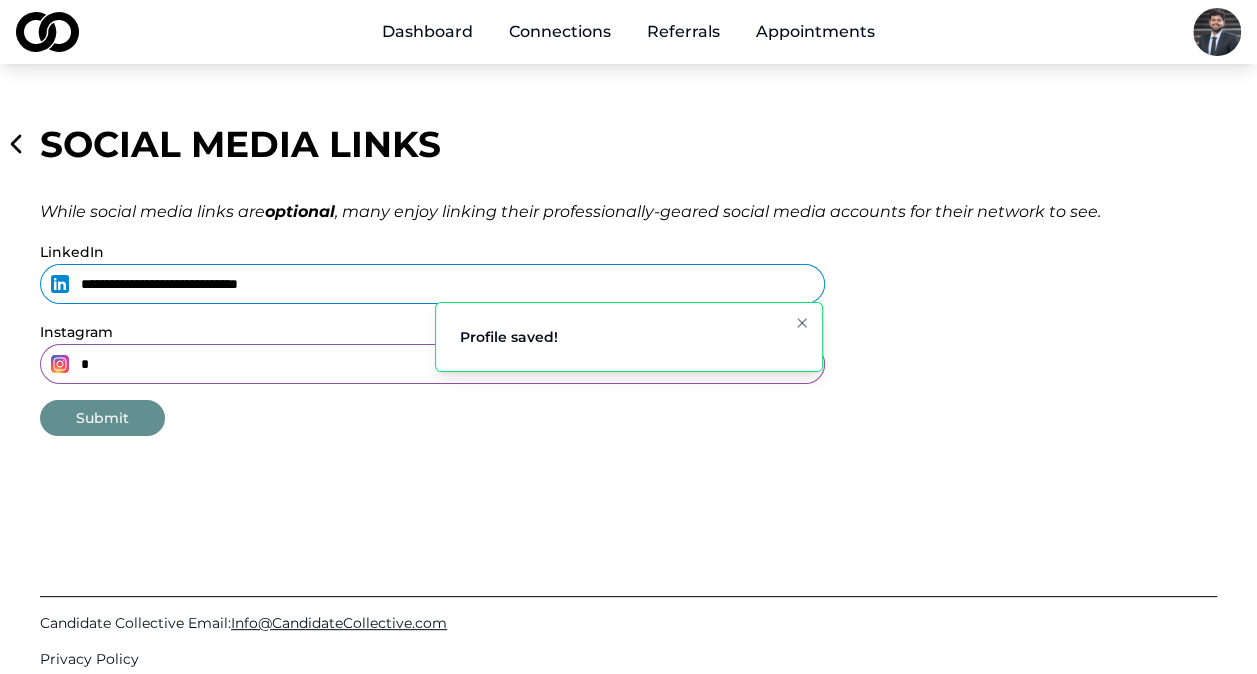 type on "*" 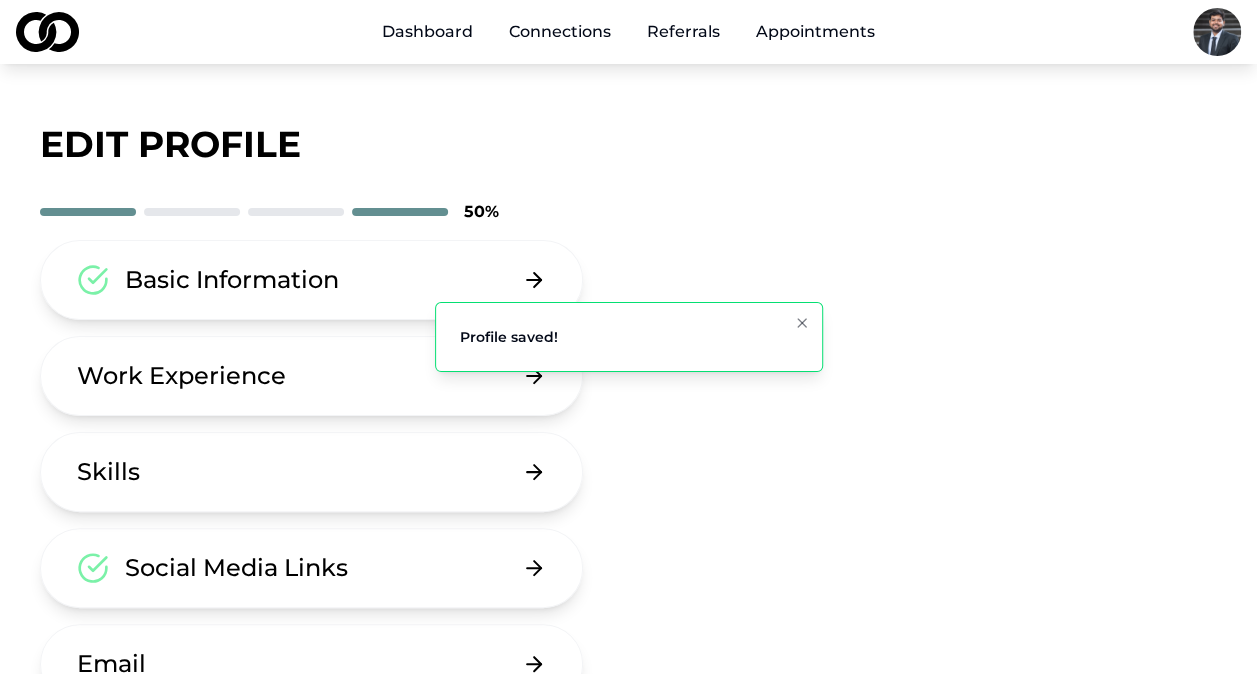 click on "edit profile 50  % Basic Information Work Experience Skills Social Media Links Email Password Delete Account" at bounding box center [628, 500] 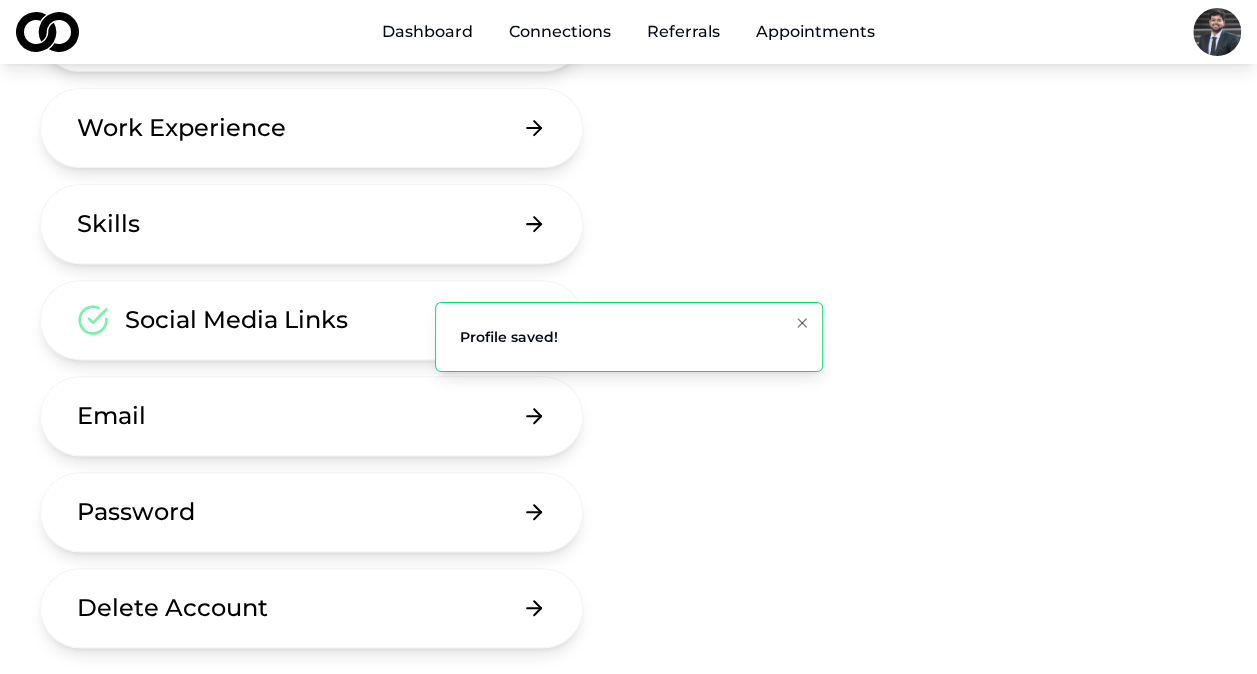 scroll, scrollTop: 146, scrollLeft: 0, axis: vertical 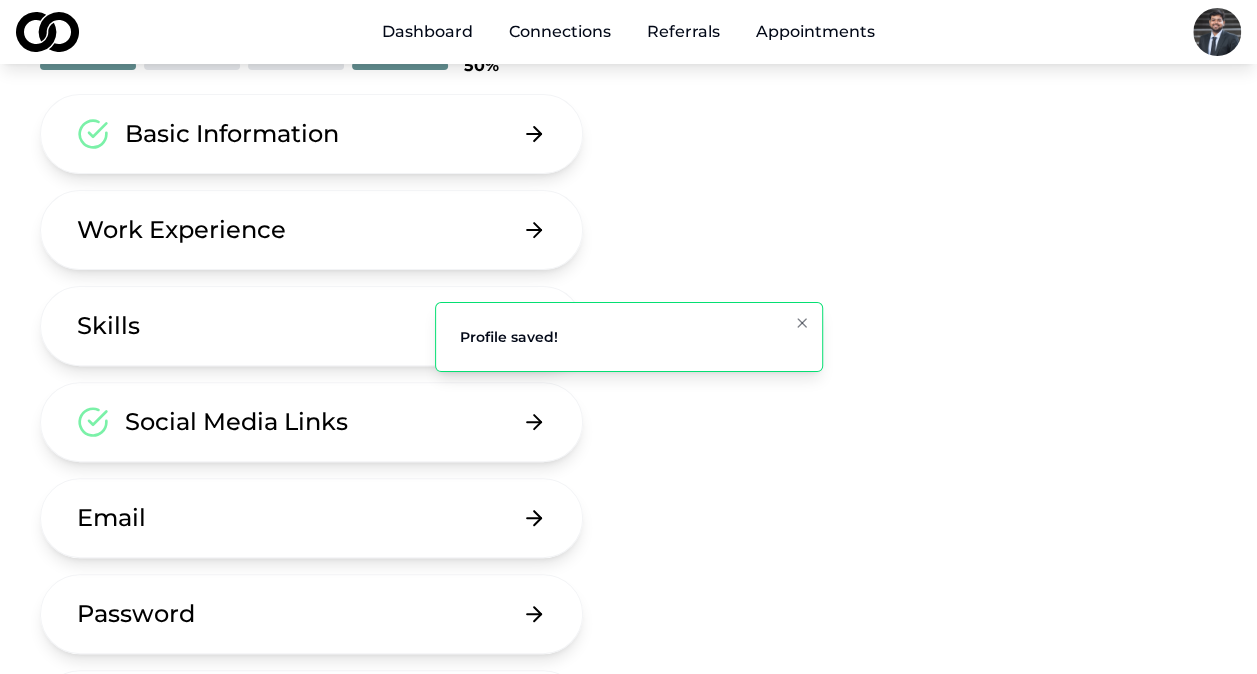 click on "Skills" at bounding box center [311, 326] 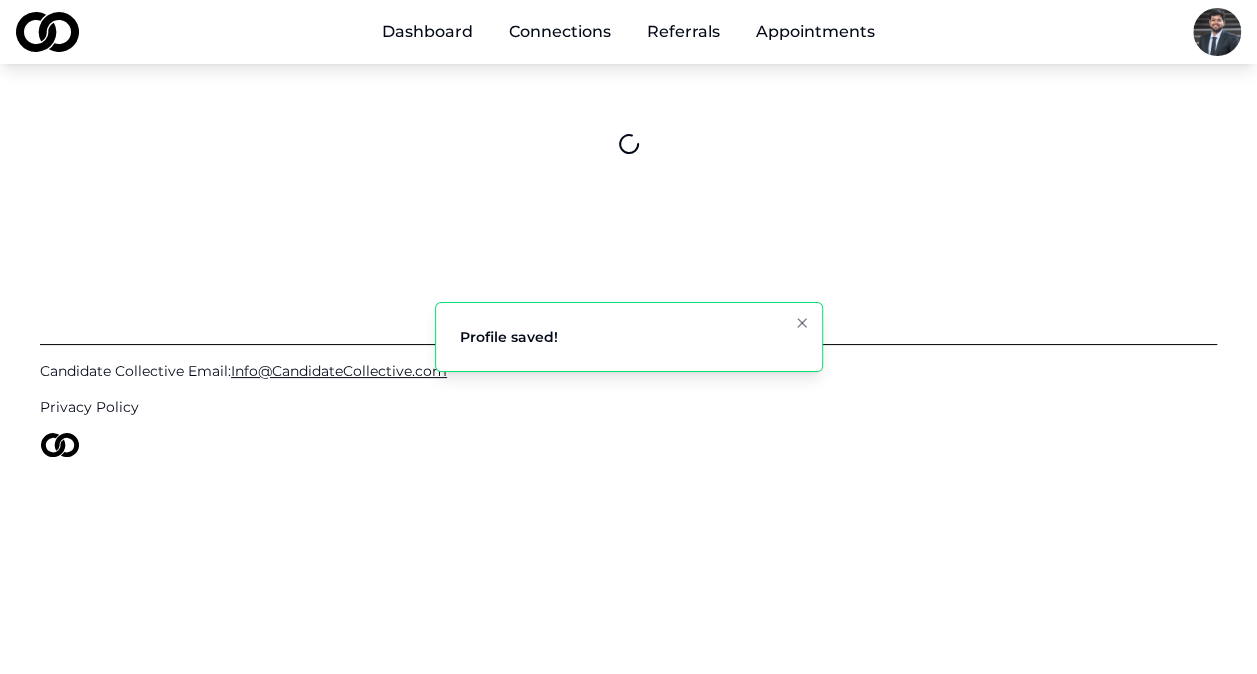 scroll, scrollTop: 0, scrollLeft: 0, axis: both 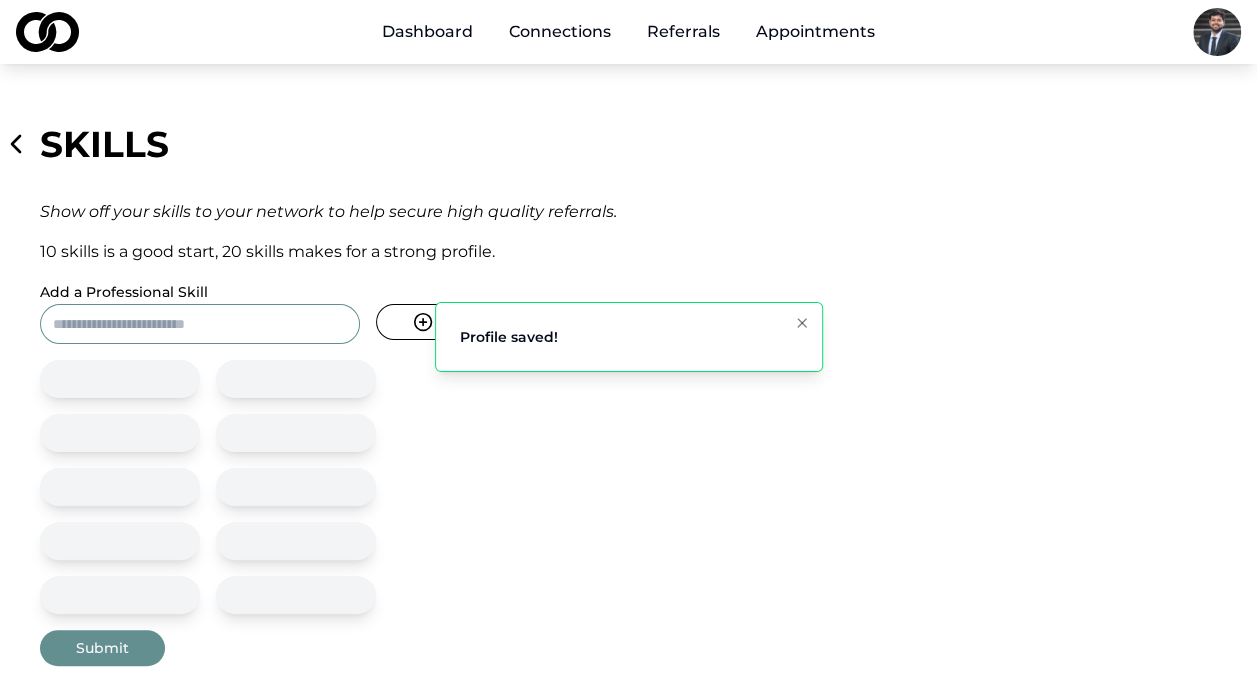 click on "Skills Show off your skills to your network to help secure high quality referrals. 10 skills is a good start, 20 skills makes for a strong profile. Add a Professional Skill Add Skill Submit" at bounding box center [628, 385] 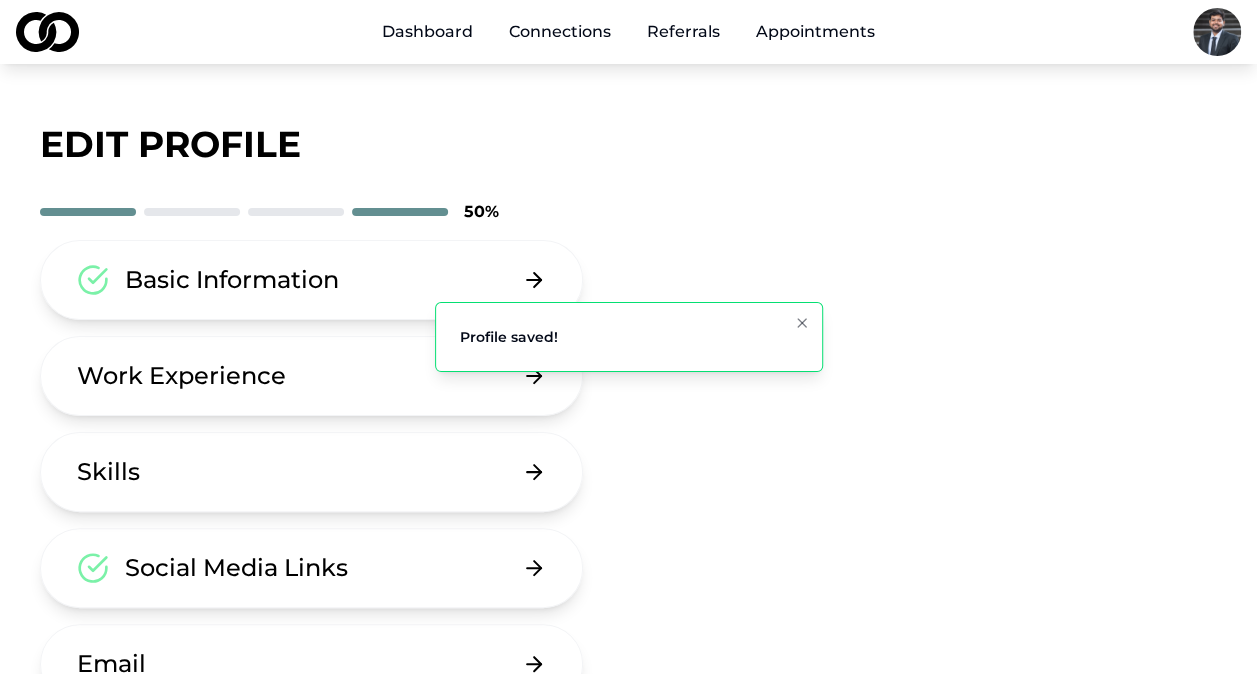 click on "Work Experience" at bounding box center (311, 376) 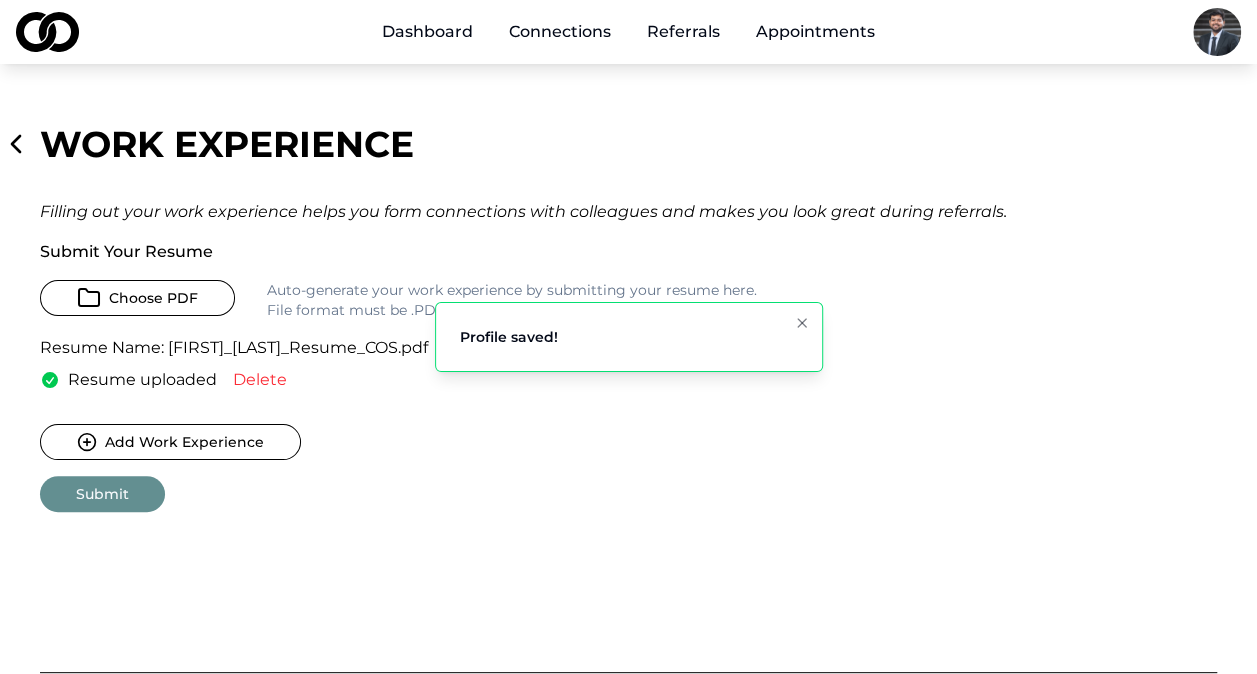 click 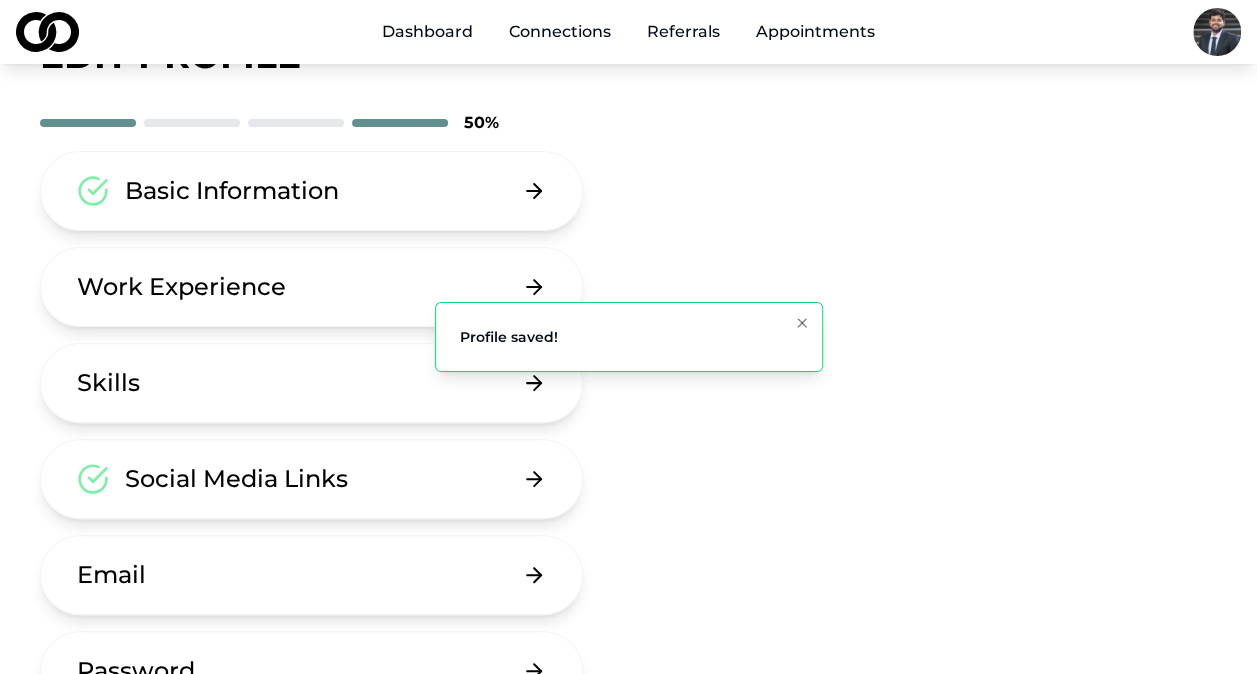 scroll, scrollTop: 90, scrollLeft: 0, axis: vertical 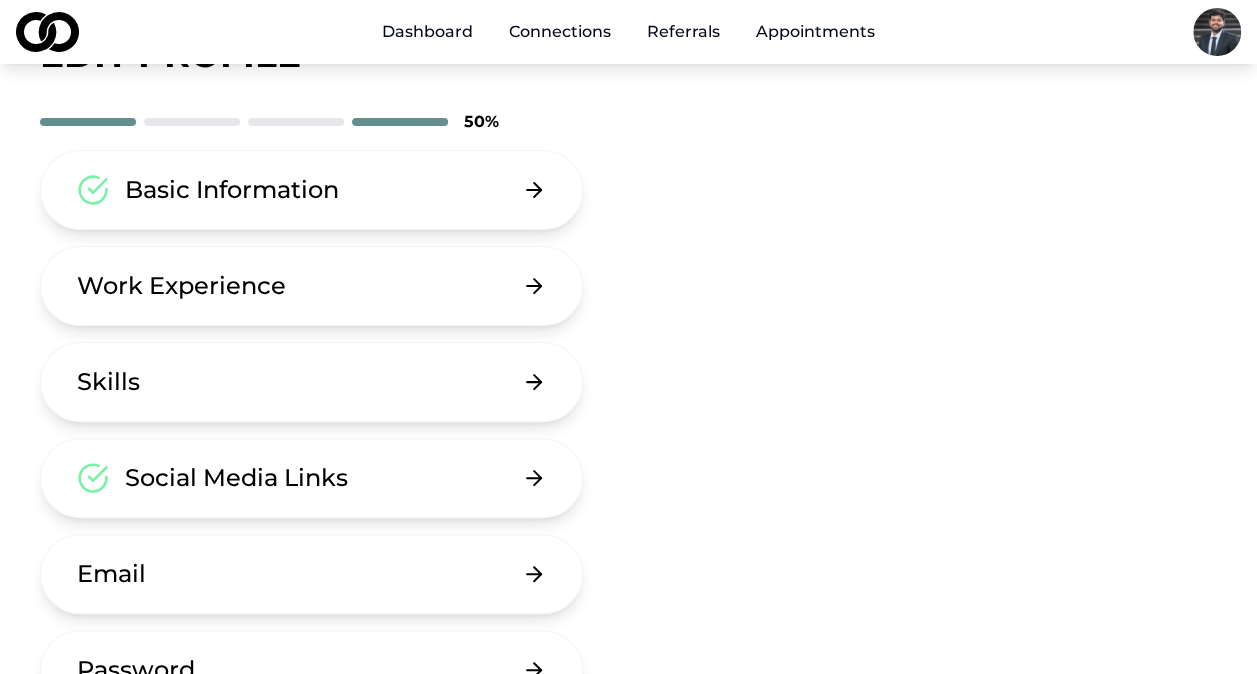 click on "Work Experience" at bounding box center [311, 286] 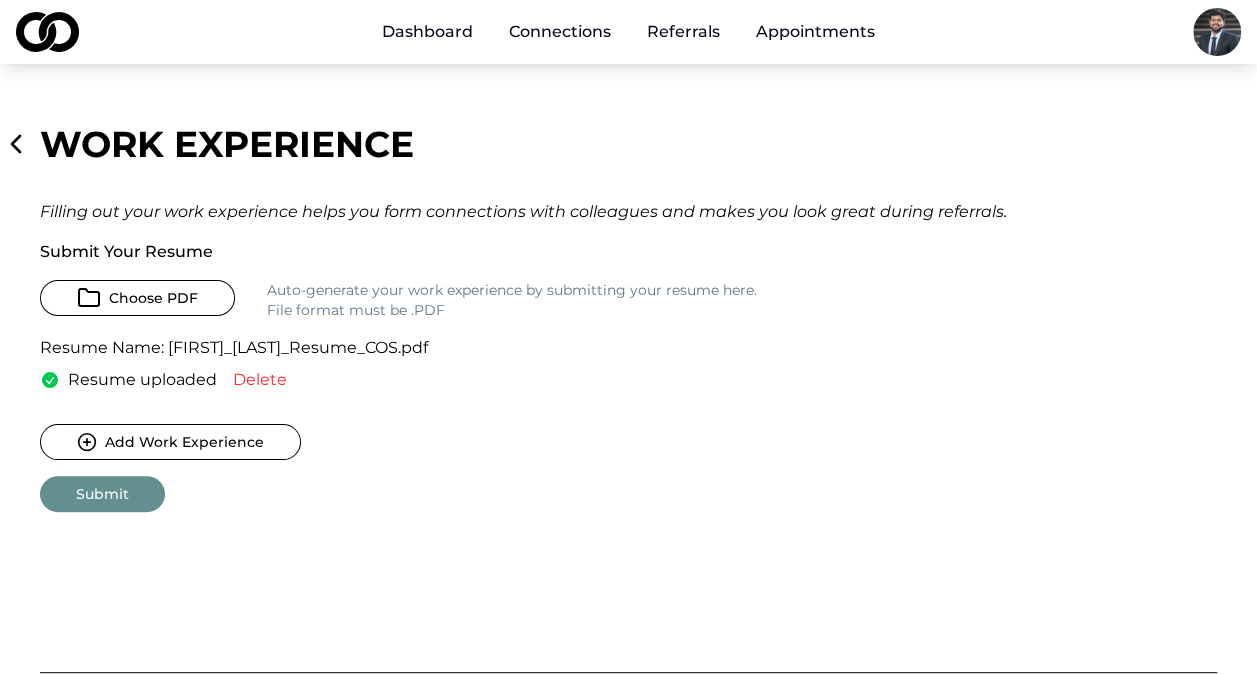 click on "Submit" at bounding box center (102, 494) 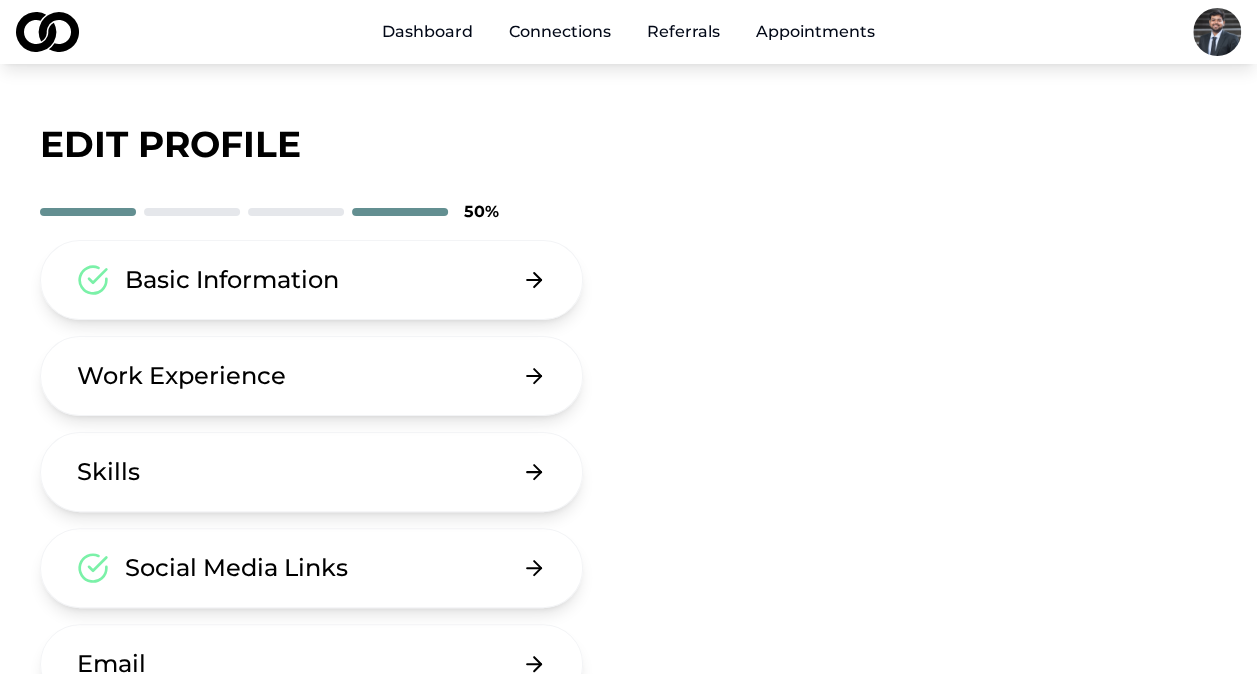 click on "Dashboard" at bounding box center (427, 32) 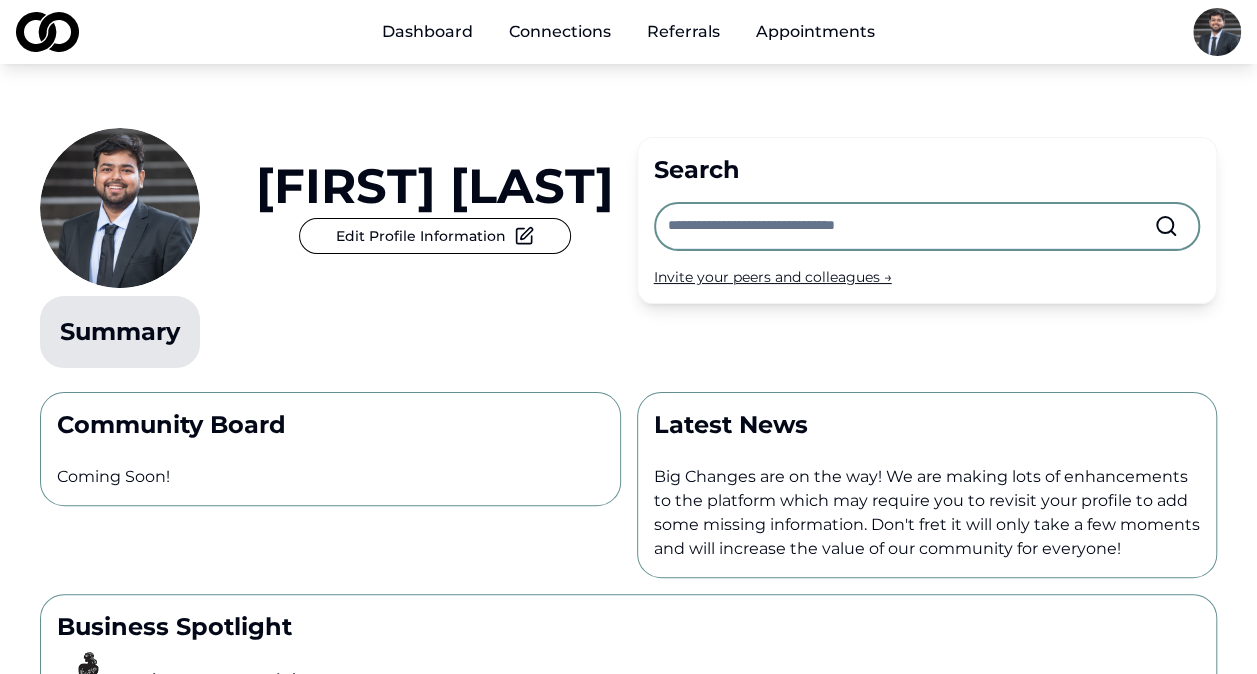 click at bounding box center (911, 226) 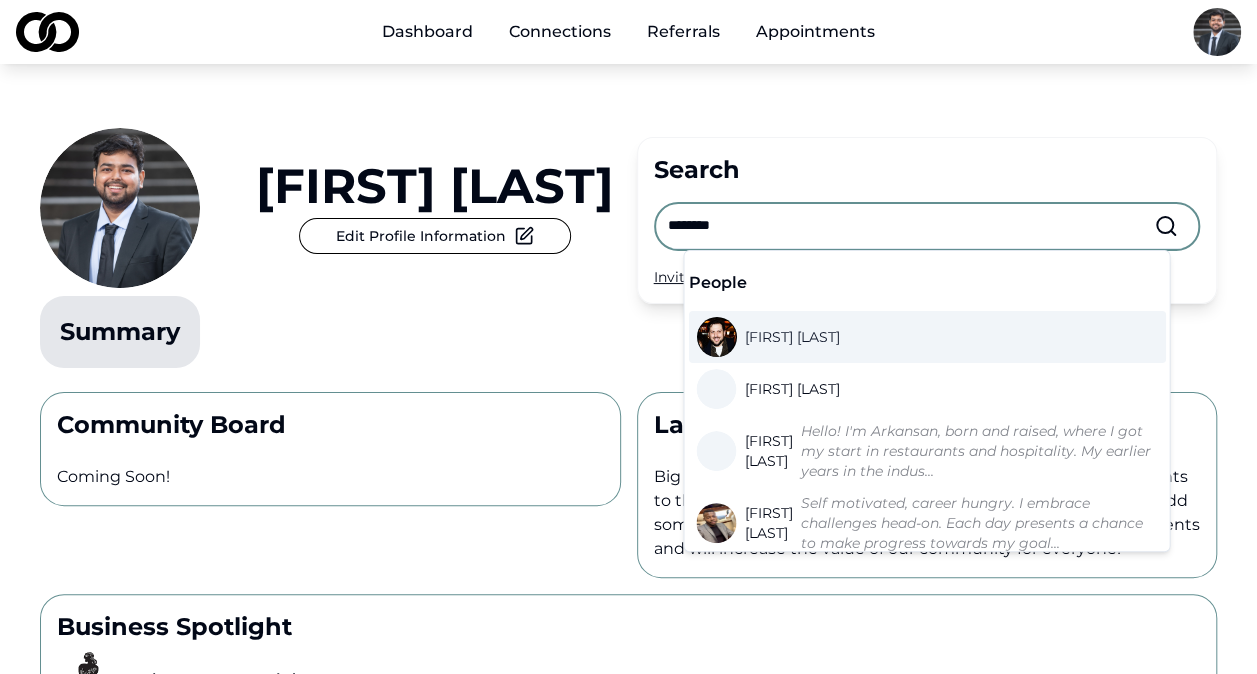 type on "*******" 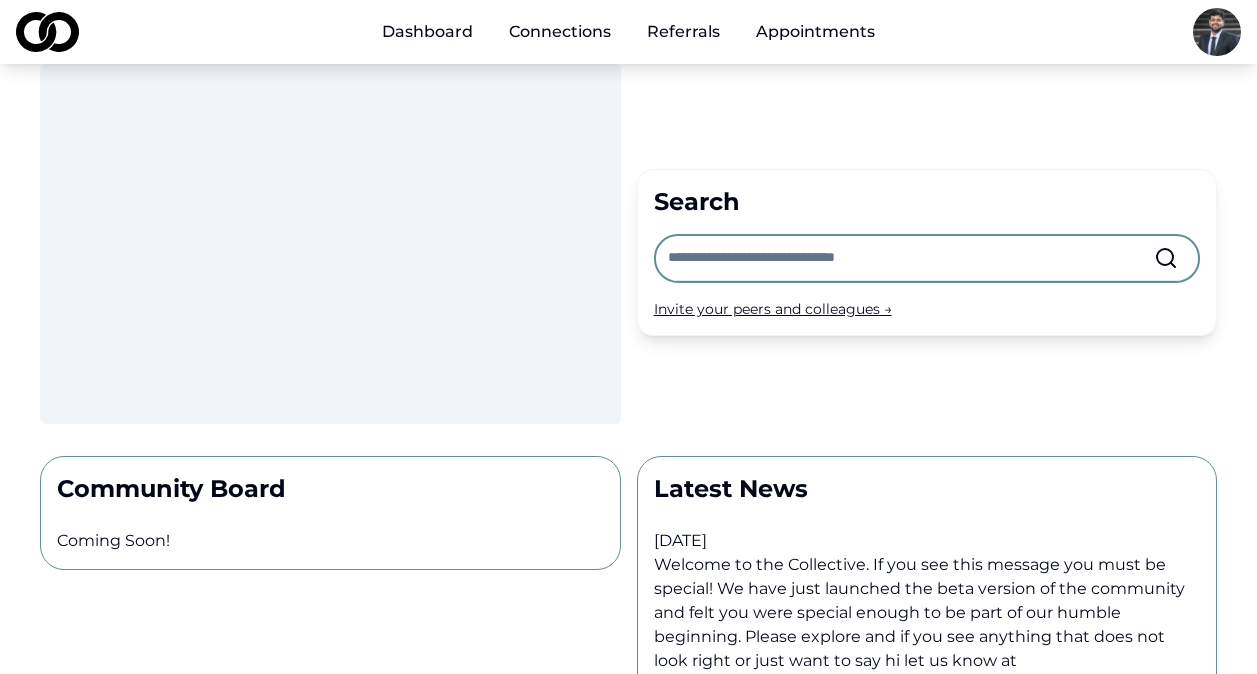 scroll, scrollTop: 0, scrollLeft: 0, axis: both 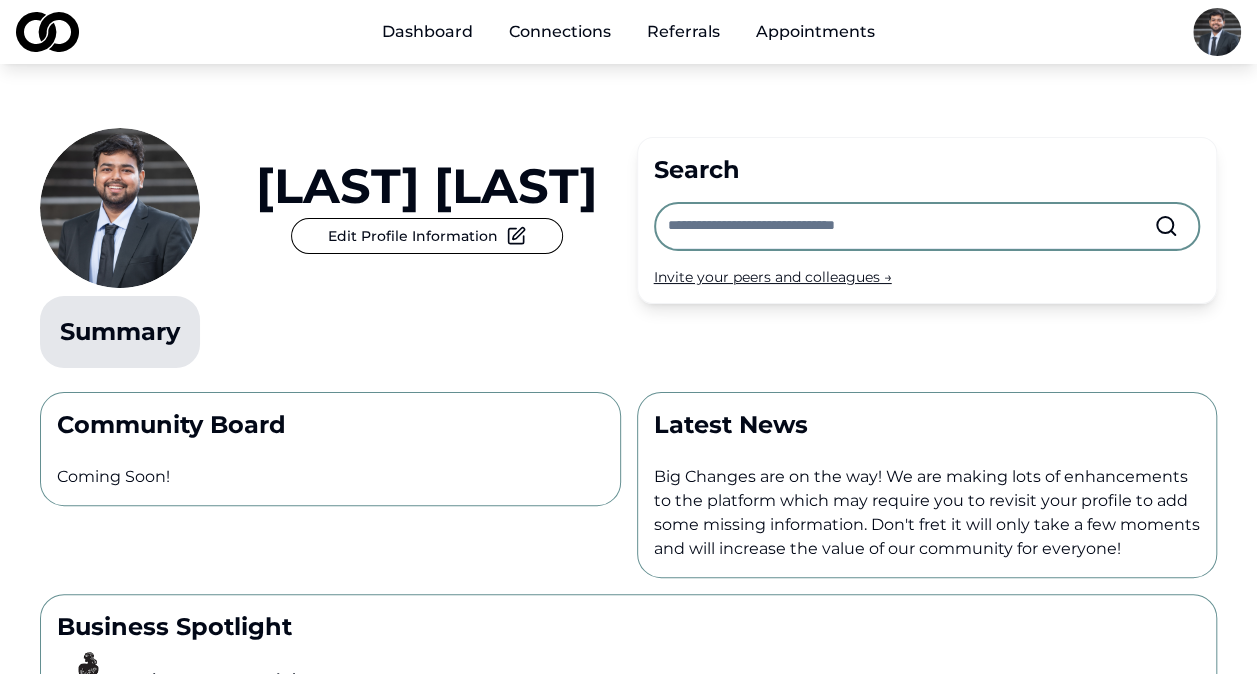 click at bounding box center [911, 226] 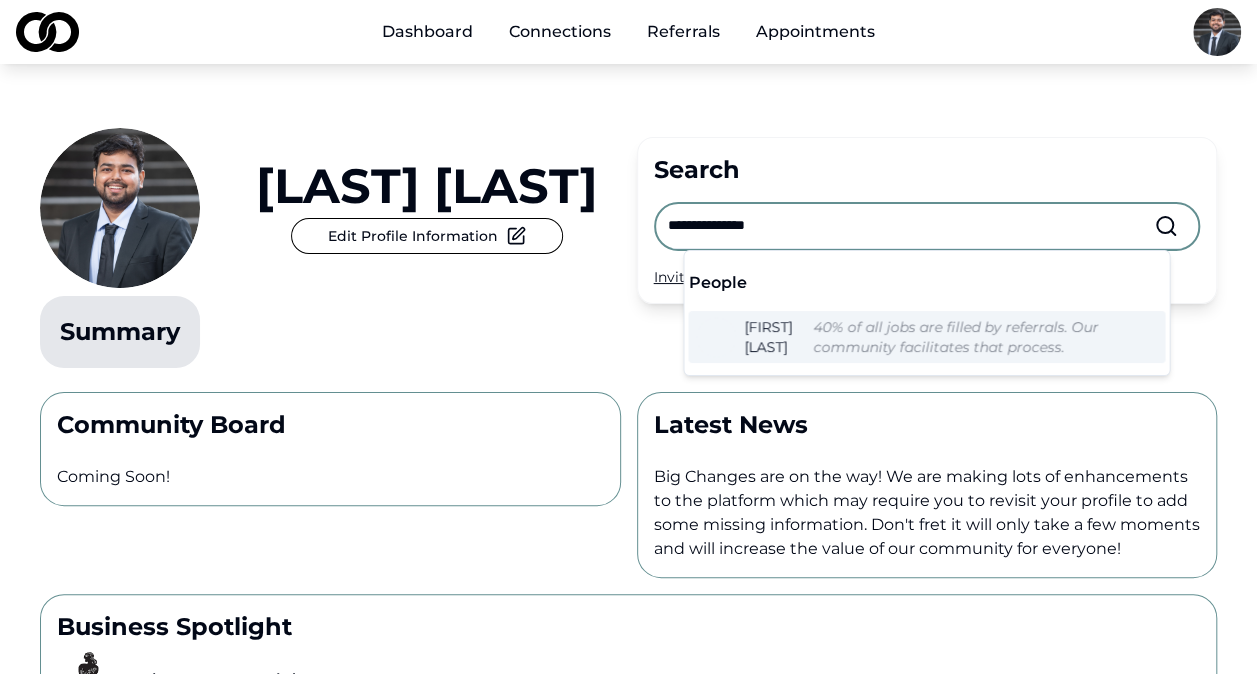 type on "**********" 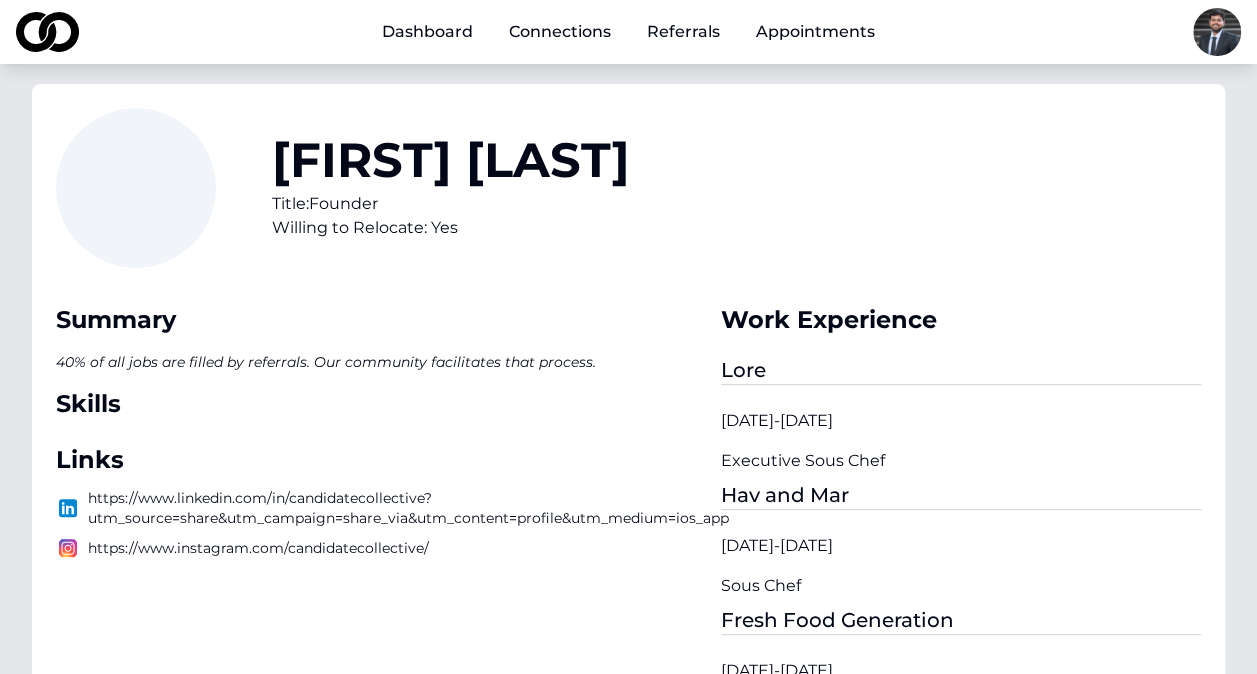 scroll, scrollTop: 0, scrollLeft: 0, axis: both 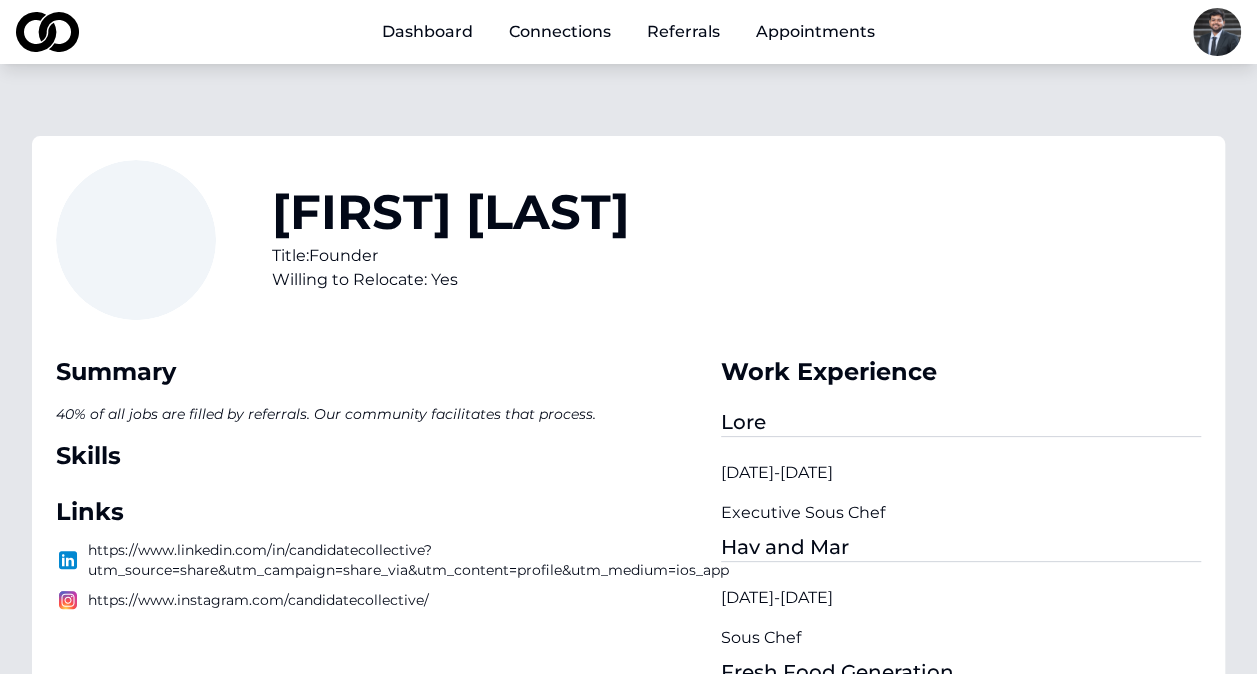 click at bounding box center (136, 240) 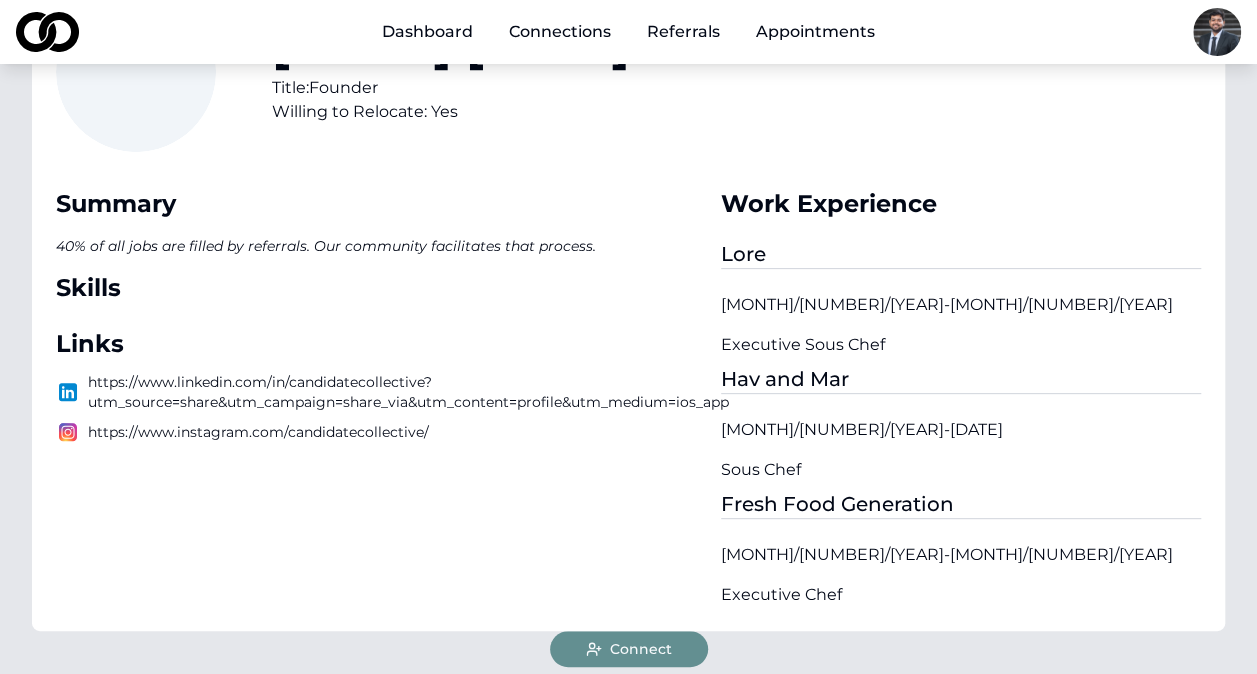 scroll, scrollTop: 210, scrollLeft: 0, axis: vertical 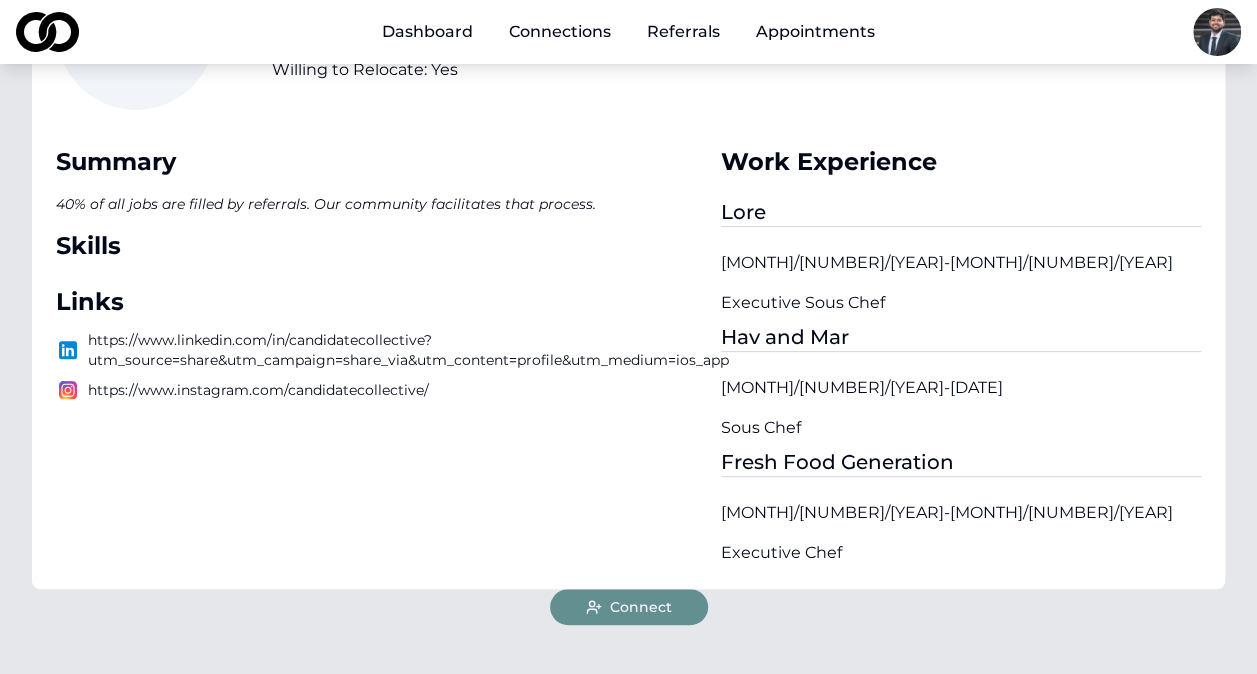 click on "Connect" at bounding box center [629, 607] 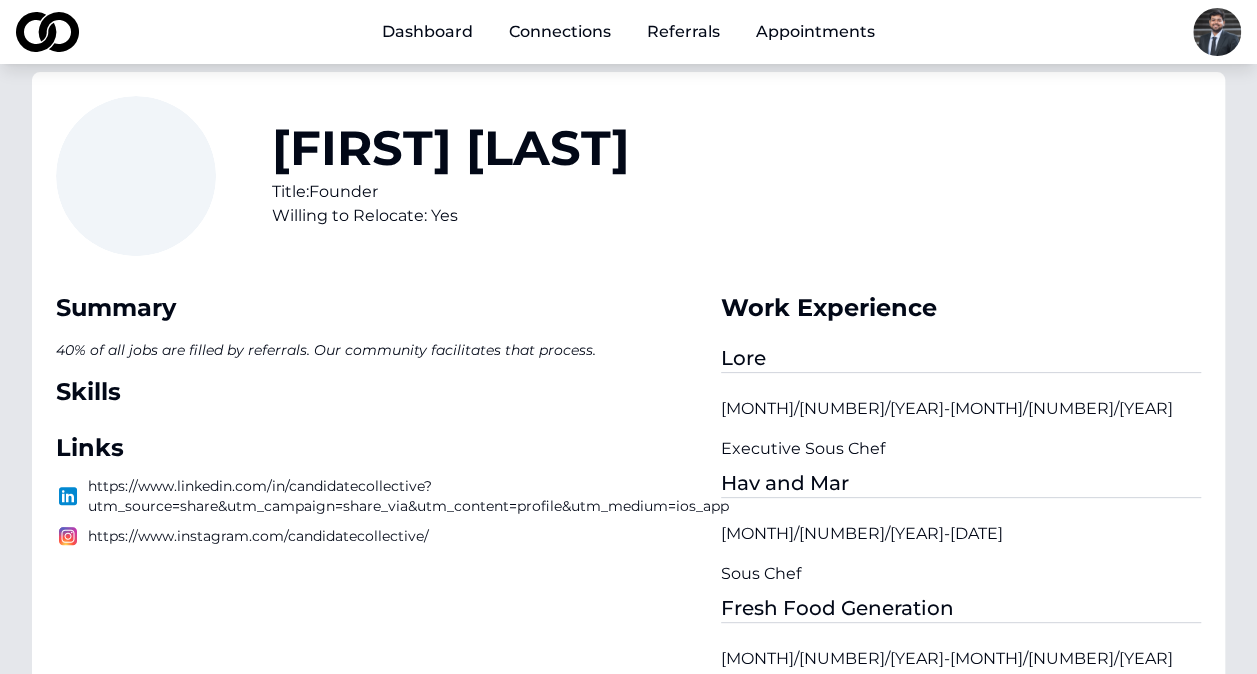 scroll, scrollTop: 0, scrollLeft: 0, axis: both 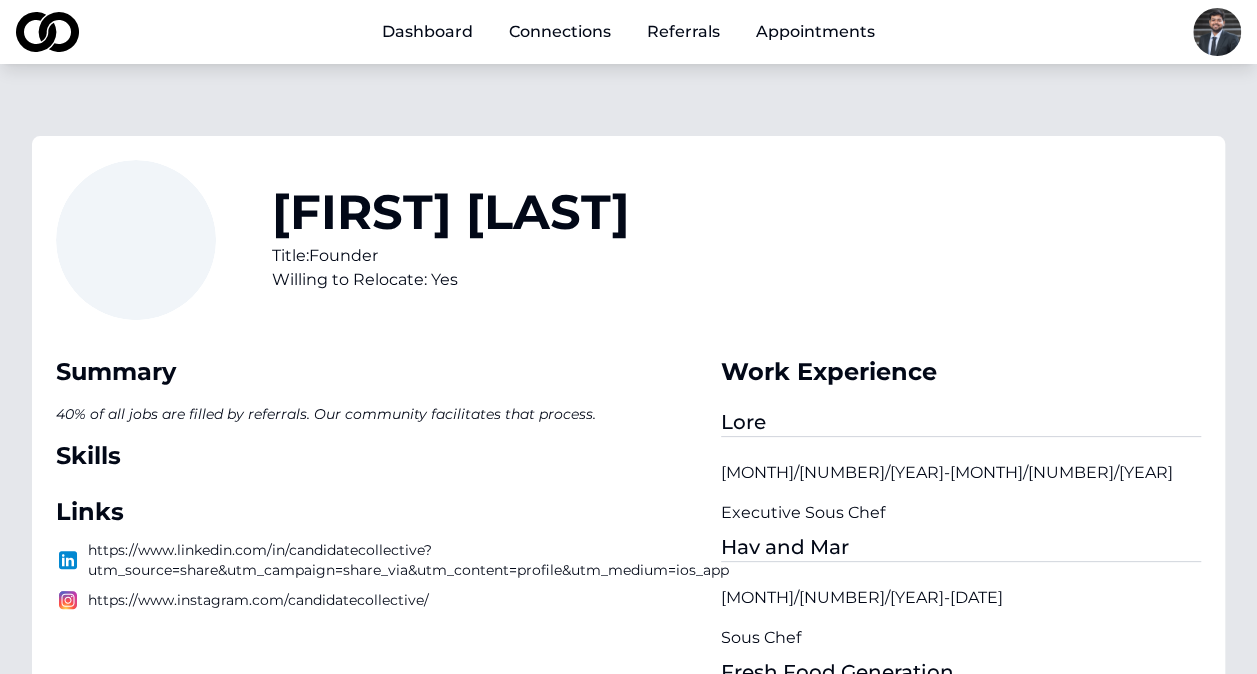 click on "Connections" at bounding box center (560, 32) 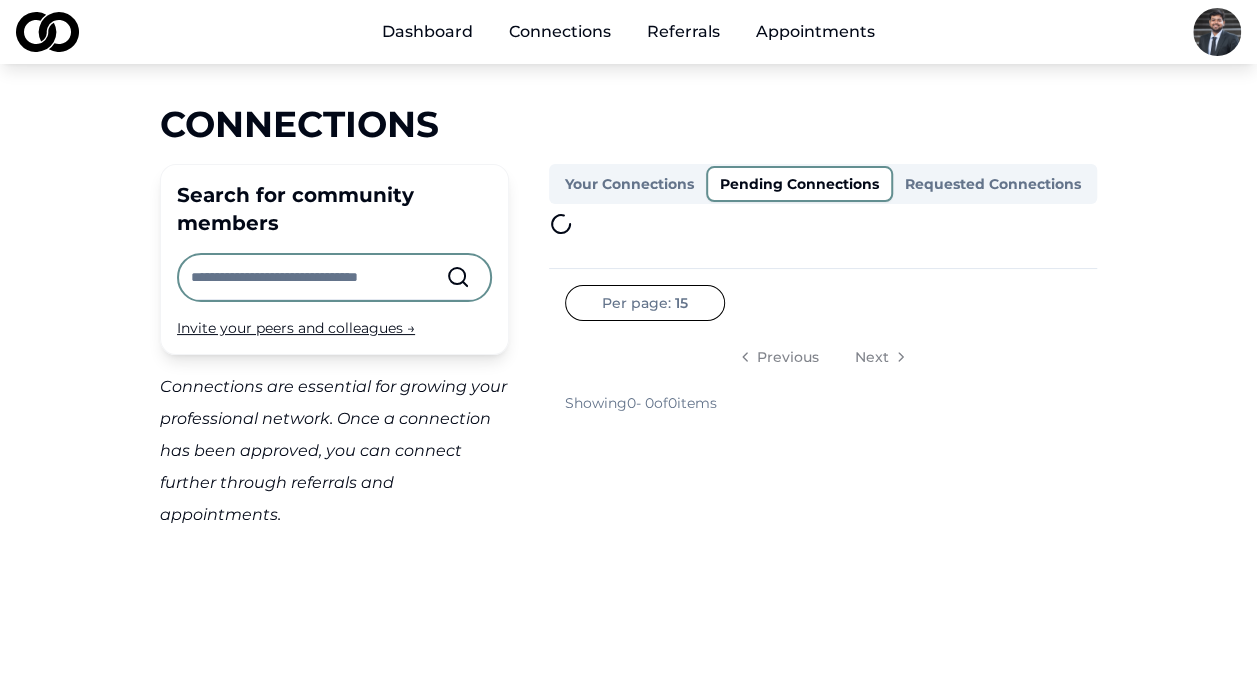 click on "Pending Connections" at bounding box center (799, 184) 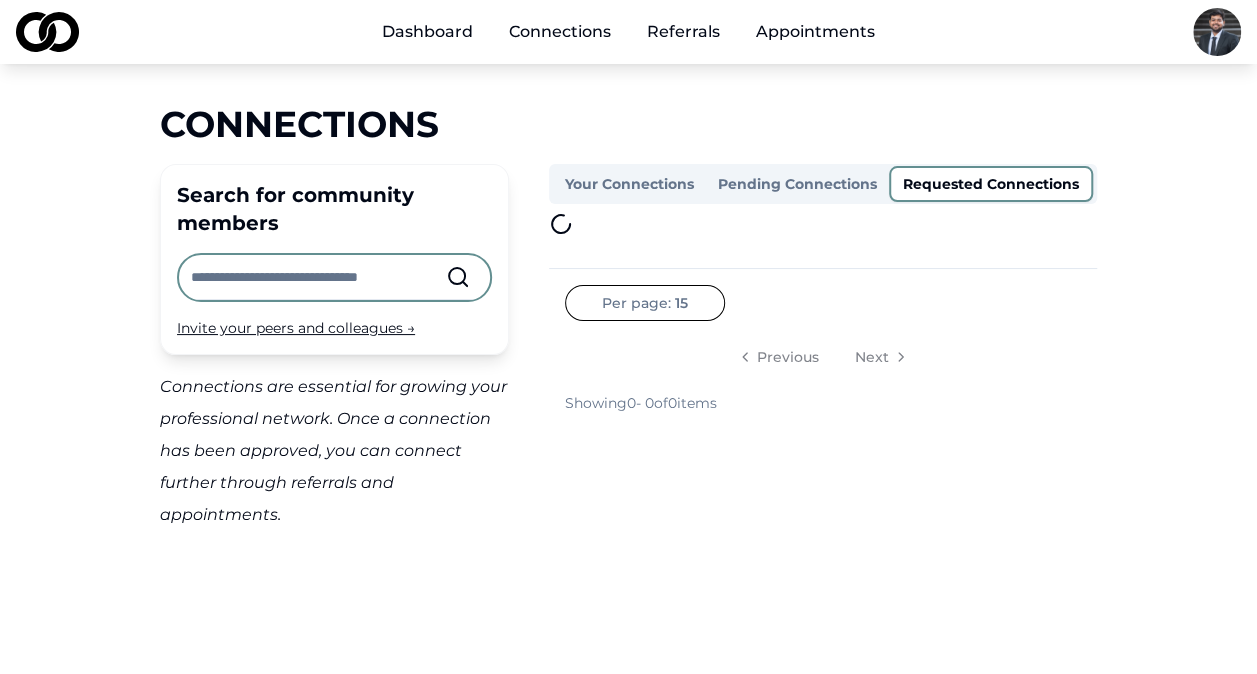 click on "Requested Connections" at bounding box center (991, 184) 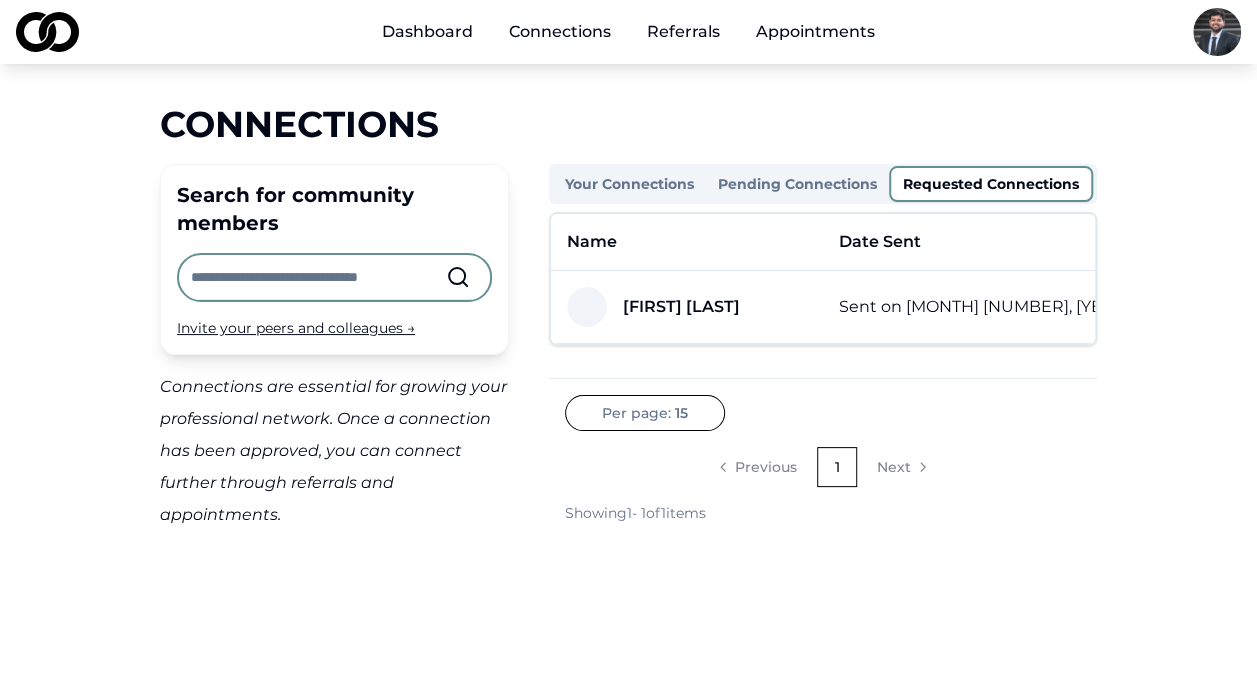 click on "Dashboard" at bounding box center [427, 32] 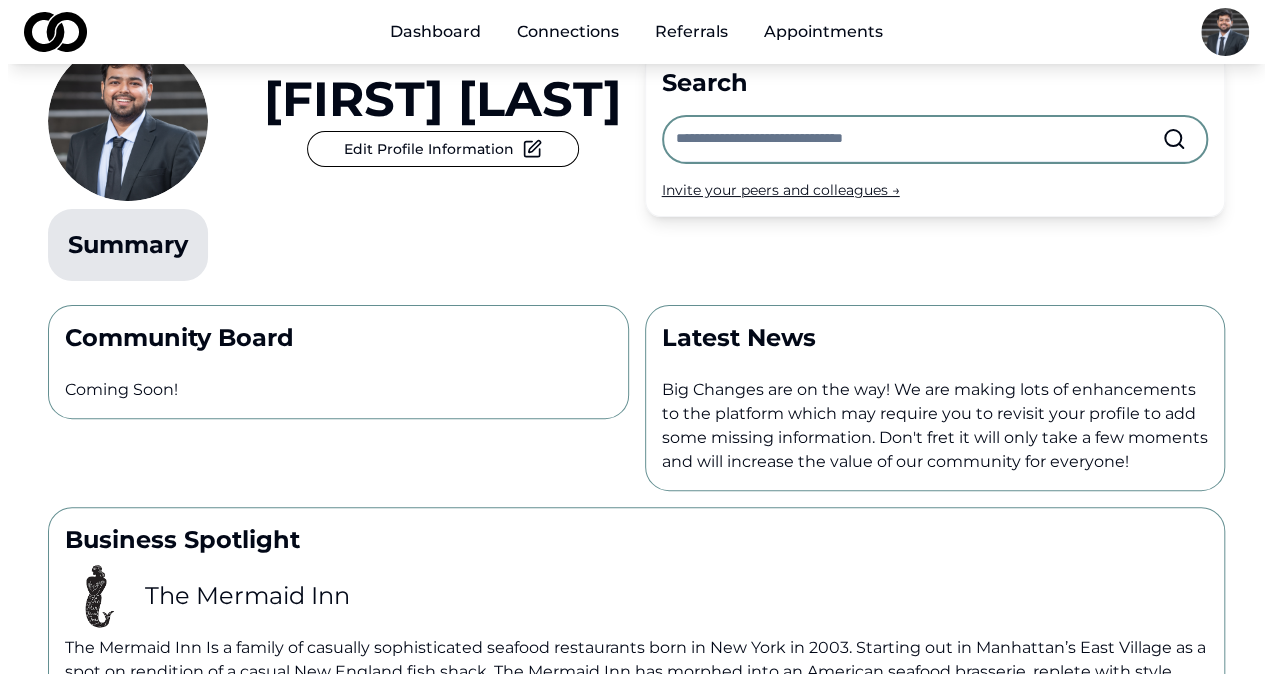 scroll, scrollTop: 94, scrollLeft: 0, axis: vertical 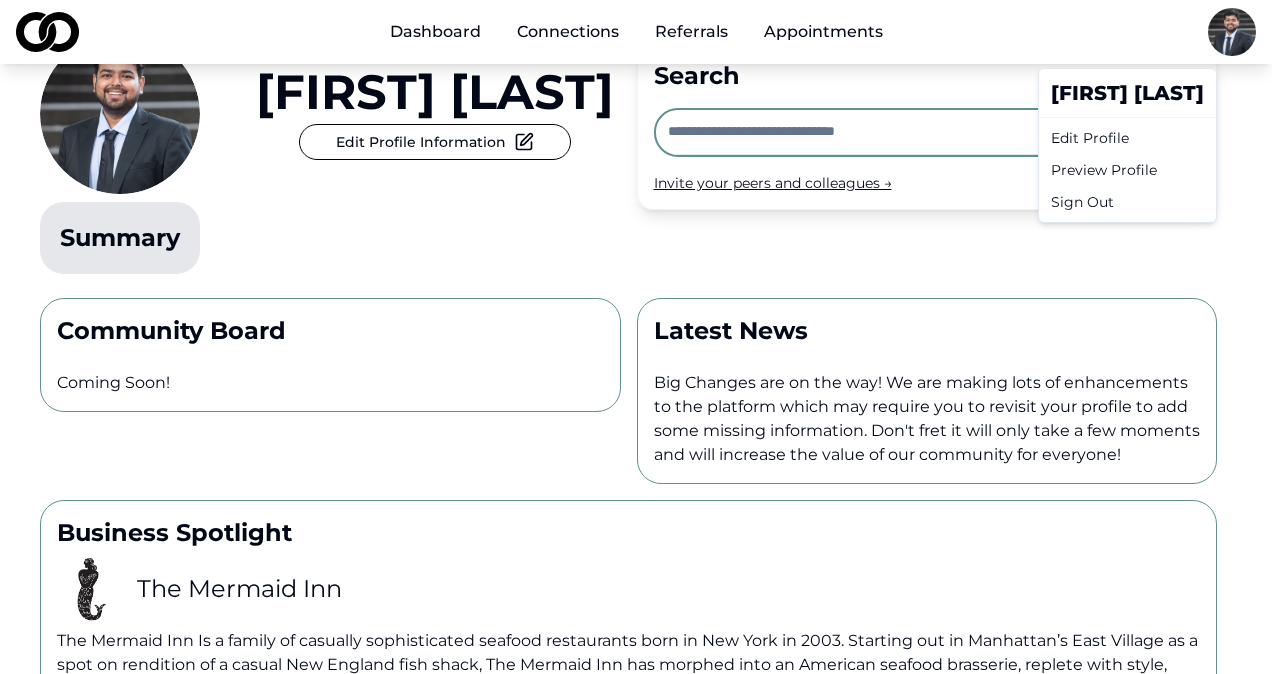 click on "Dashboard Connections Referrals Appointments [FIRST] [LAST] Edit Profile Information Summary Search Invite your peers and colleagues → Community Board Coming Soon! Latest News Big Changes are on the way!
We are making lots of enhancements to the platform which may require you to revisit your profile to add some missing information. Don't fret it will only take a few moments and will increase the value of our community for everyone! Business Spotlight The Mermaid Inn  The Mermaid Inn
Is a family of casually sophisticated seafood restaurants born in New York in 2003.
Starting out in Manhattan’s East Village as a spot on rendition of a casual New England fish shack, The Mermaid Inn has morphed into an American seafood brasserie, replete with style, hospitality and a menu marked by bold and seasonally inspired cuisine. The Mermaid Inn has been designed to evoke the feeling of being on a mini vacation in a small seaside village.  Candidate Collective Email:  [EMAIL] Privacy Policy" at bounding box center [636, 243] 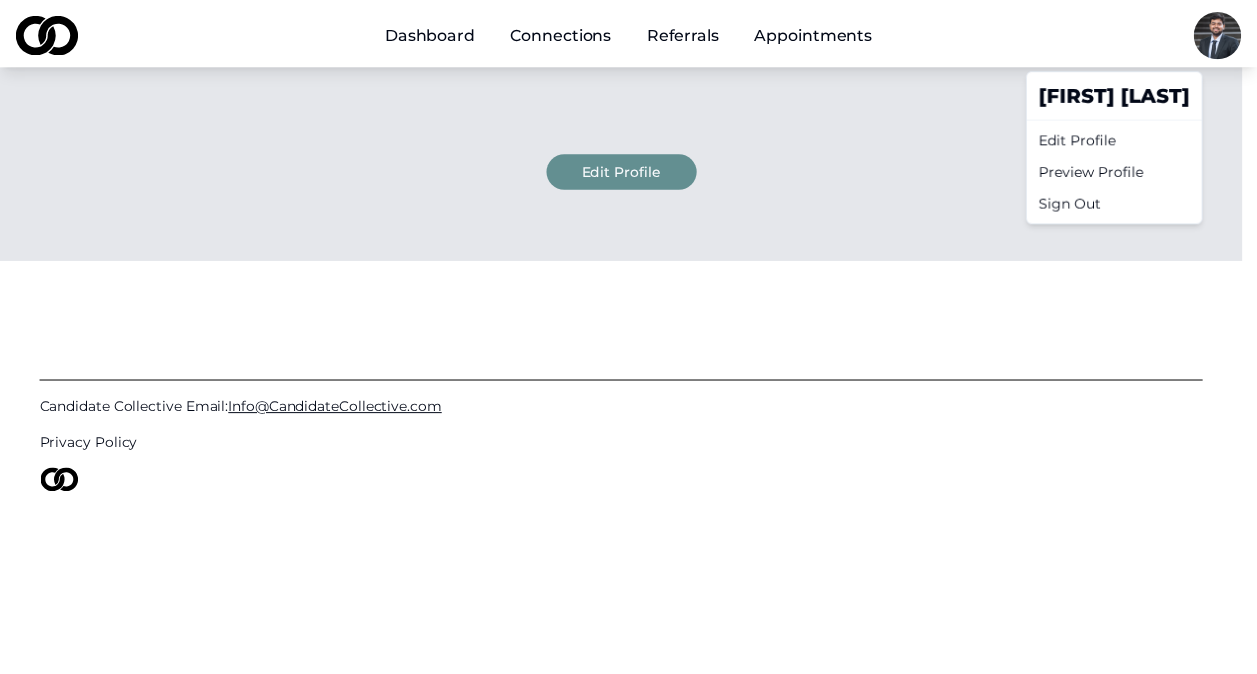 scroll, scrollTop: 0, scrollLeft: 0, axis: both 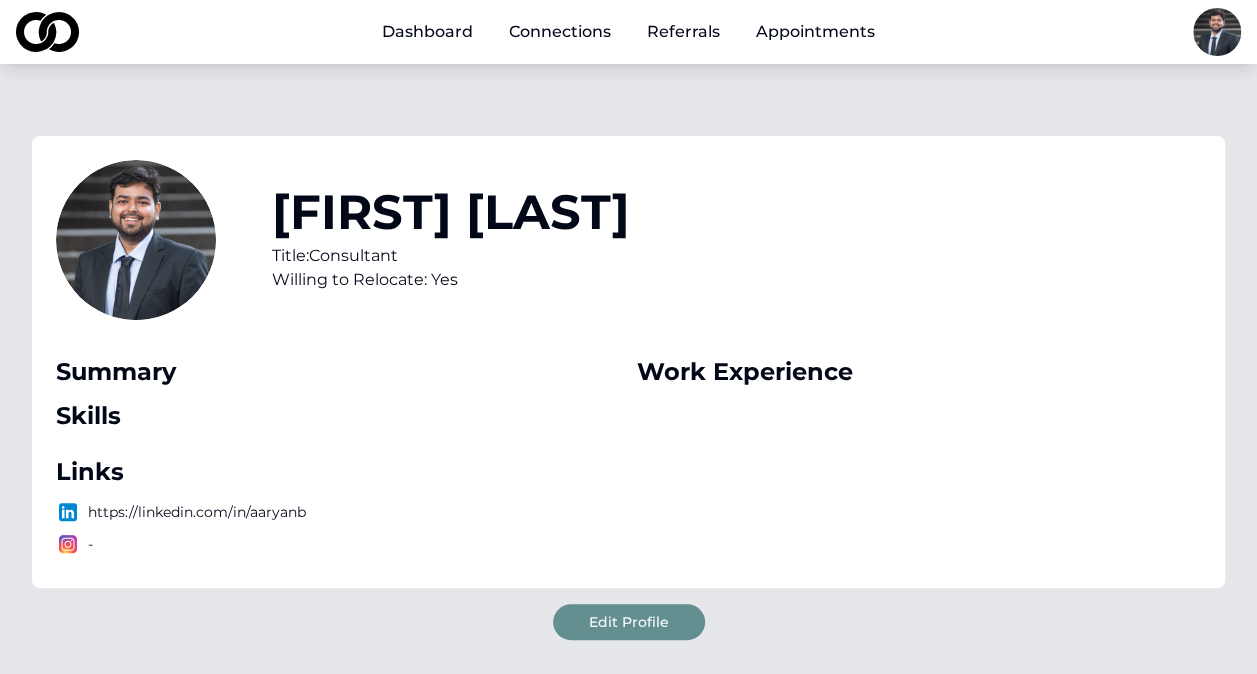 click on "[FIRST] [LAST]" at bounding box center (451, 212) 